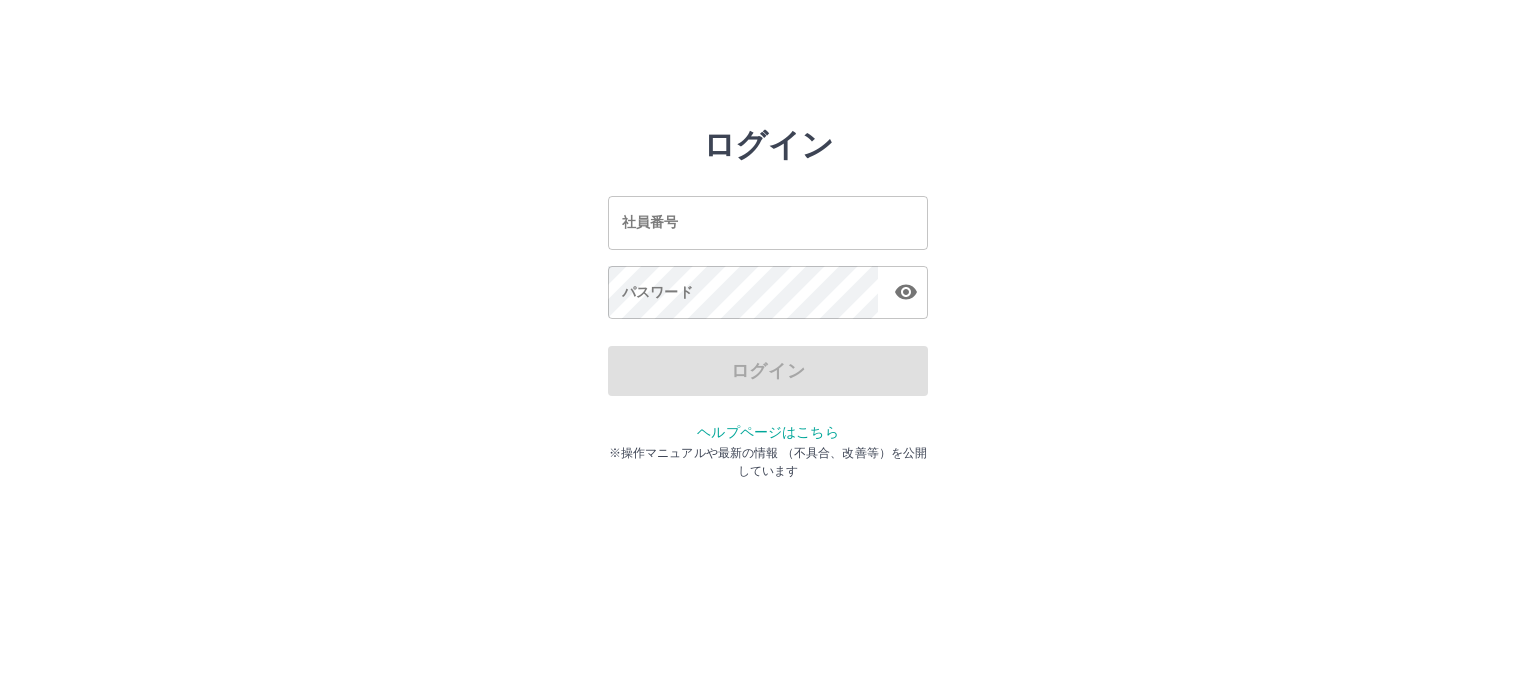 scroll, scrollTop: 0, scrollLeft: 0, axis: both 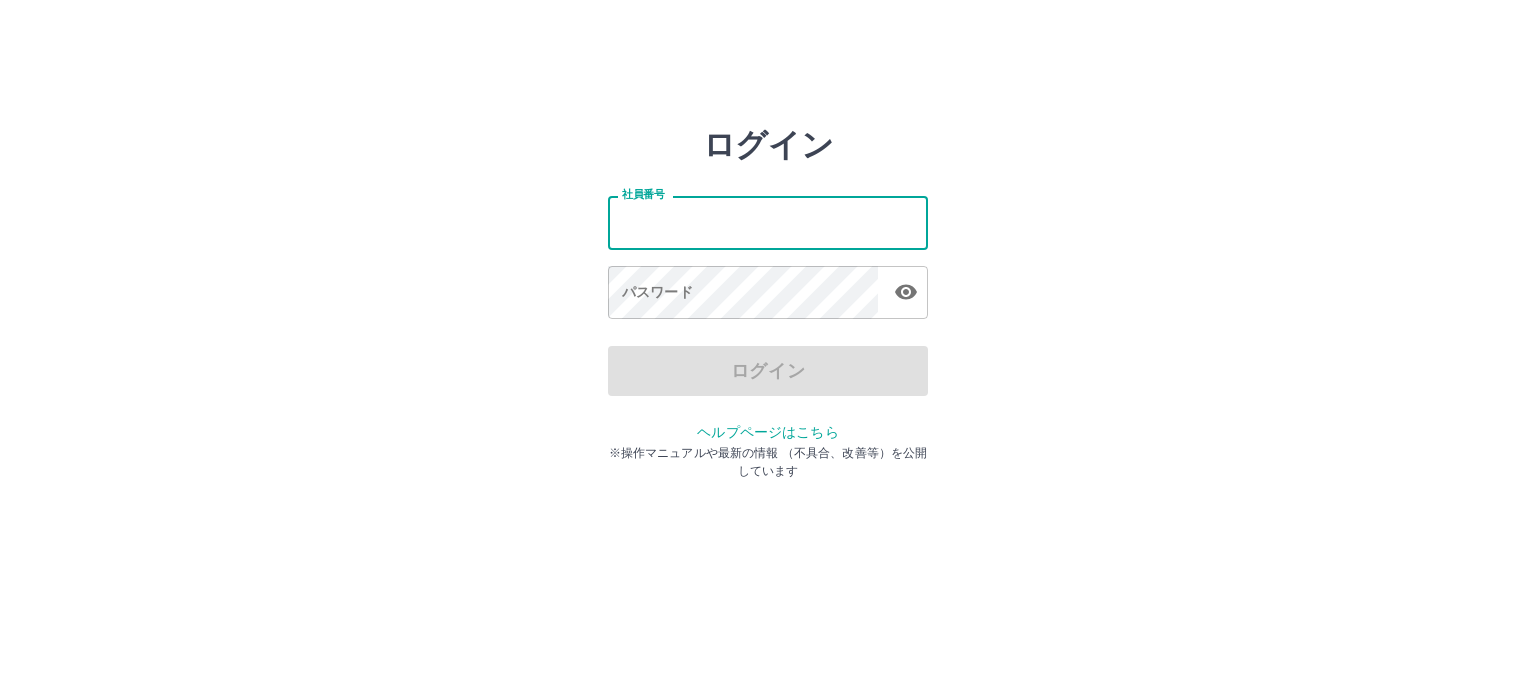 click on "社員番号" at bounding box center [768, 222] 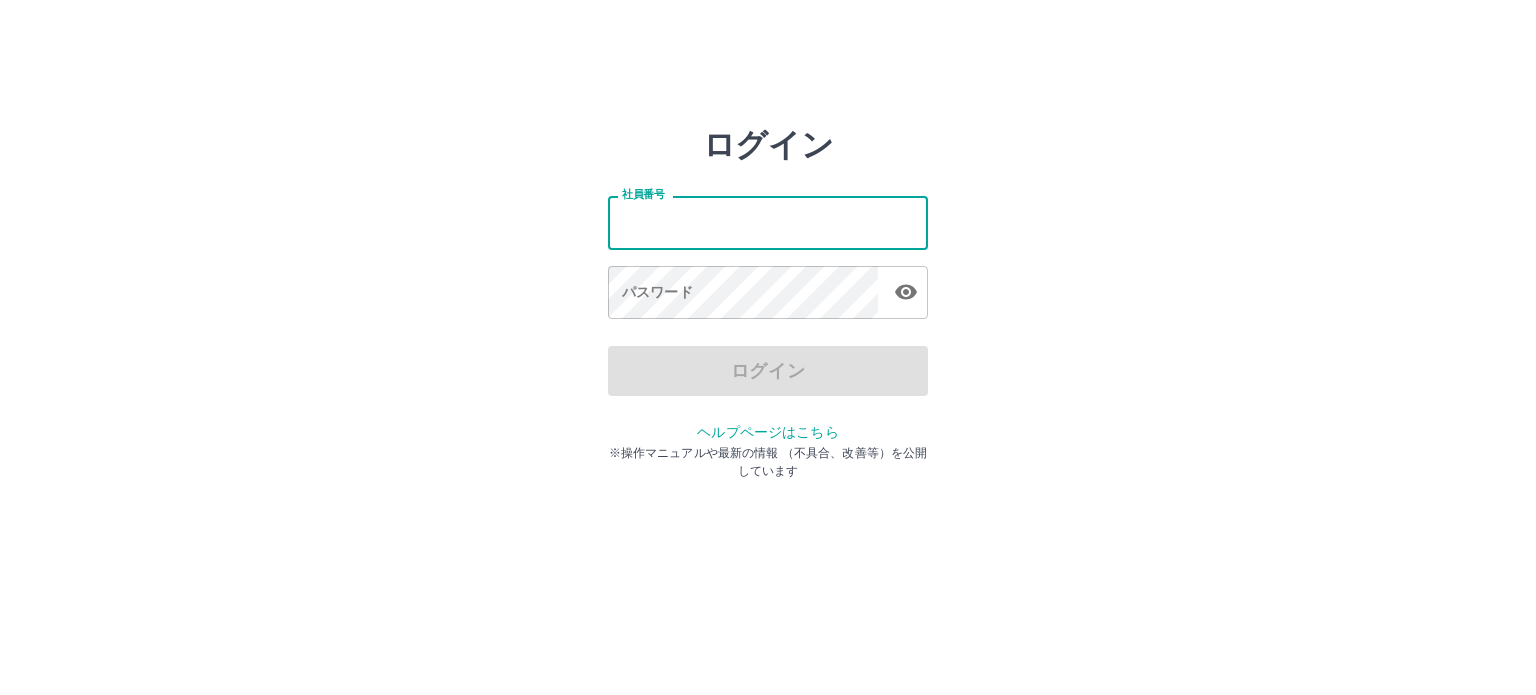 type on "*******" 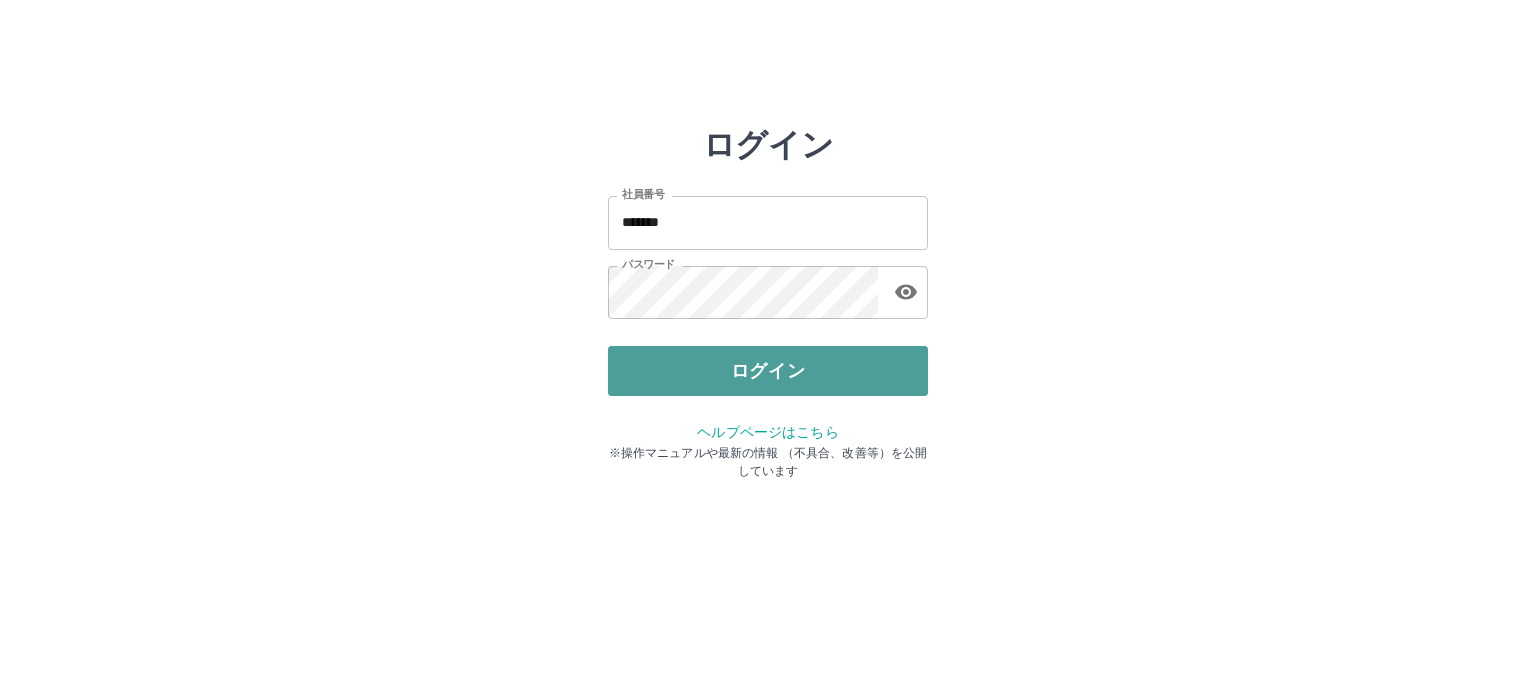 click on "ログイン" at bounding box center (768, 371) 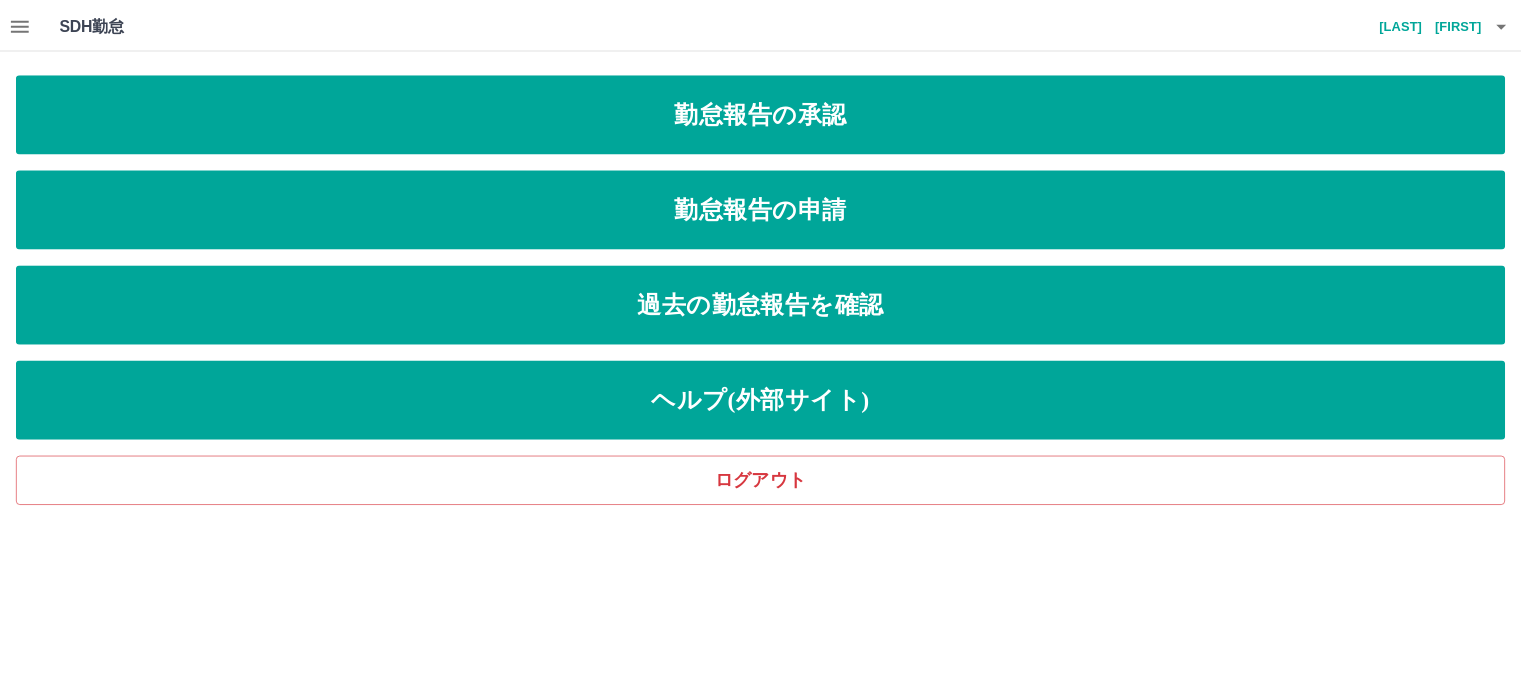 scroll, scrollTop: 0, scrollLeft: 0, axis: both 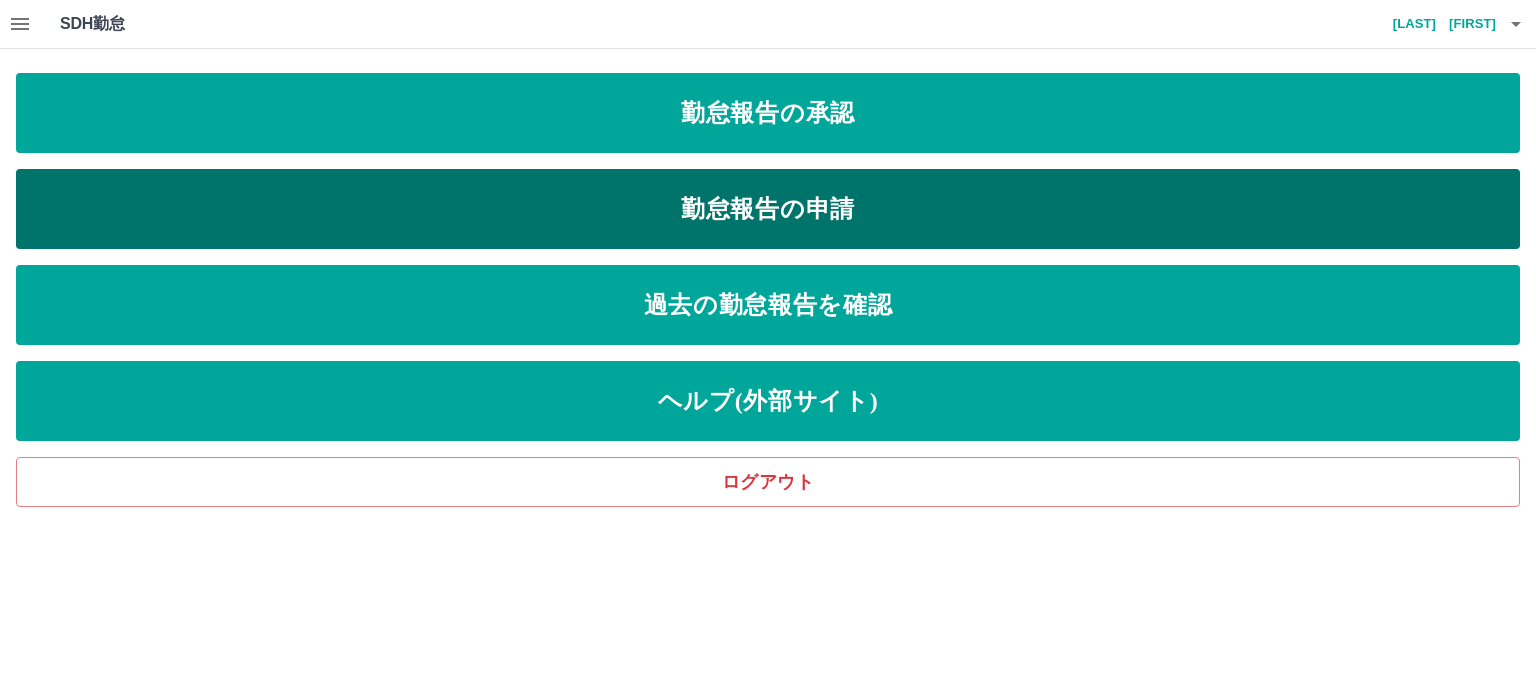 click on "勤怠報告の申請" at bounding box center (768, 209) 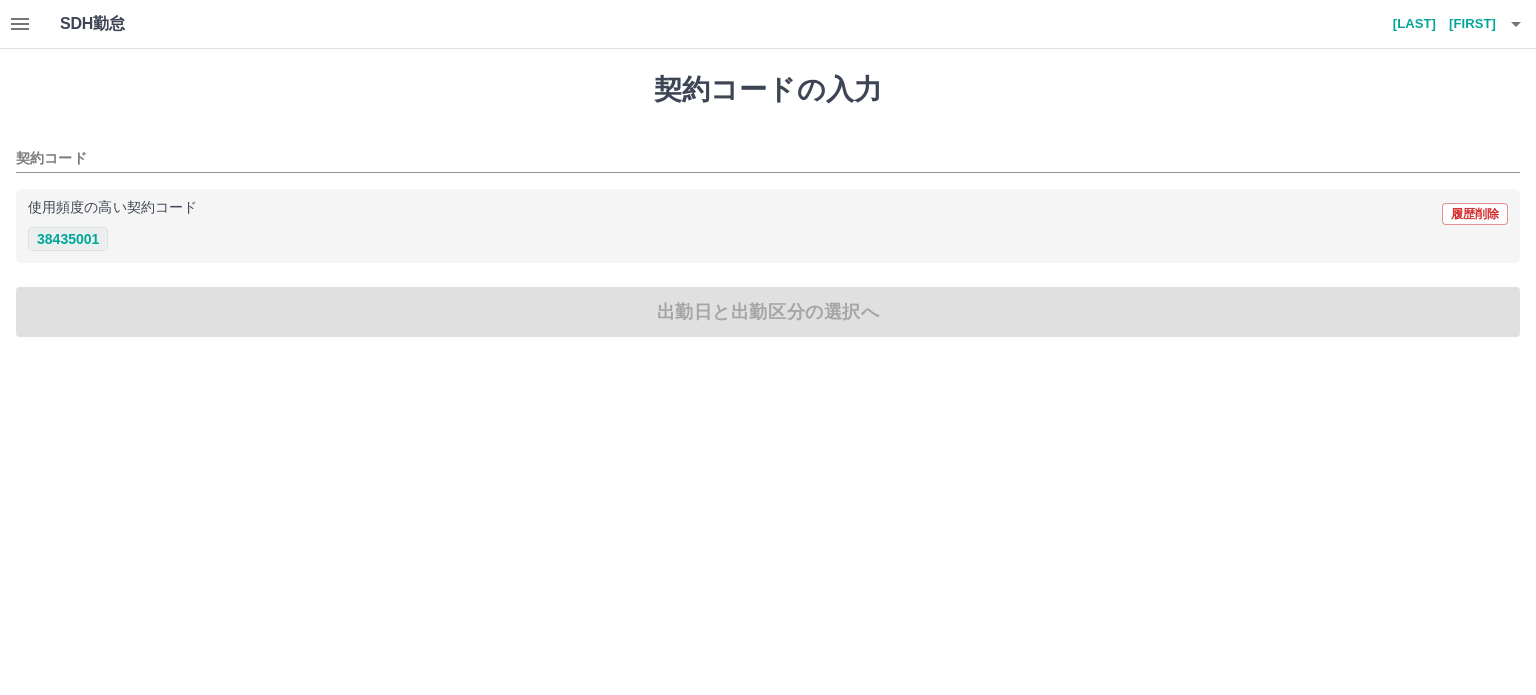 click on "38435001" at bounding box center [68, 239] 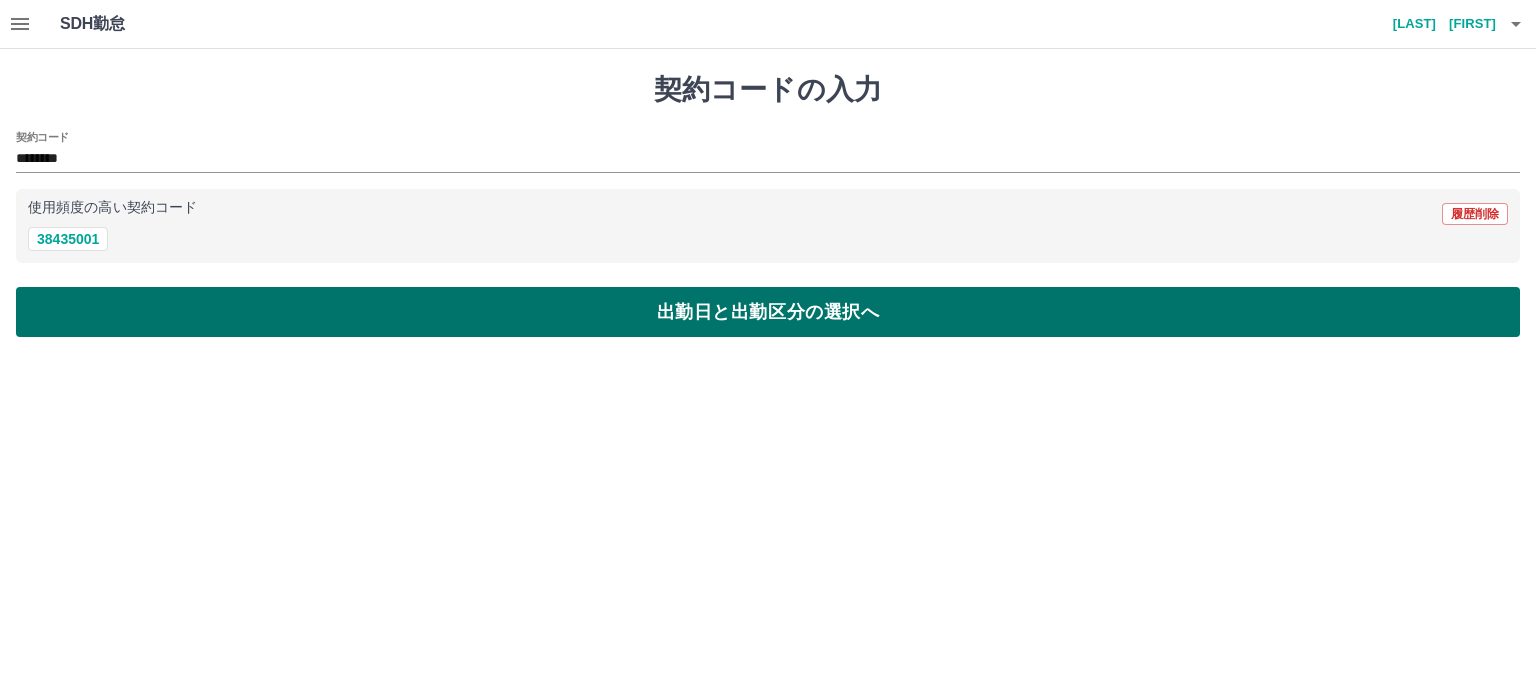 click on "出勤日と出勤区分の選択へ" at bounding box center [768, 312] 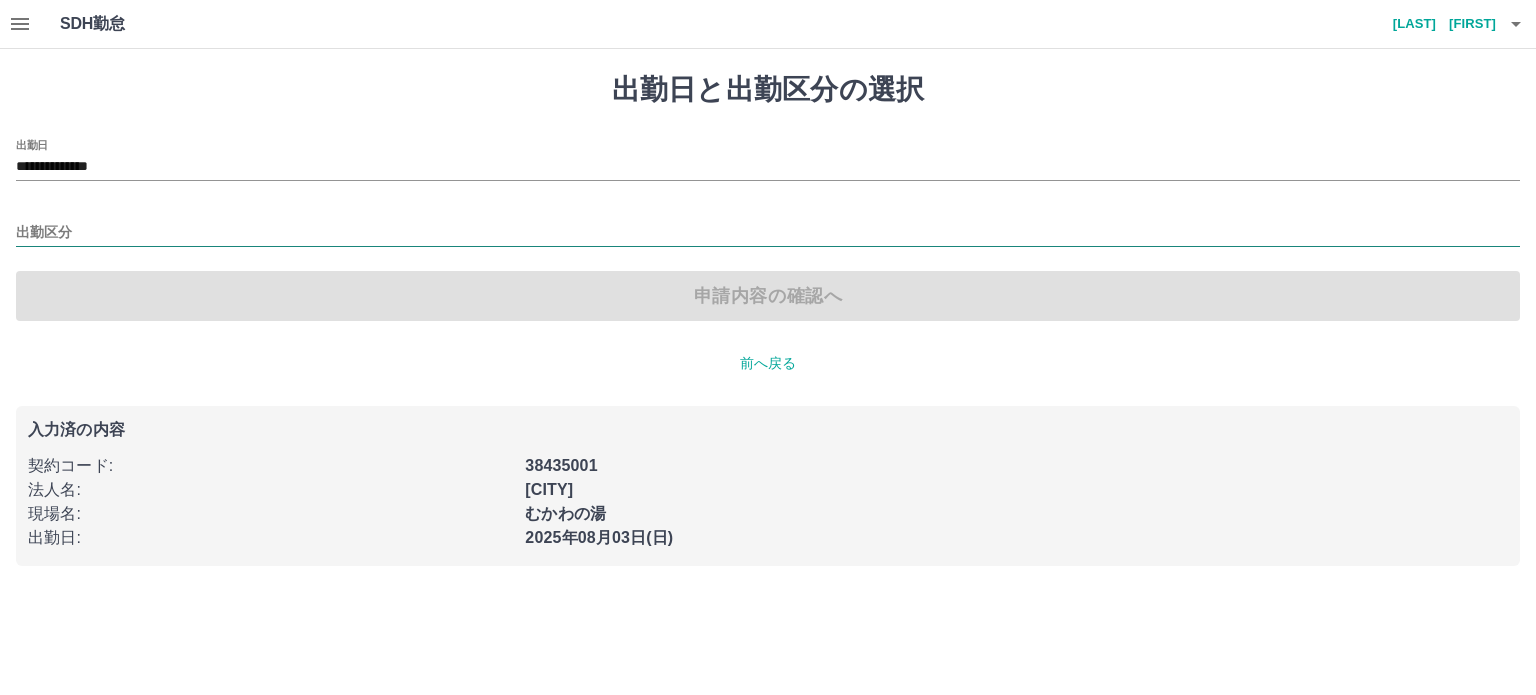 click on "出勤区分" at bounding box center (768, 233) 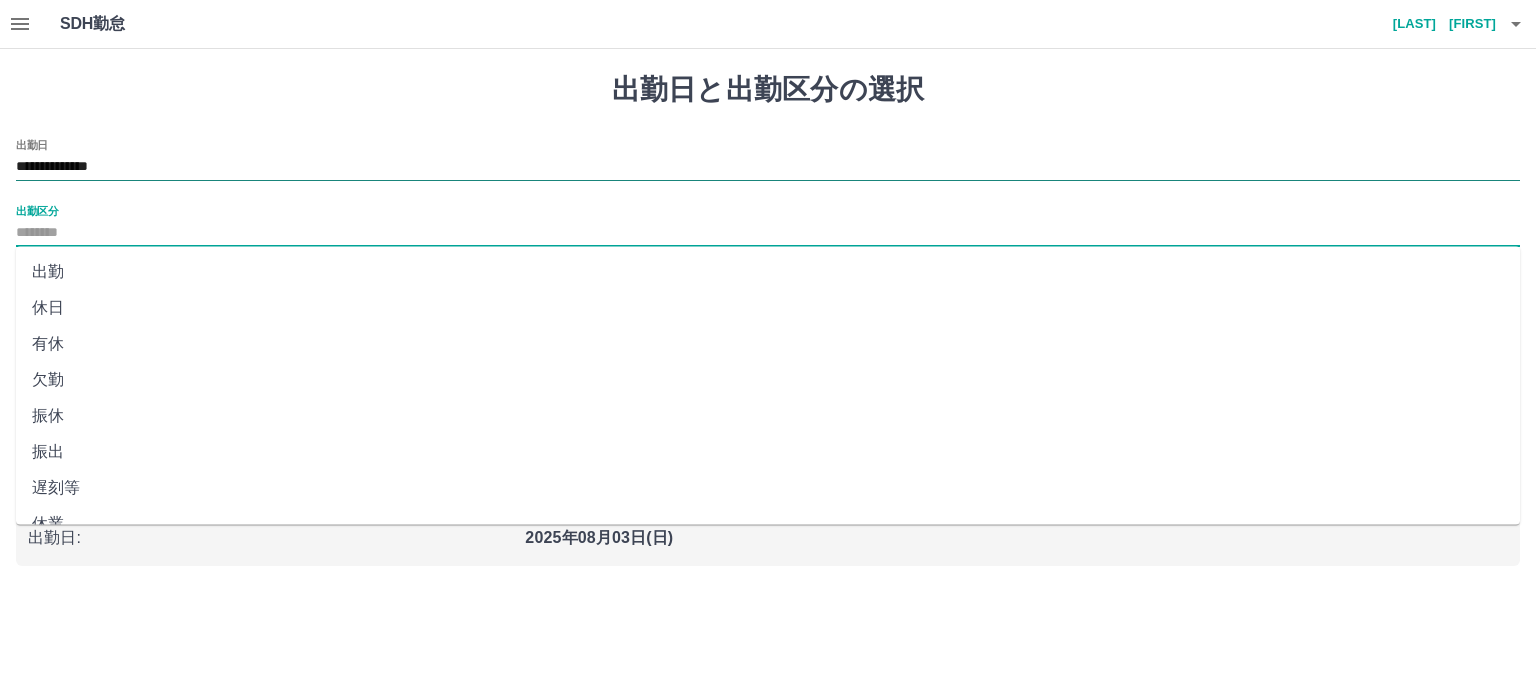 click on "**********" at bounding box center [768, 167] 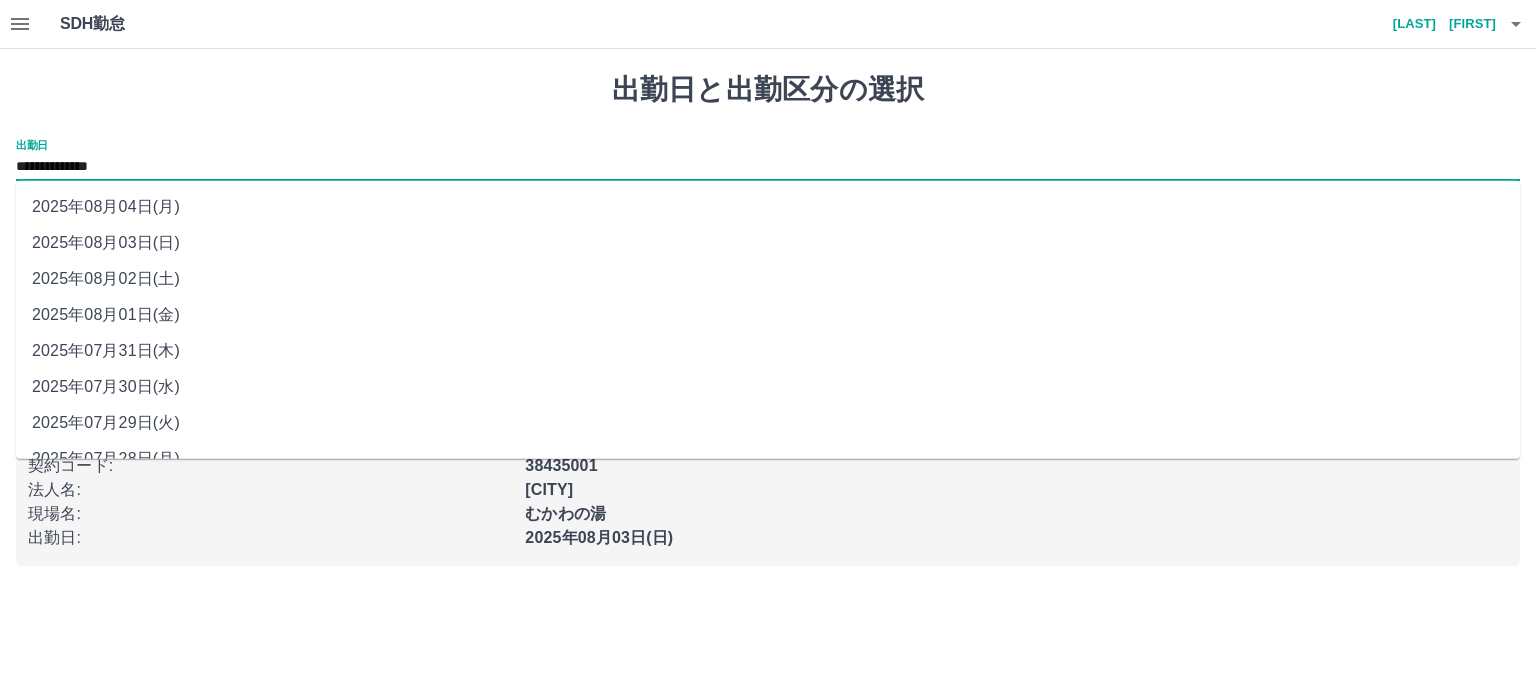 click on "2025年08月02日(土)" at bounding box center [768, 279] 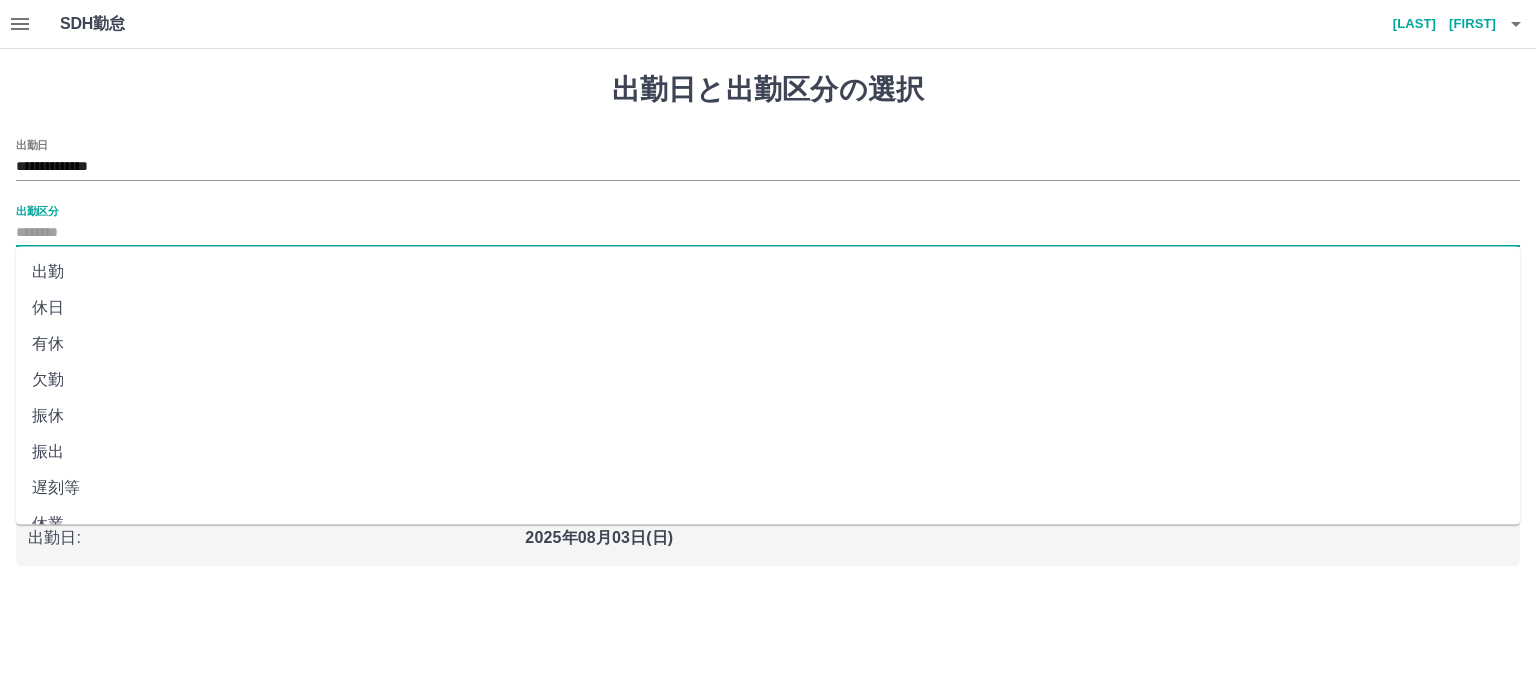 click on "出勤区分" at bounding box center (768, 233) 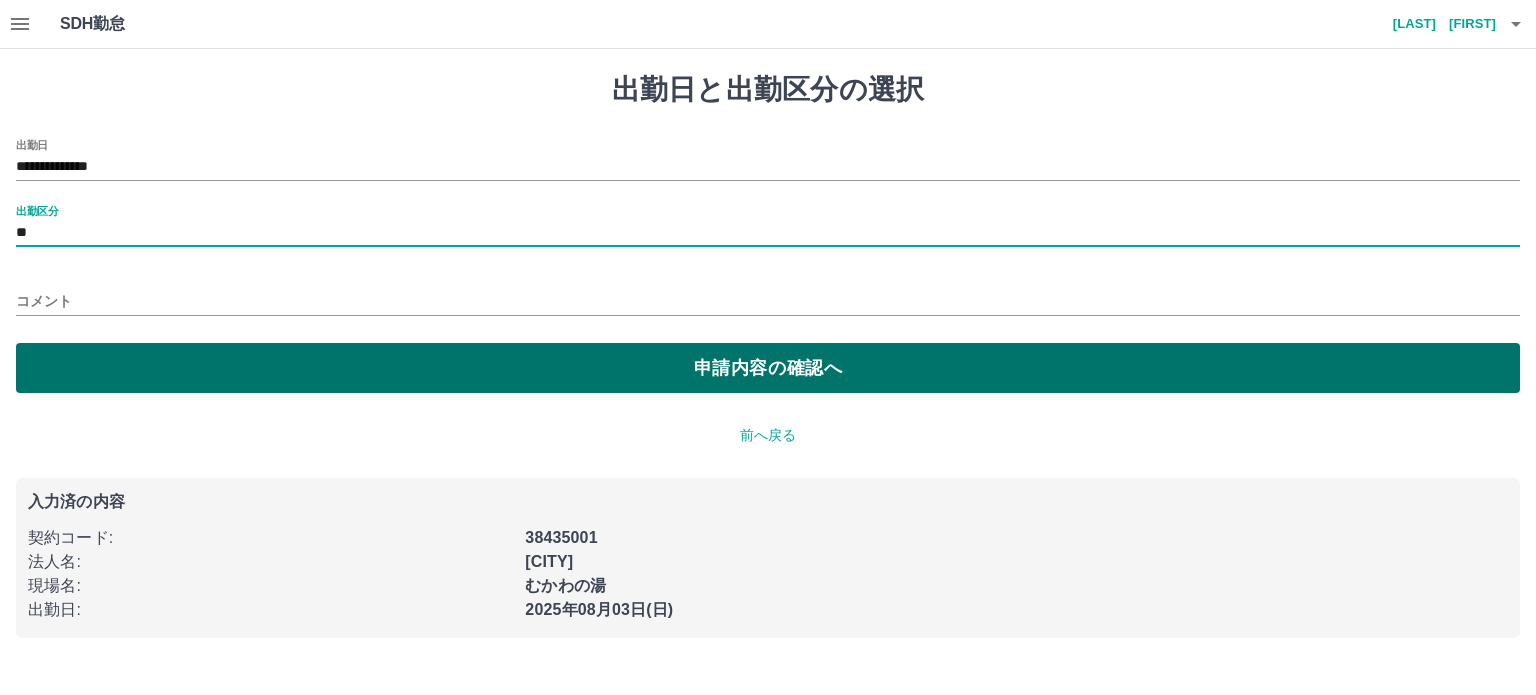 click on "申請内容の確認へ" at bounding box center [768, 368] 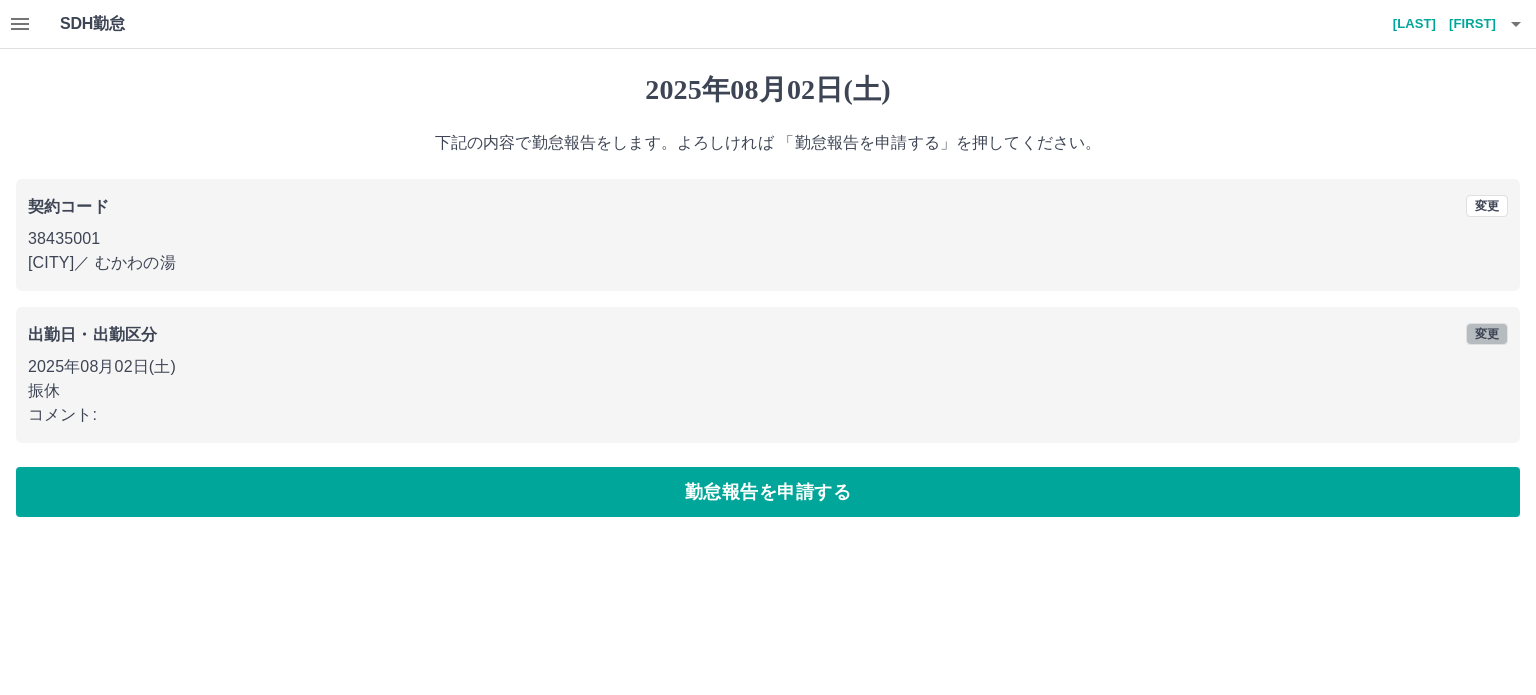 click on "変更" at bounding box center [1487, 334] 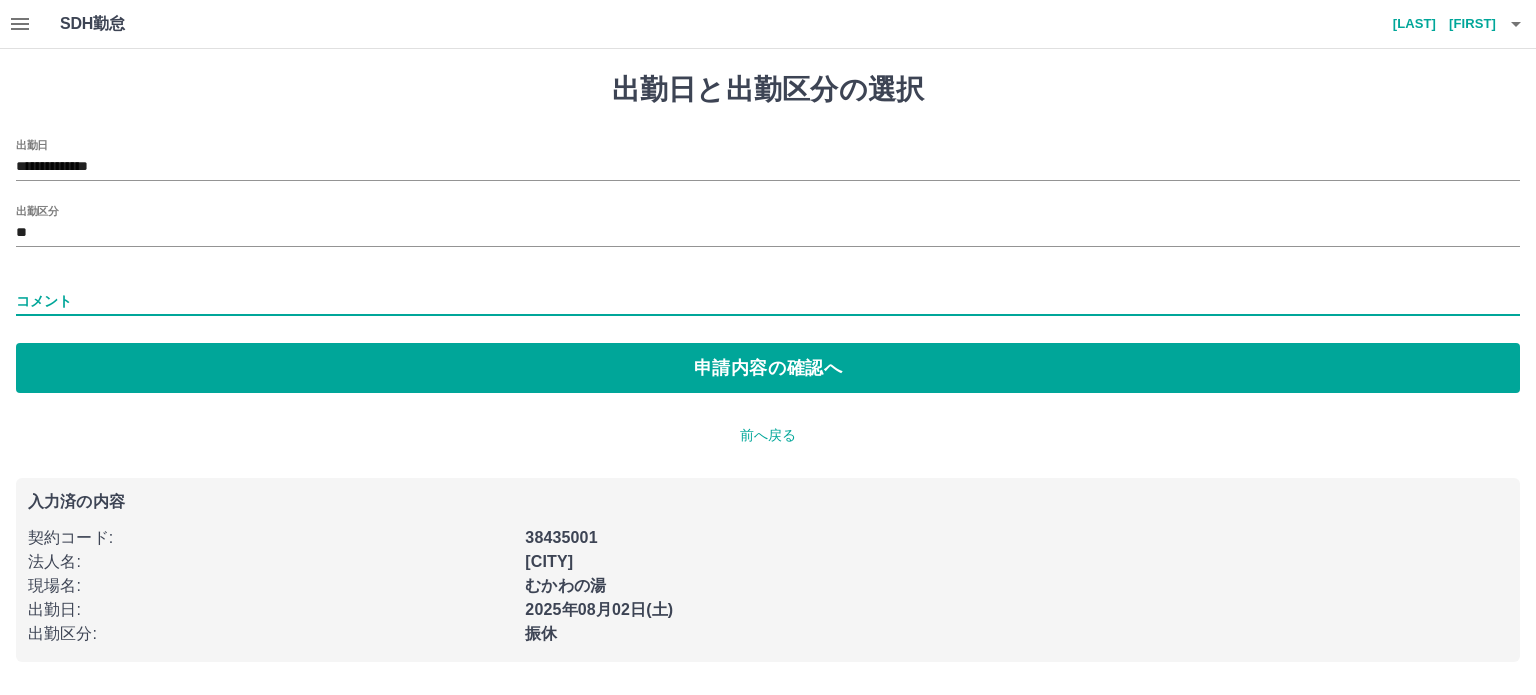 click on "コメント" at bounding box center (768, 301) 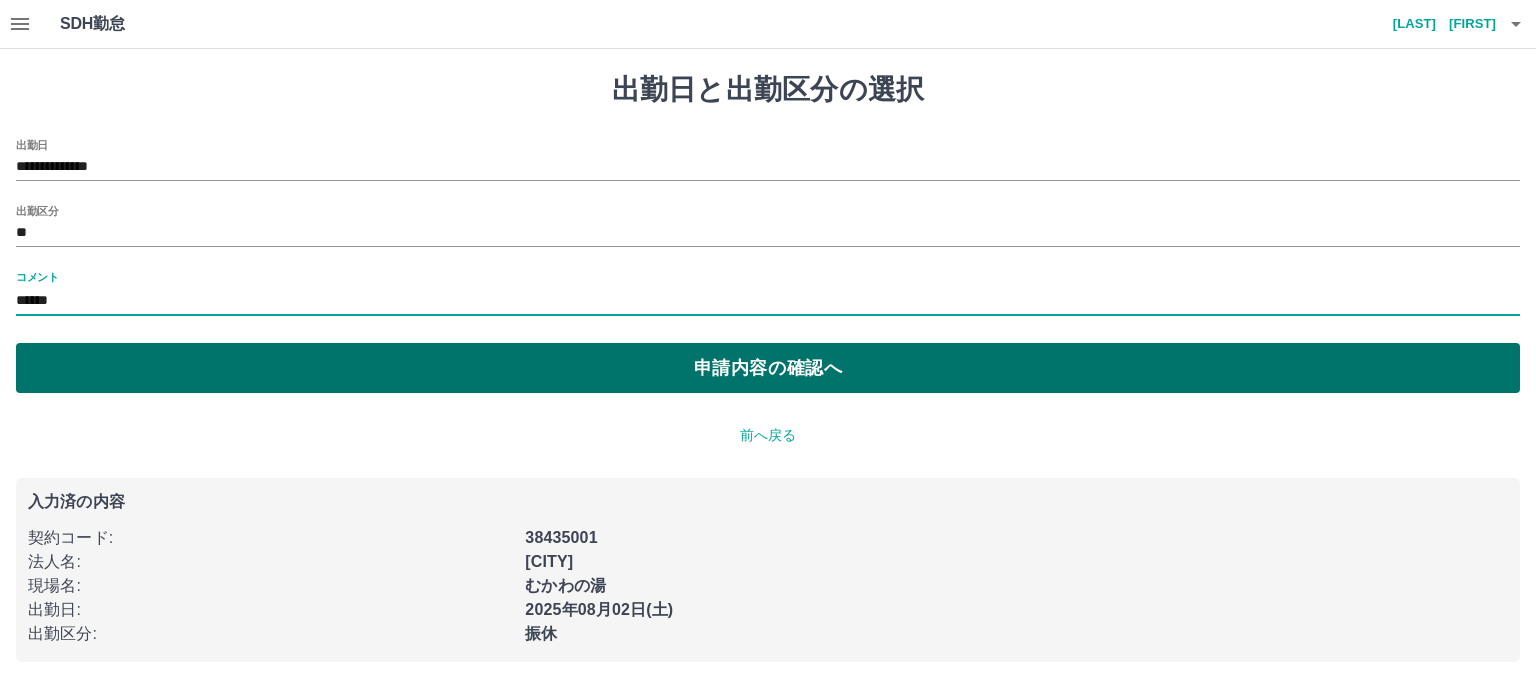 type on "******" 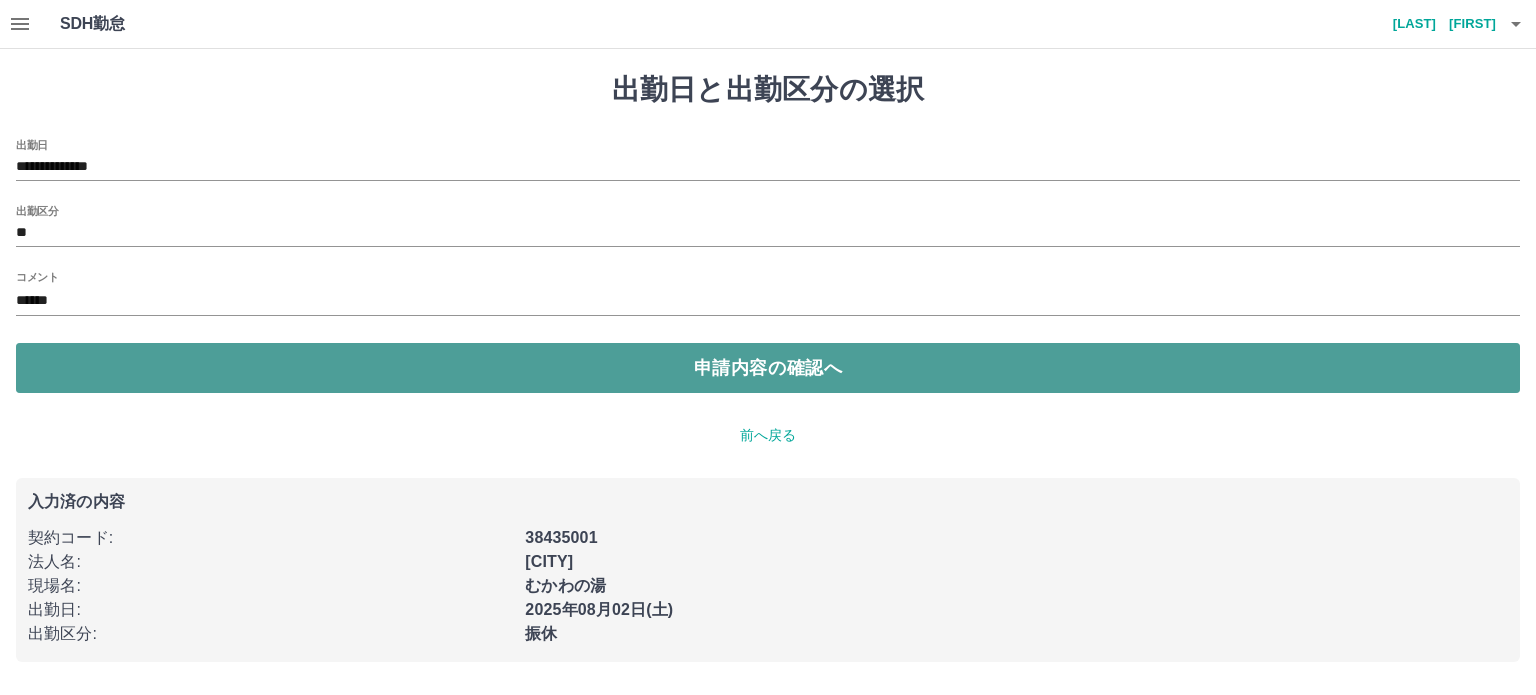 click on "申請内容の確認へ" at bounding box center (768, 368) 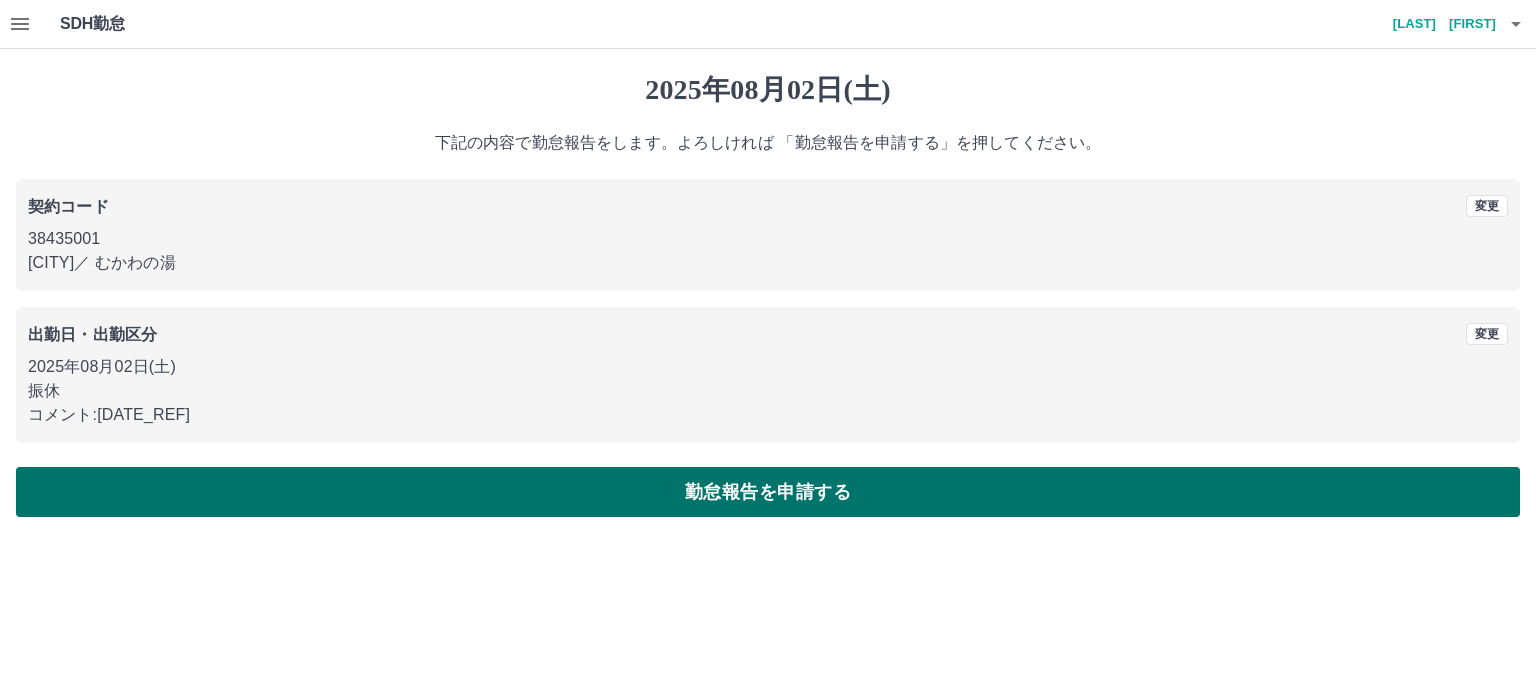 click on "勤怠報告を申請する" at bounding box center (768, 492) 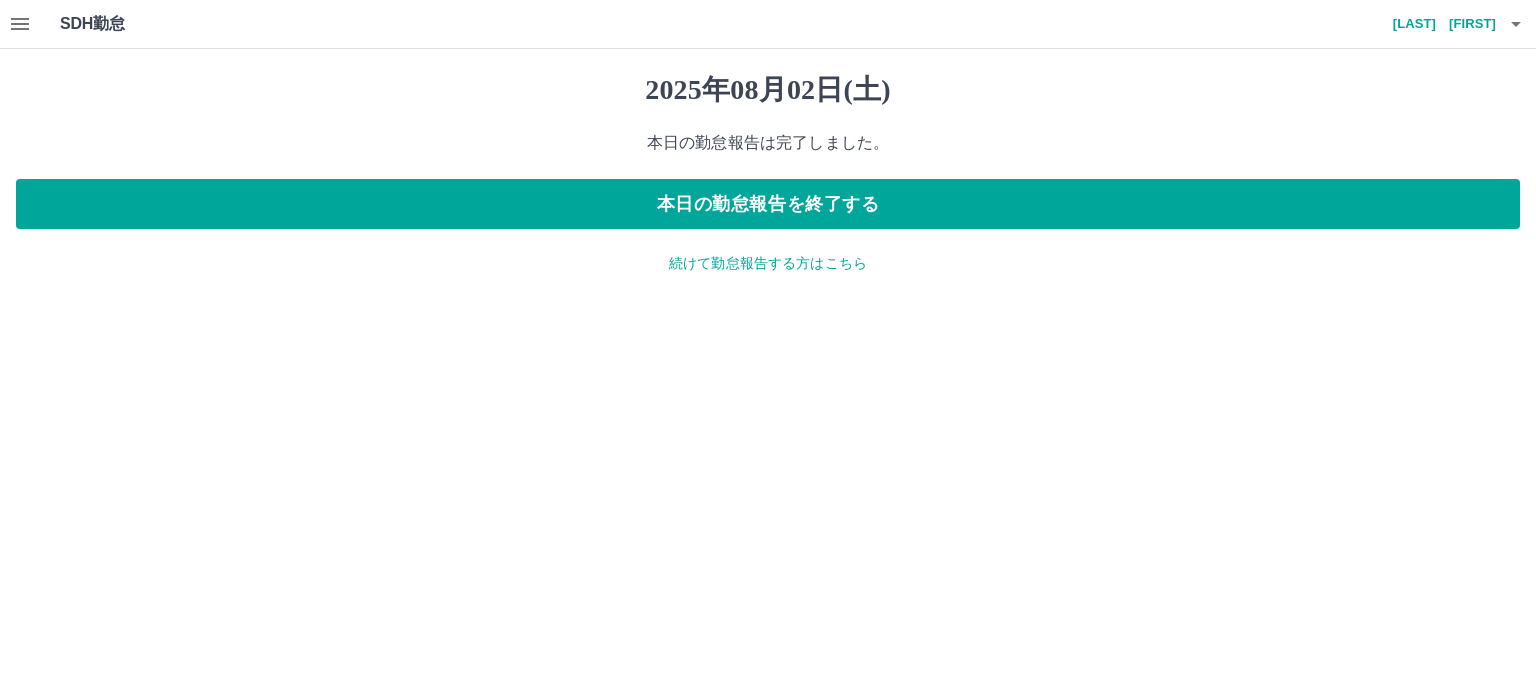 click on "続けて勤怠報告する方はこちら" at bounding box center (768, 263) 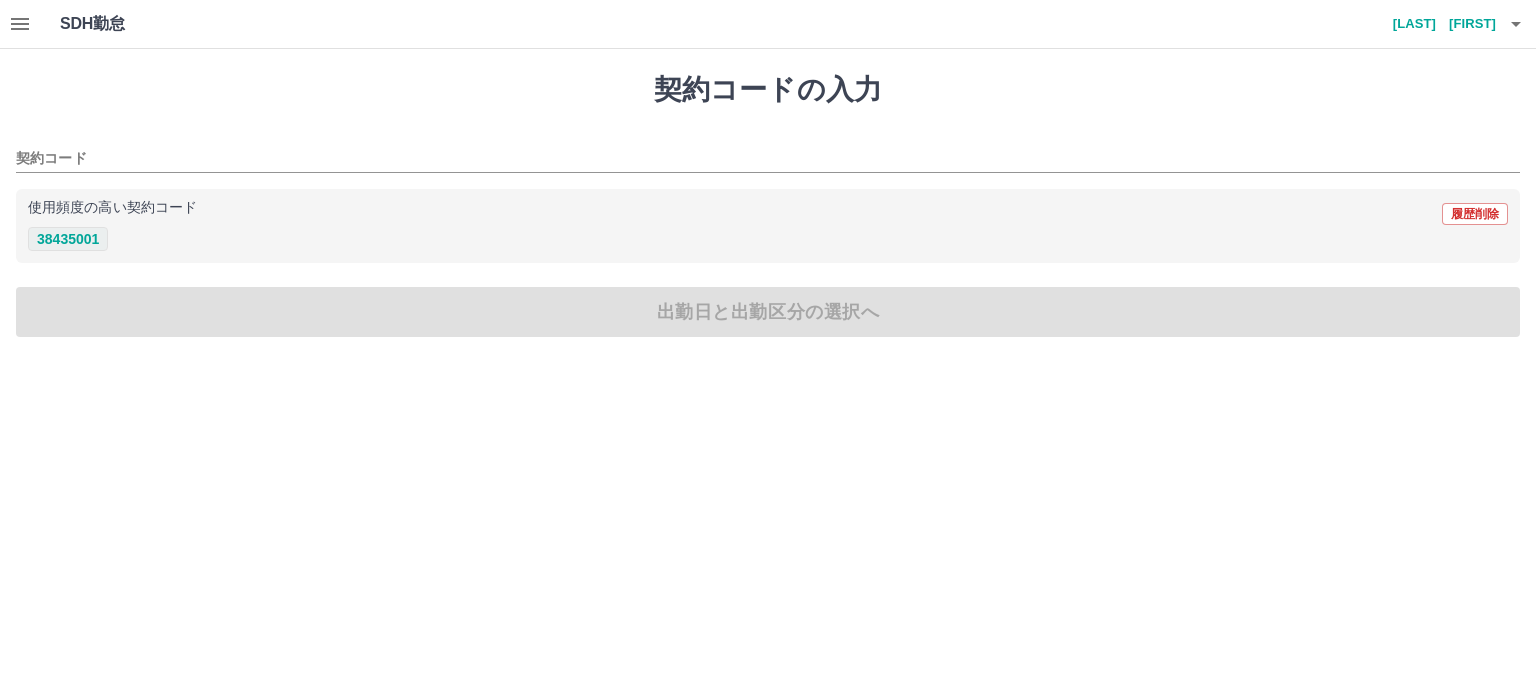 click on "38435001" at bounding box center (68, 239) 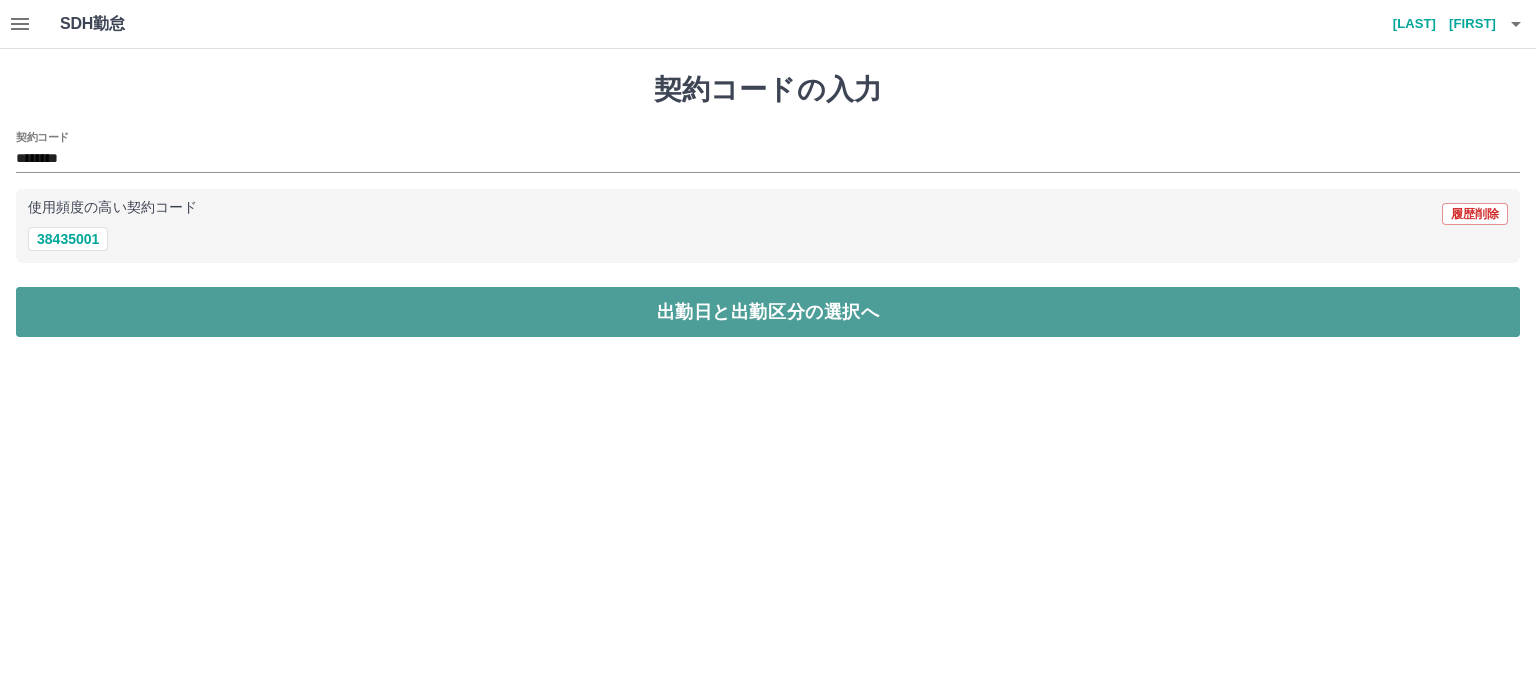 click on "出勤日と出勤区分の選択へ" at bounding box center [768, 312] 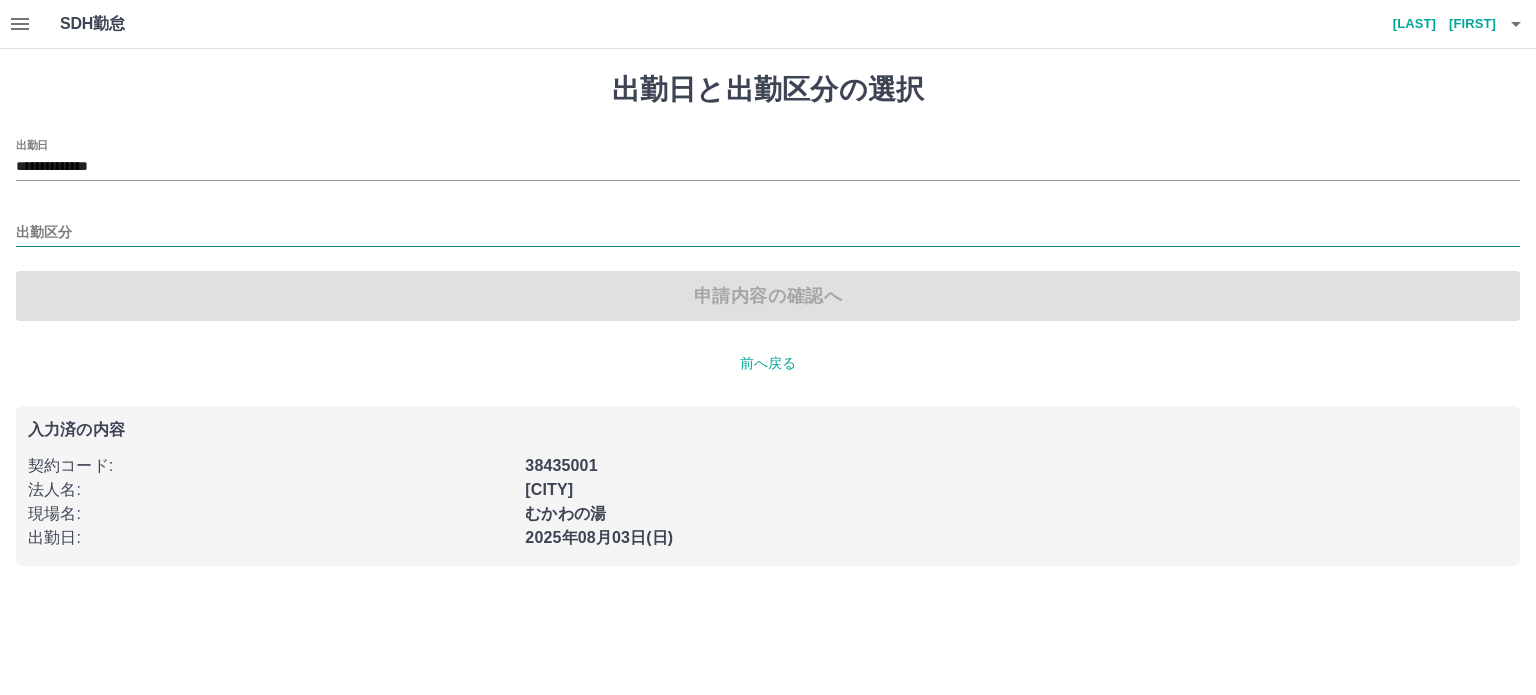click on "出勤区分" at bounding box center (768, 233) 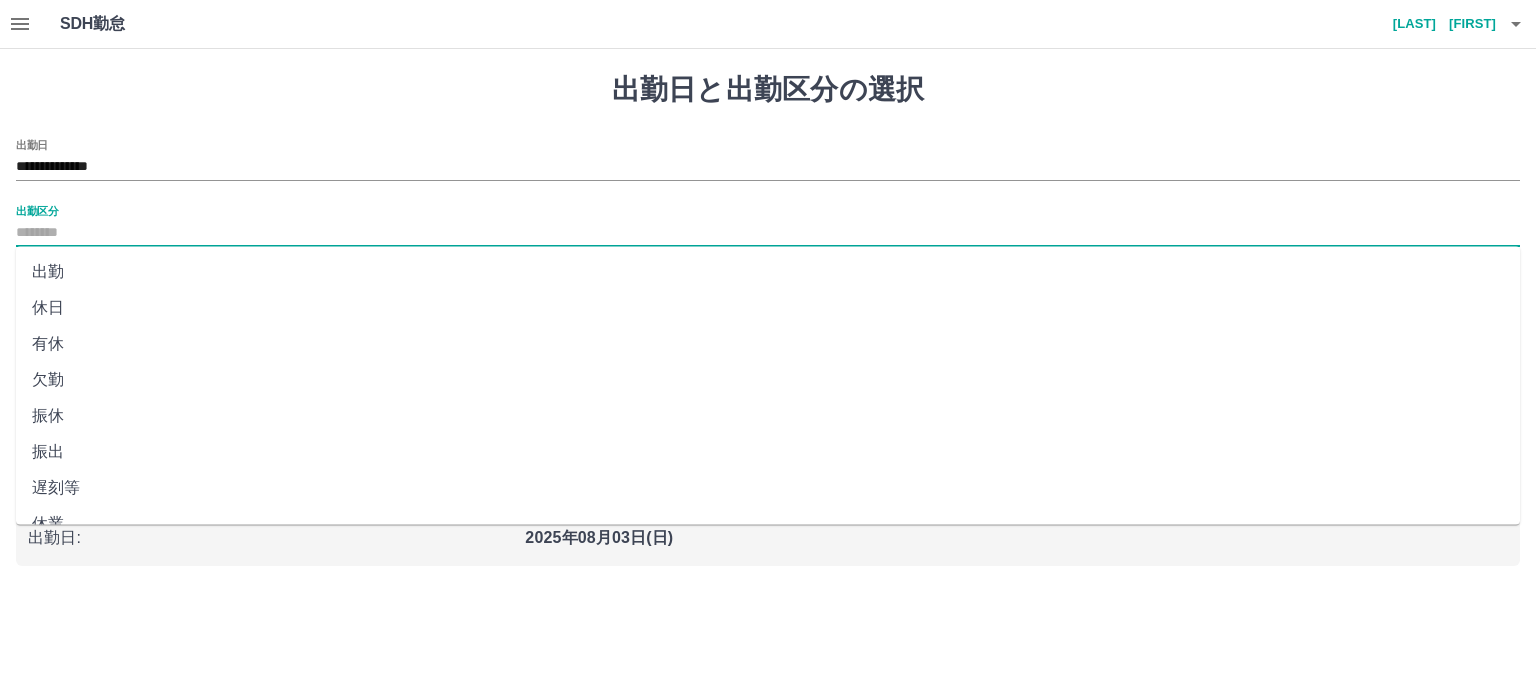 click on "出勤" at bounding box center [768, 272] 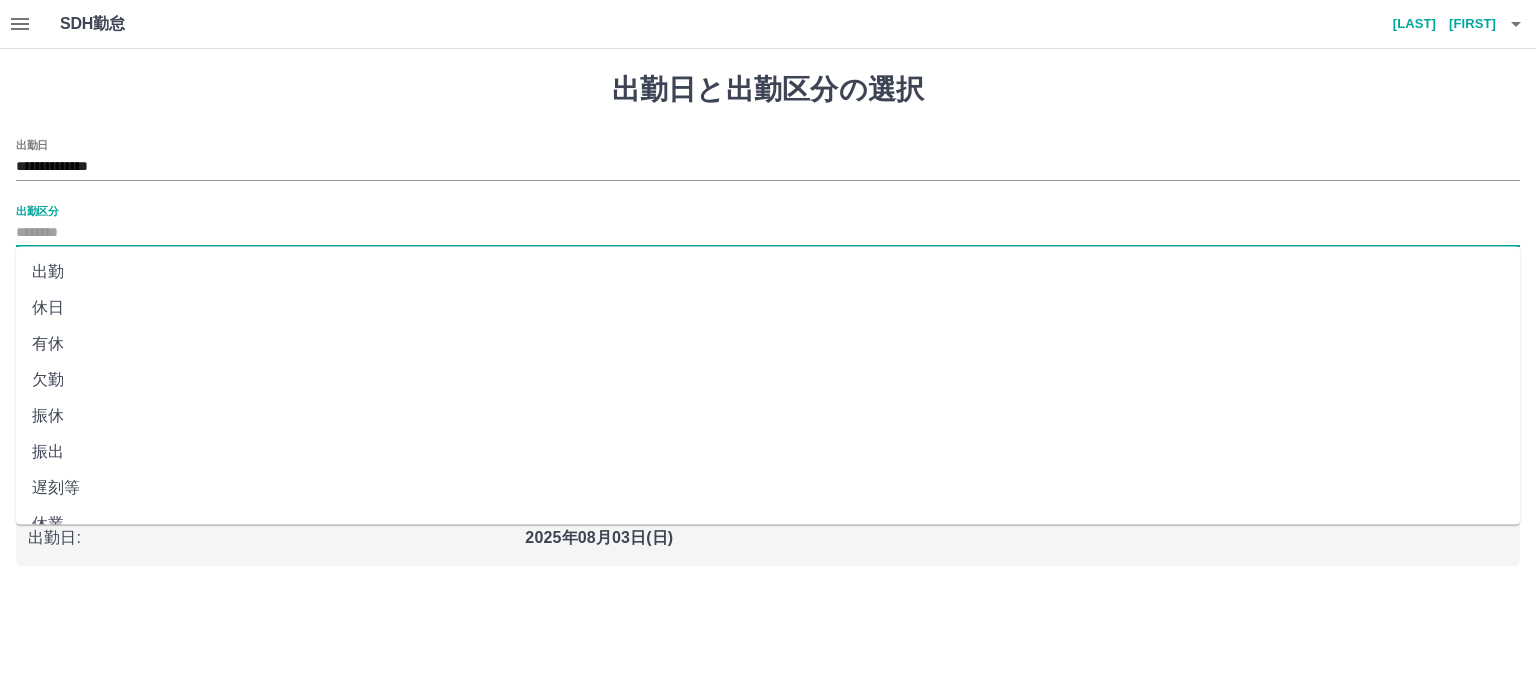 type on "**" 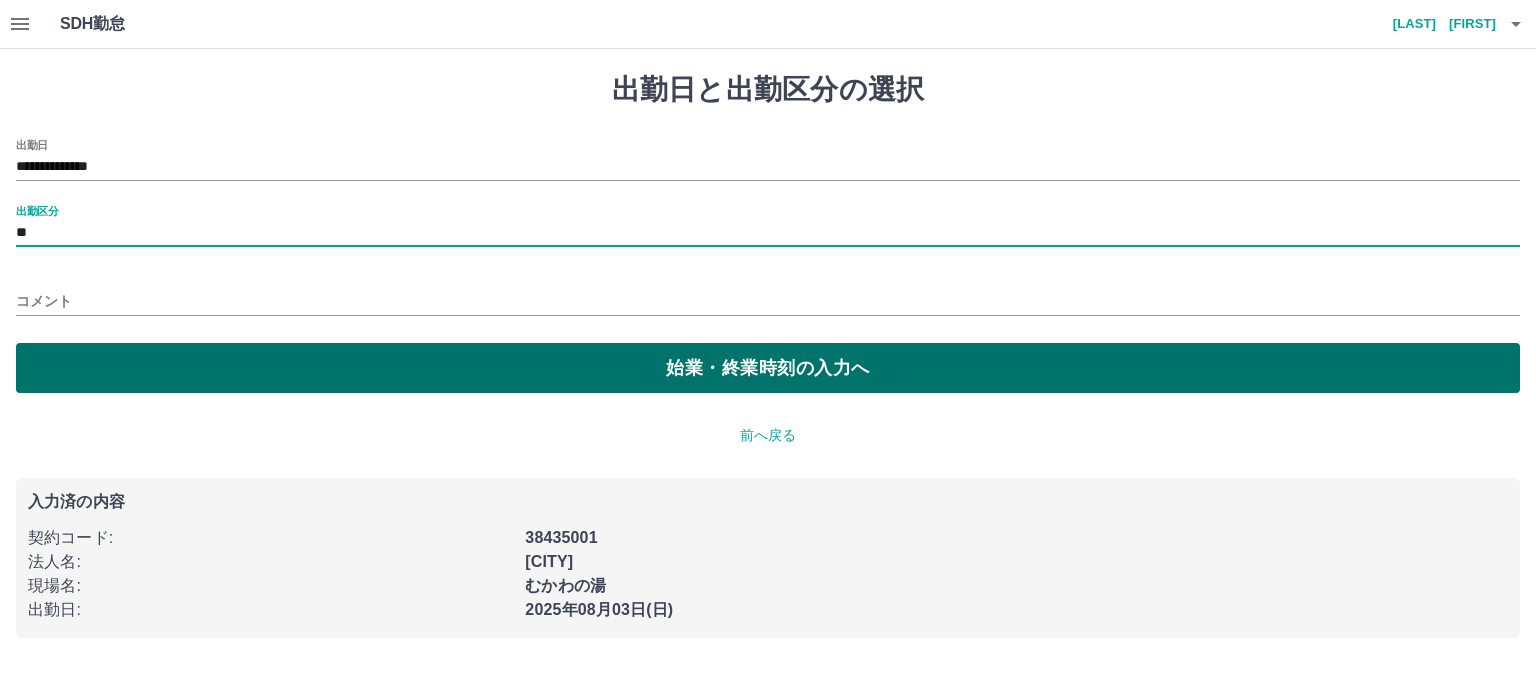 click on "始業・終業時刻の入力へ" at bounding box center [768, 368] 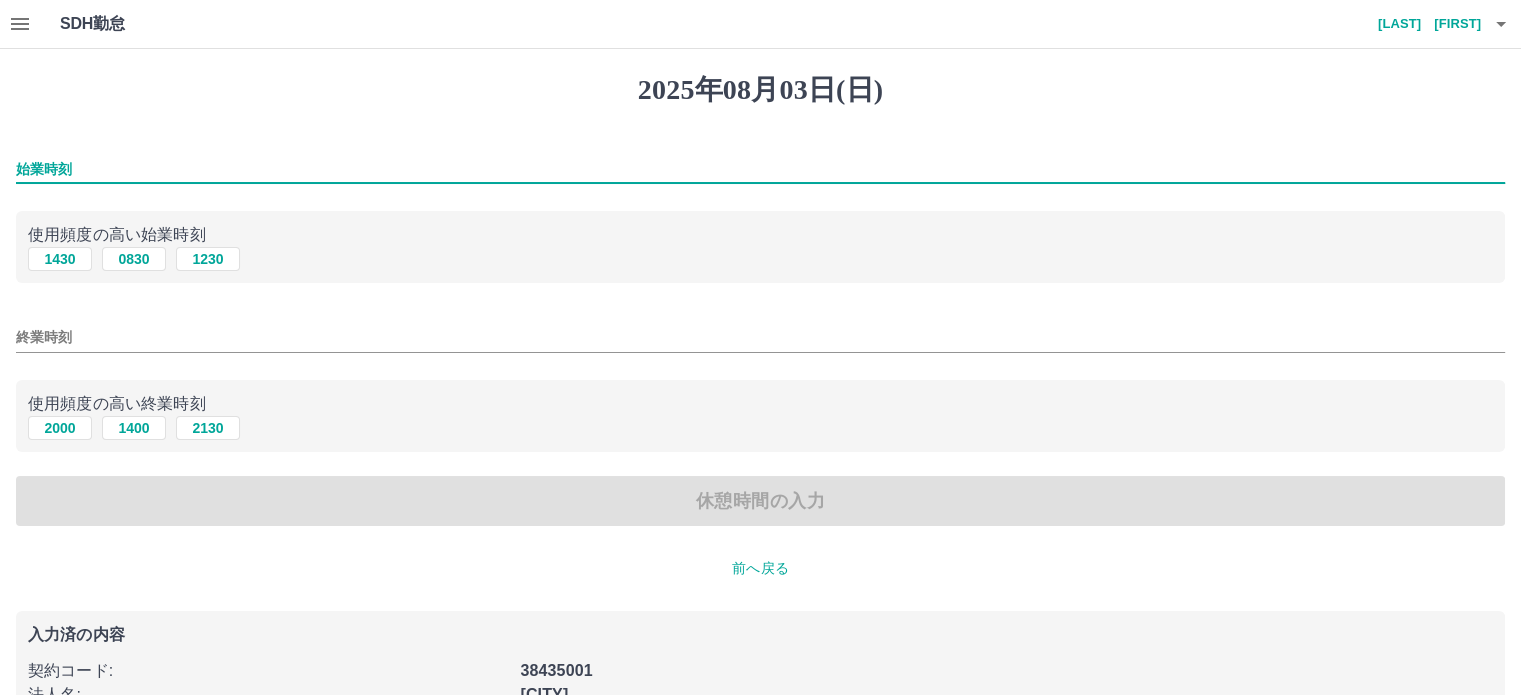 click on "始業時刻" at bounding box center [760, 169] 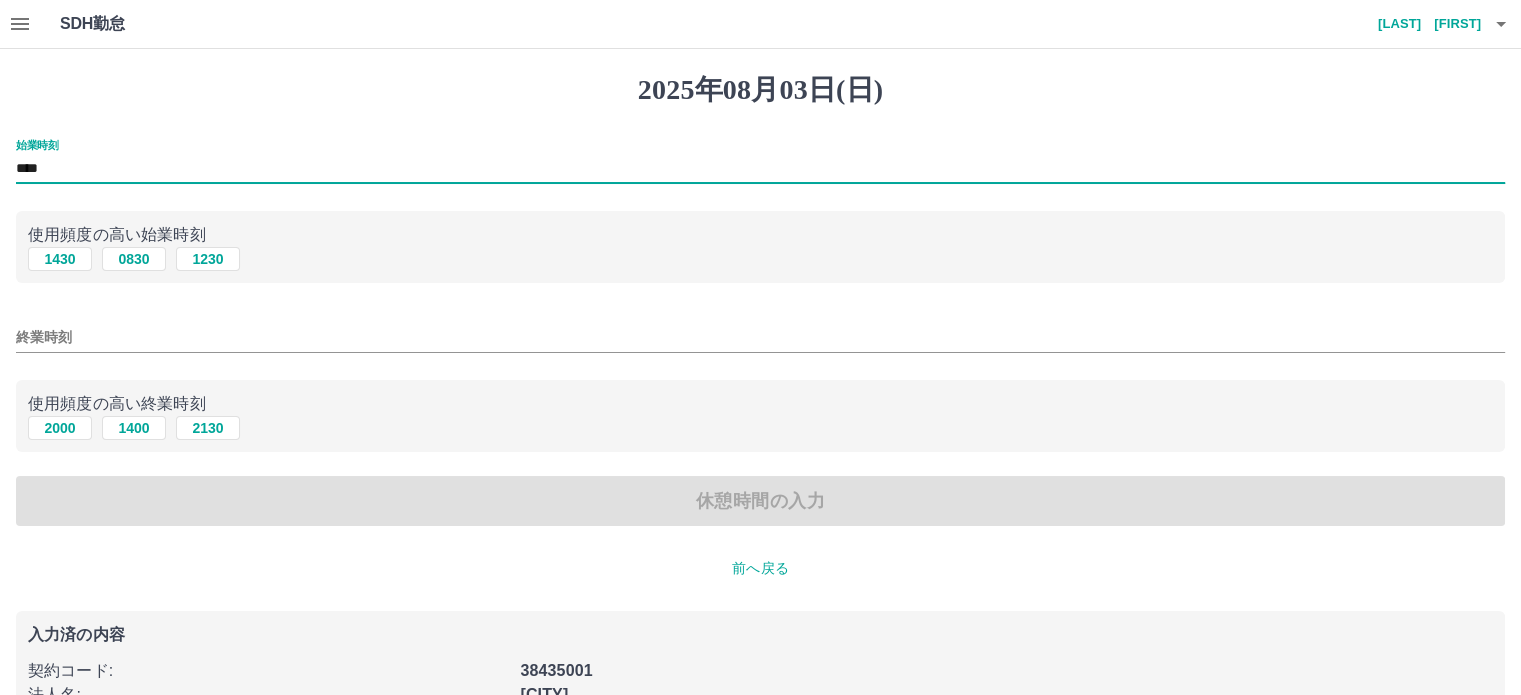 click on "終業時刻" at bounding box center [760, 337] 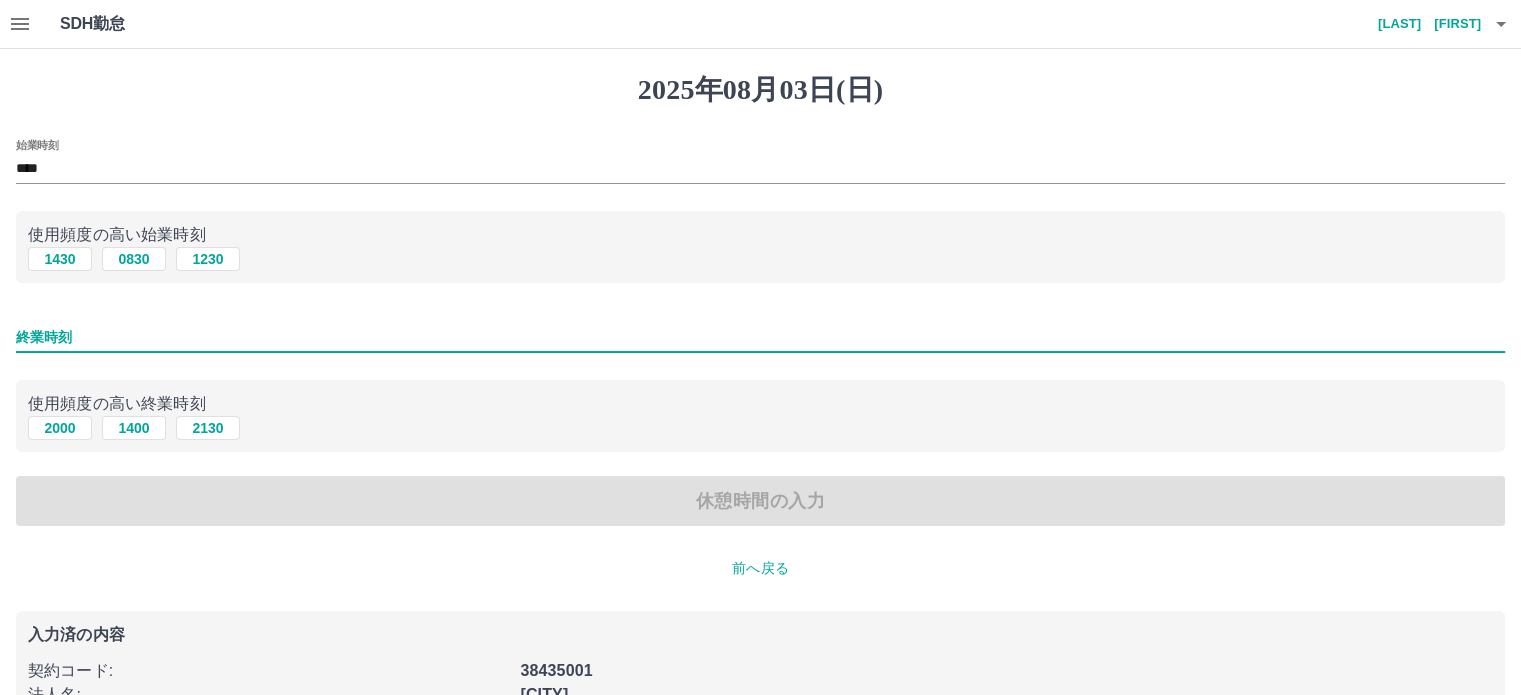 type on "****" 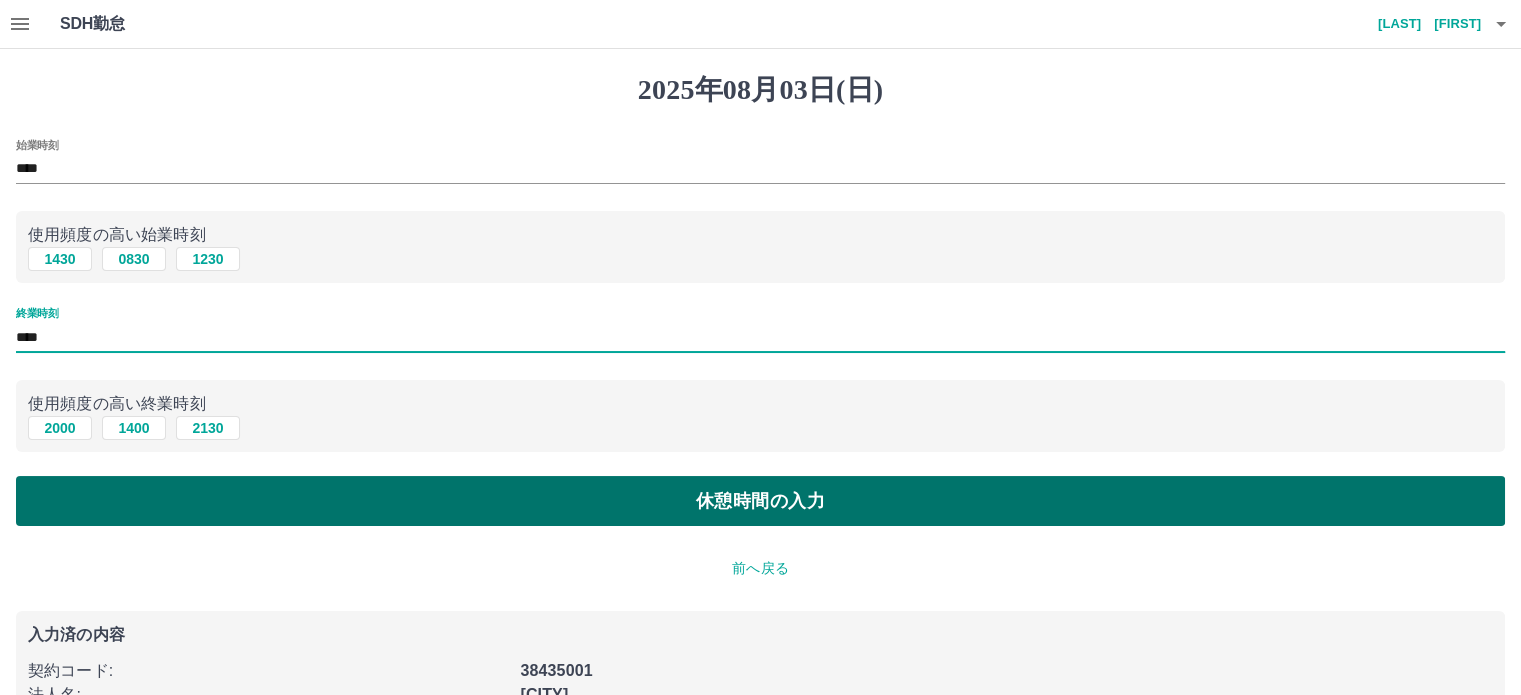 click on "休憩時間の入力" at bounding box center [760, 501] 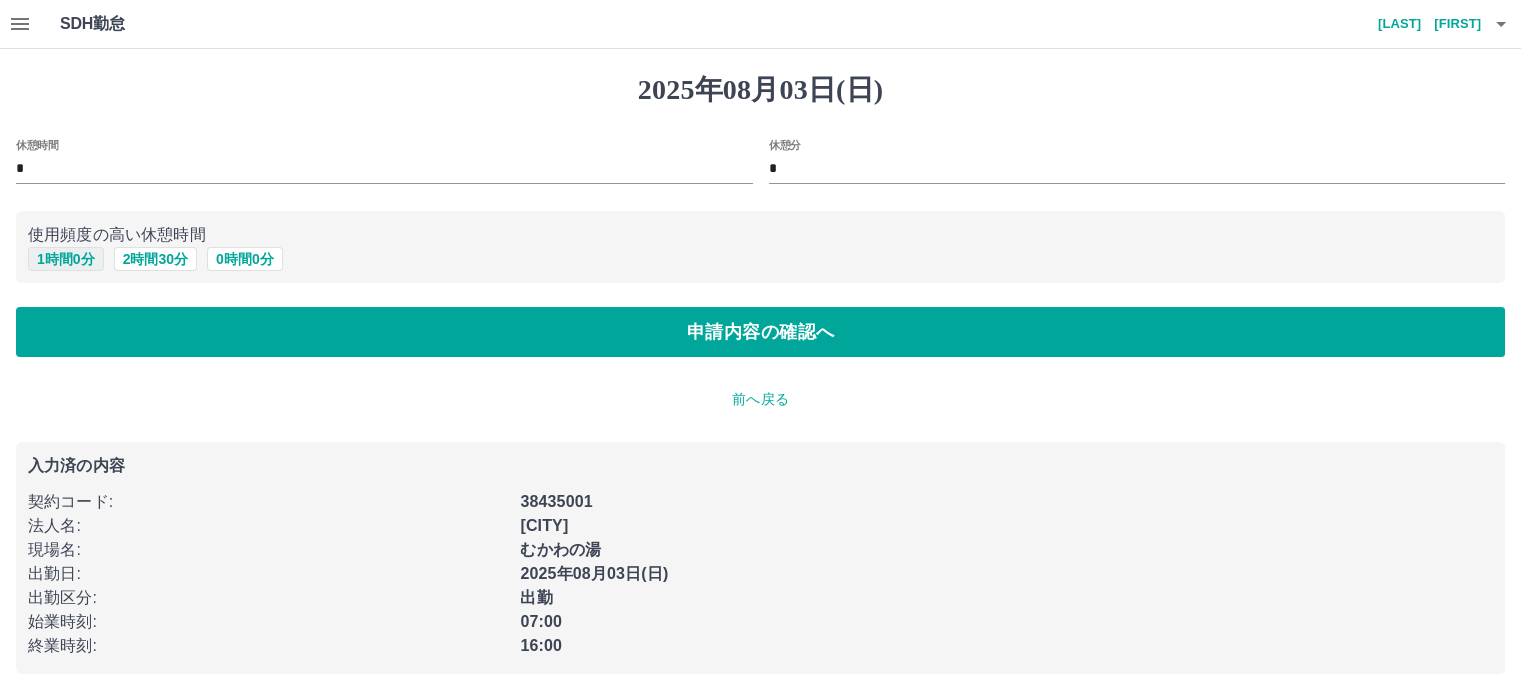 click on "1 時間 0 分" at bounding box center (66, 259) 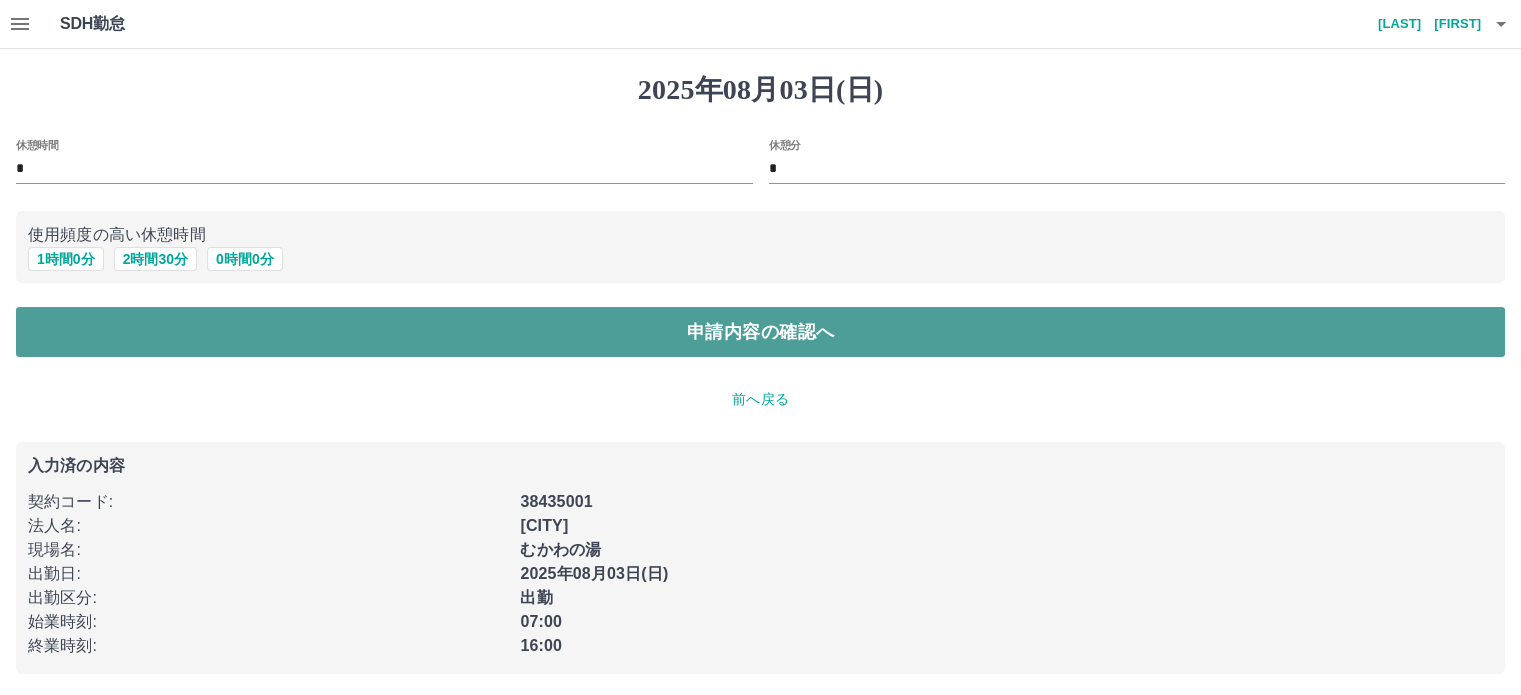 click on "申請内容の確認へ" at bounding box center [760, 332] 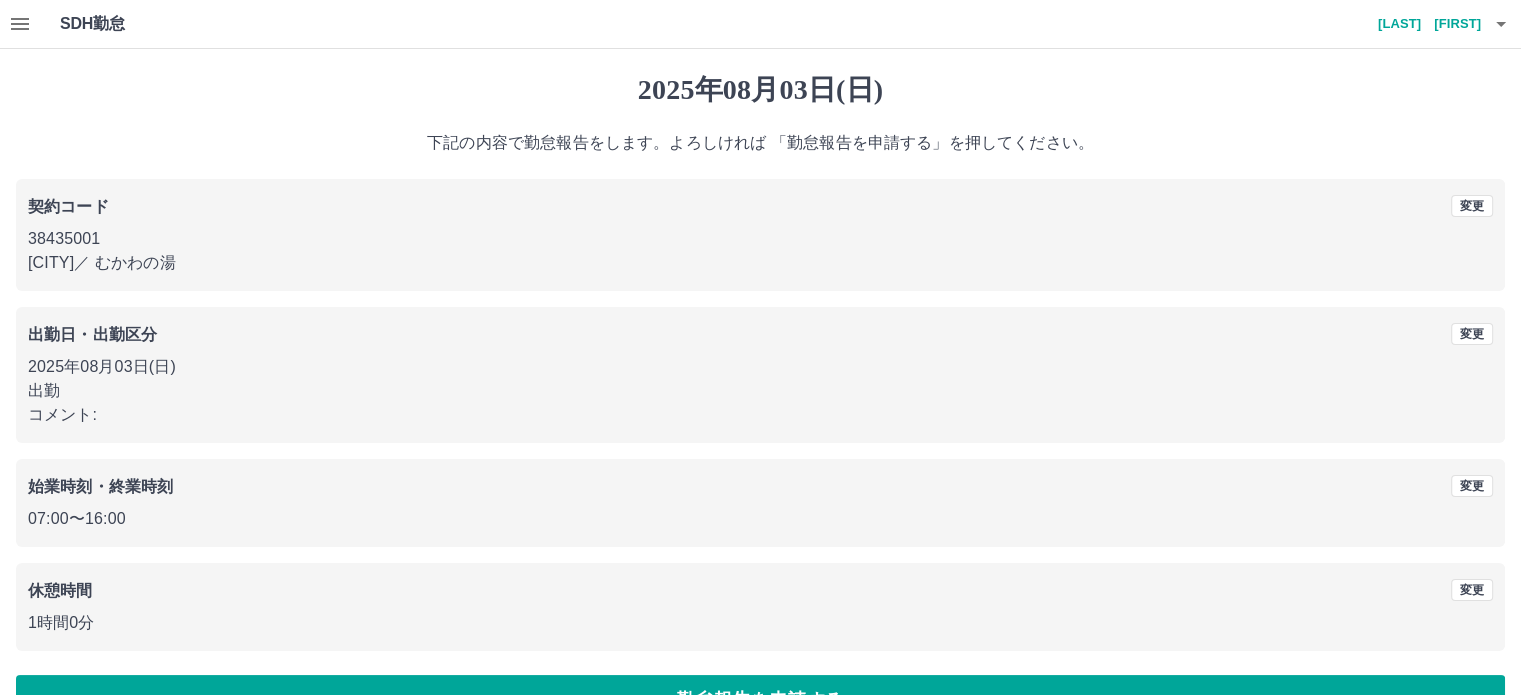 scroll, scrollTop: 53, scrollLeft: 0, axis: vertical 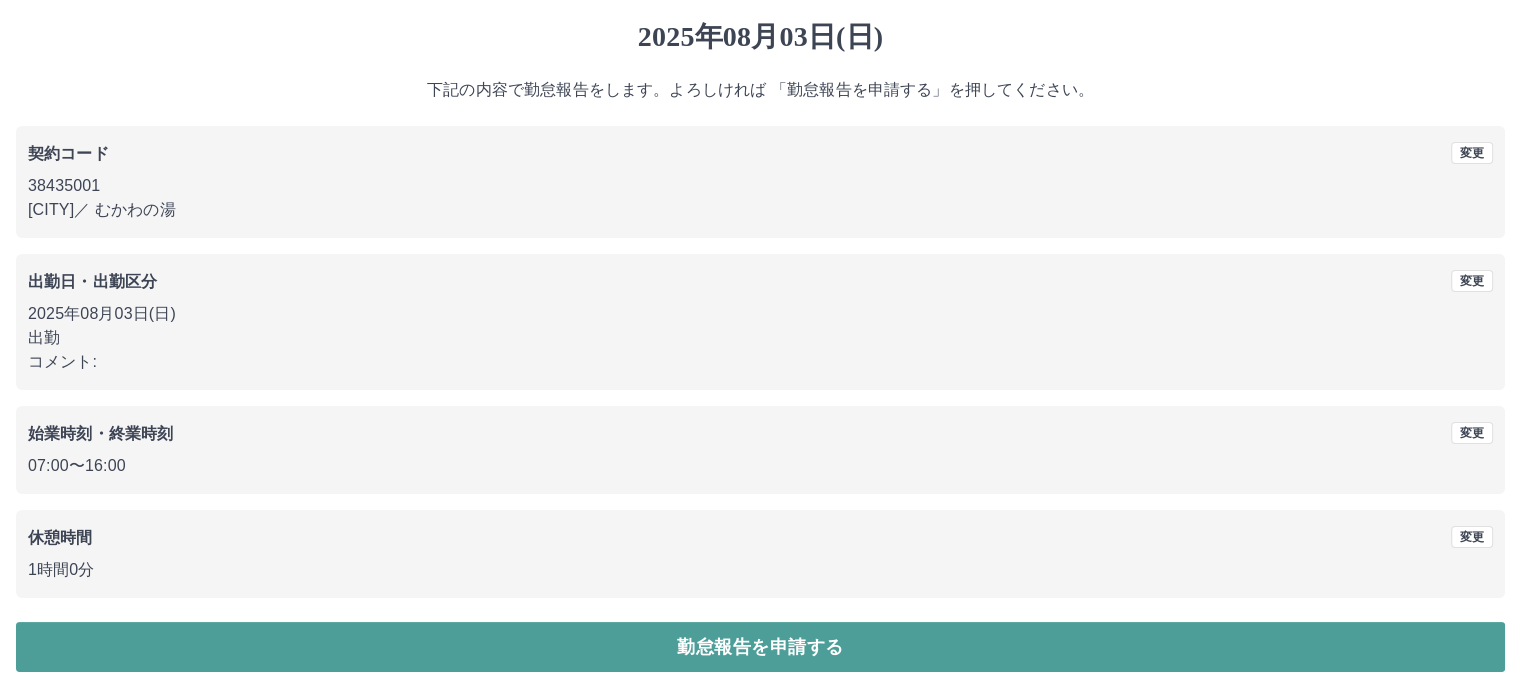 click on "勤怠報告を申請する" at bounding box center (760, 647) 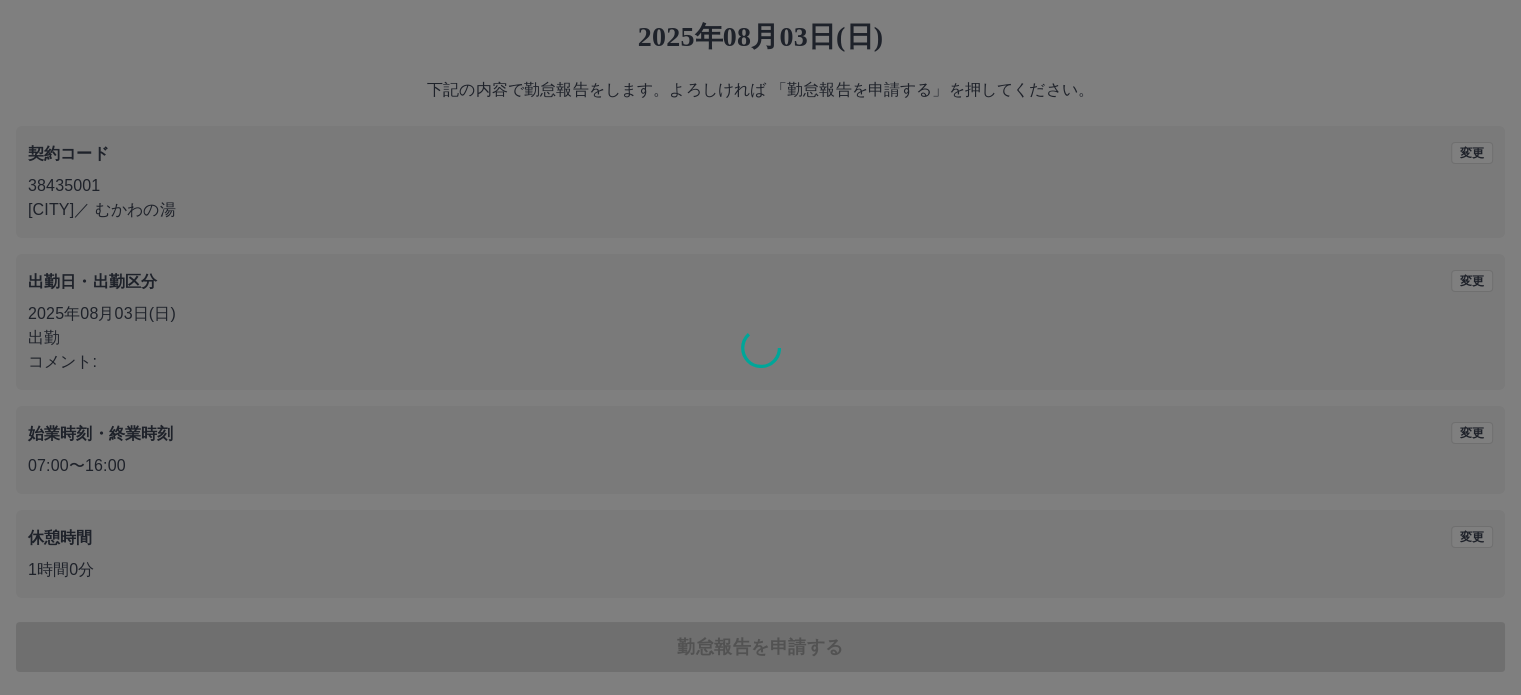 scroll, scrollTop: 0, scrollLeft: 0, axis: both 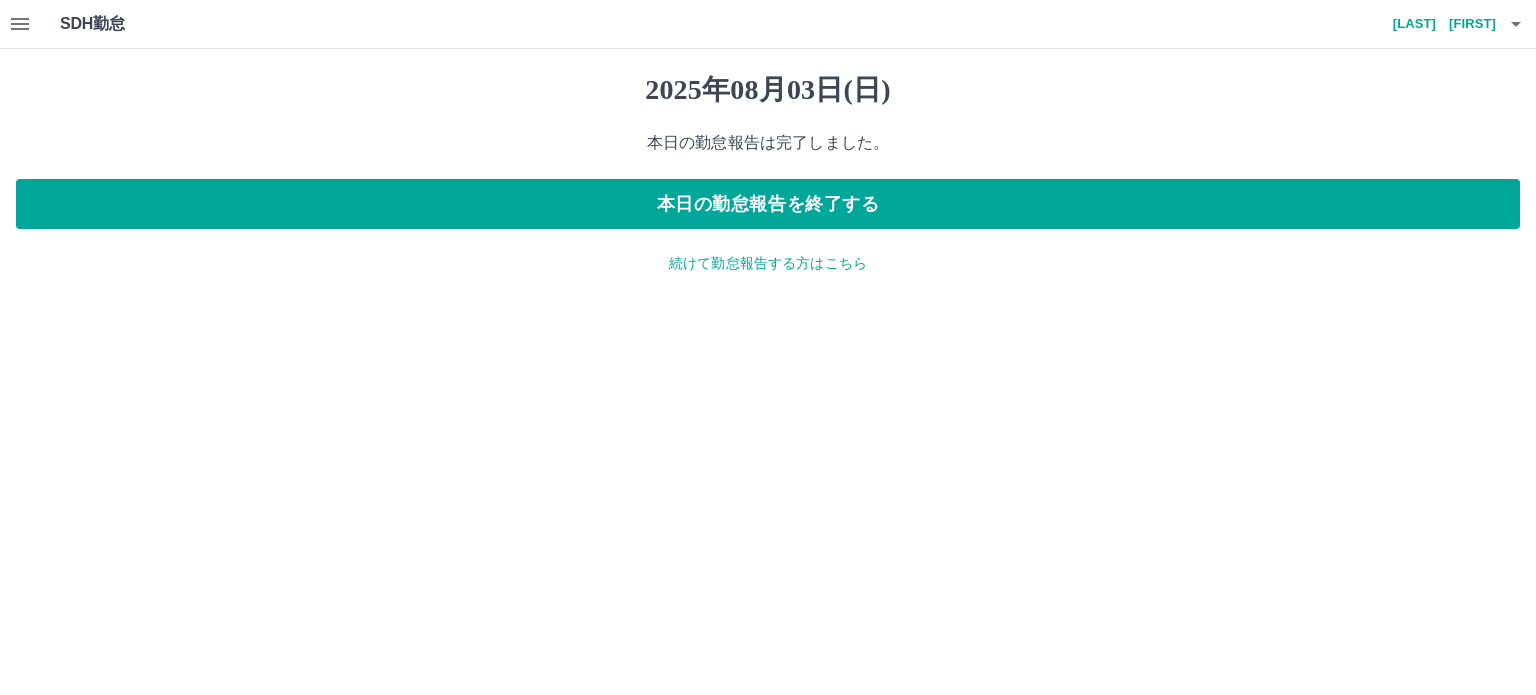 click 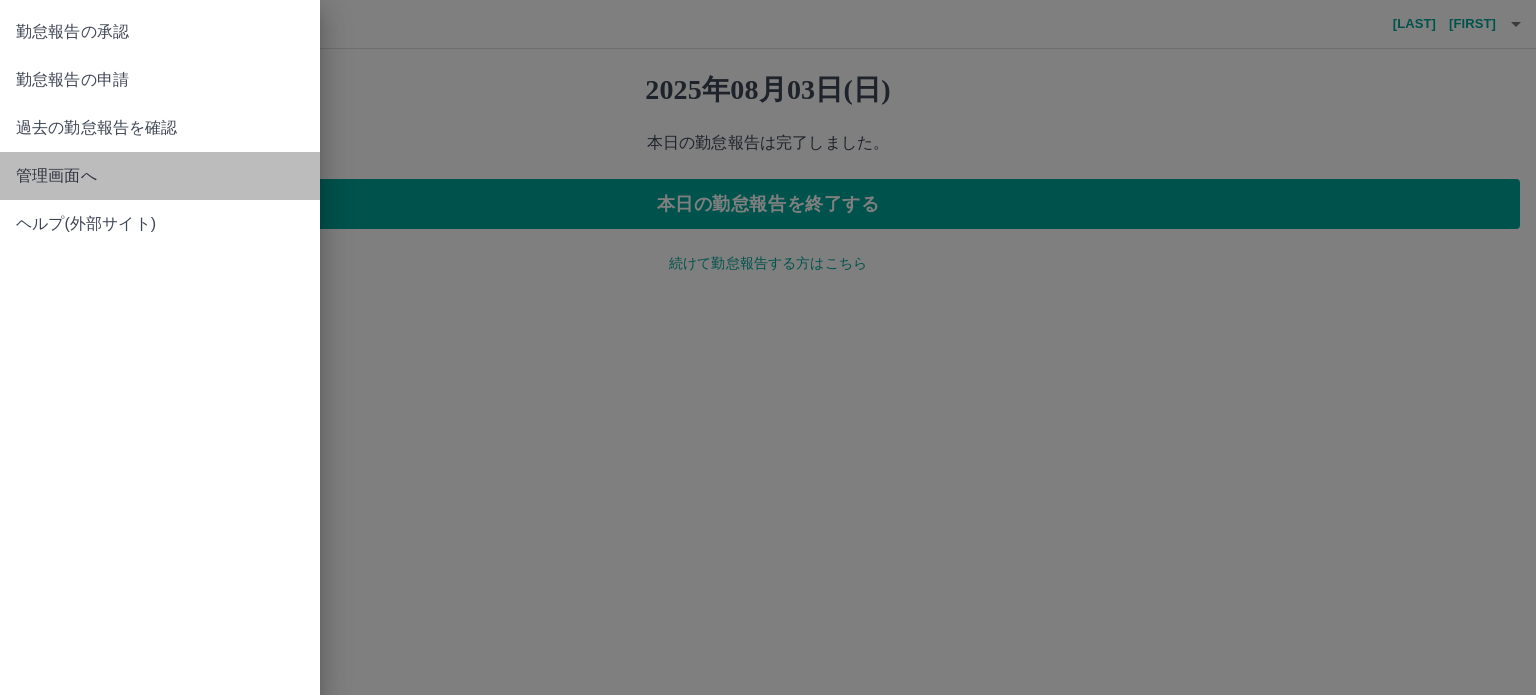 click on "管理画面へ" at bounding box center (160, 176) 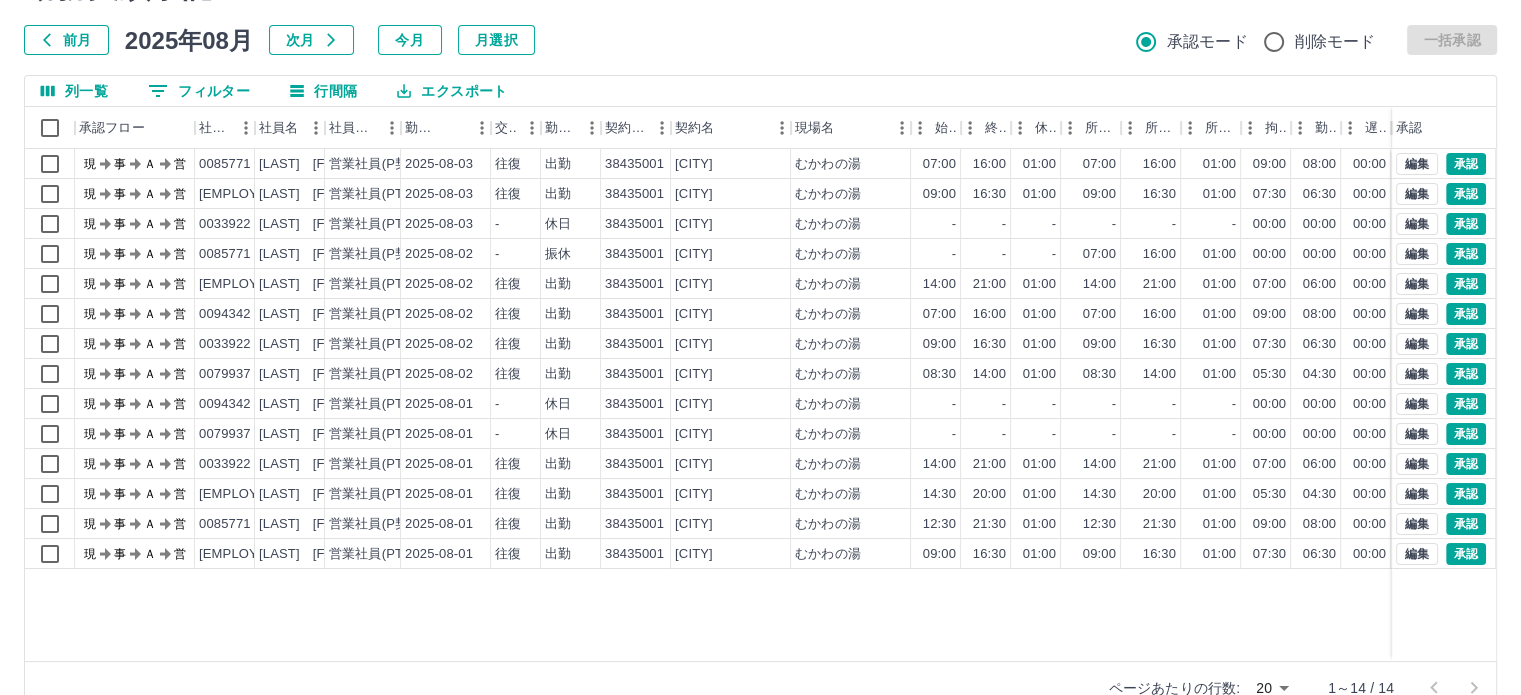 scroll, scrollTop: 150, scrollLeft: 0, axis: vertical 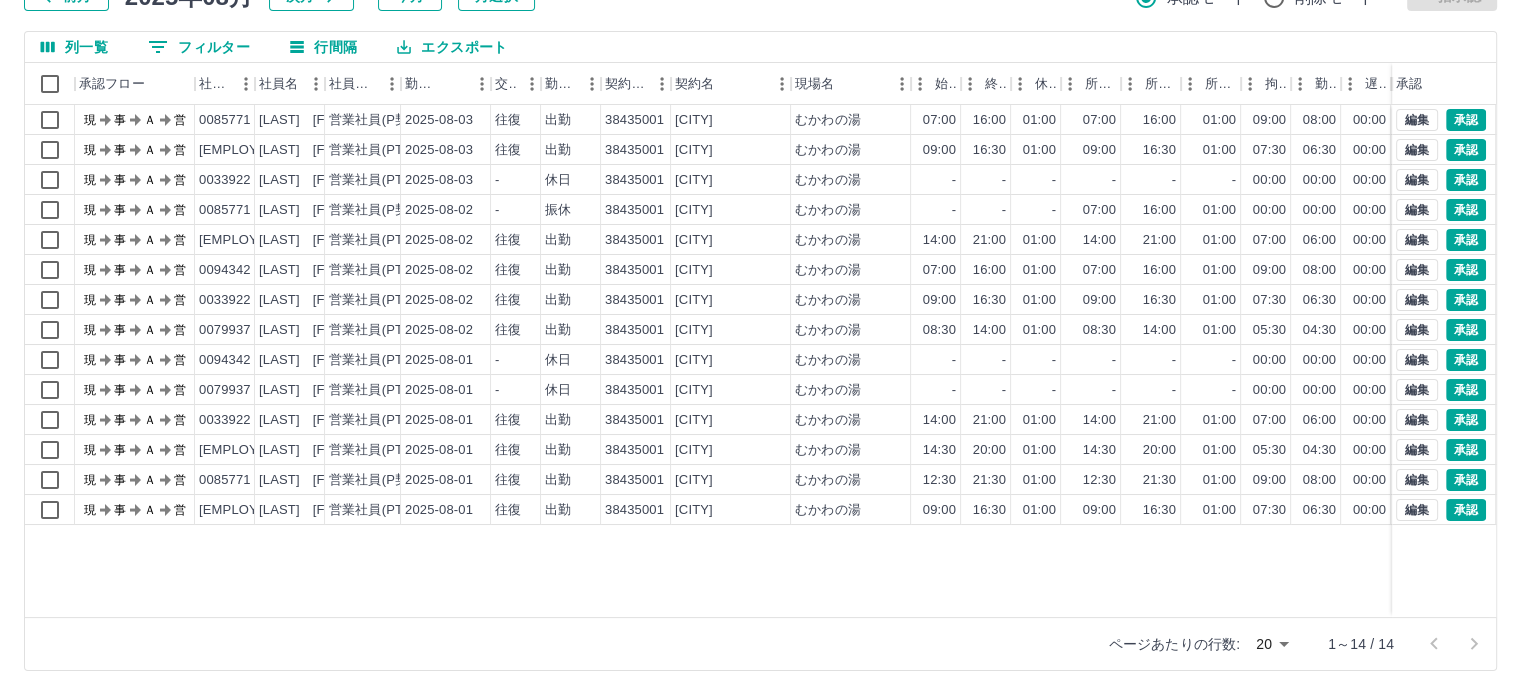 click on "SDH勤怠 小田切　雅美 勤務実績承認 前月 2025年08月 次月 今月 月選択 承認モード 削除モード 一括承認 列一覧 0 フィルター 行間隔 エクスポート 承認フロー 社員番号 社員名 社員区分 勤務日 交通費 勤務区分 契約コード 契約名 現場名 始業 終業 休憩 所定開始 所定終業 所定休憩 拘束 勤務 遅刻等 コメント ステータス 承認 現 事 Ａ 営 0085771 小田切　雅美 営業社員(P契約) 2025-08-03 往復 出勤 38435001 北杜市 むかわの湯 07:00 16:00 01:00 07:00 16:00 01:00 09:00 08:00 00:00 現場責任者承認待 現 事 Ａ 営 0033921 中山　順子 営業社員(PT契約) 2025-08-03 往復 出勤 38435001 北杜市 むかわの湯 09:00 16:30 01:00 09:00 16:30 01:00 07:30 06:30 00:00 現場責任者承認待 現 事 Ａ 営 0033922 栗原　ますみ 営業社員(PT契約) 2025-08-03  -  休日 38435001 北杜市 むかわの湯 - - - - - - 00:00 00:00 00:00 現場責任者承認待 現 -" at bounding box center (760, 272) 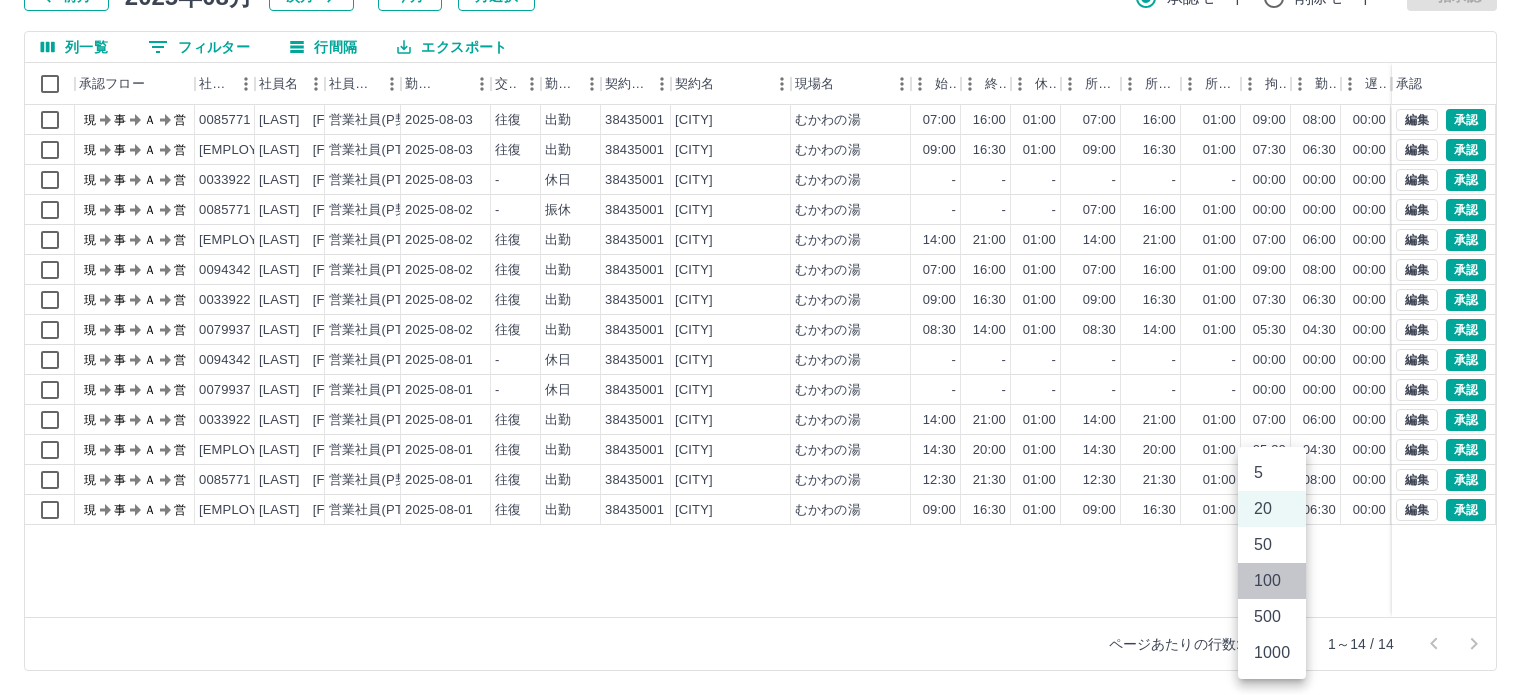 click on "100" at bounding box center [1272, 581] 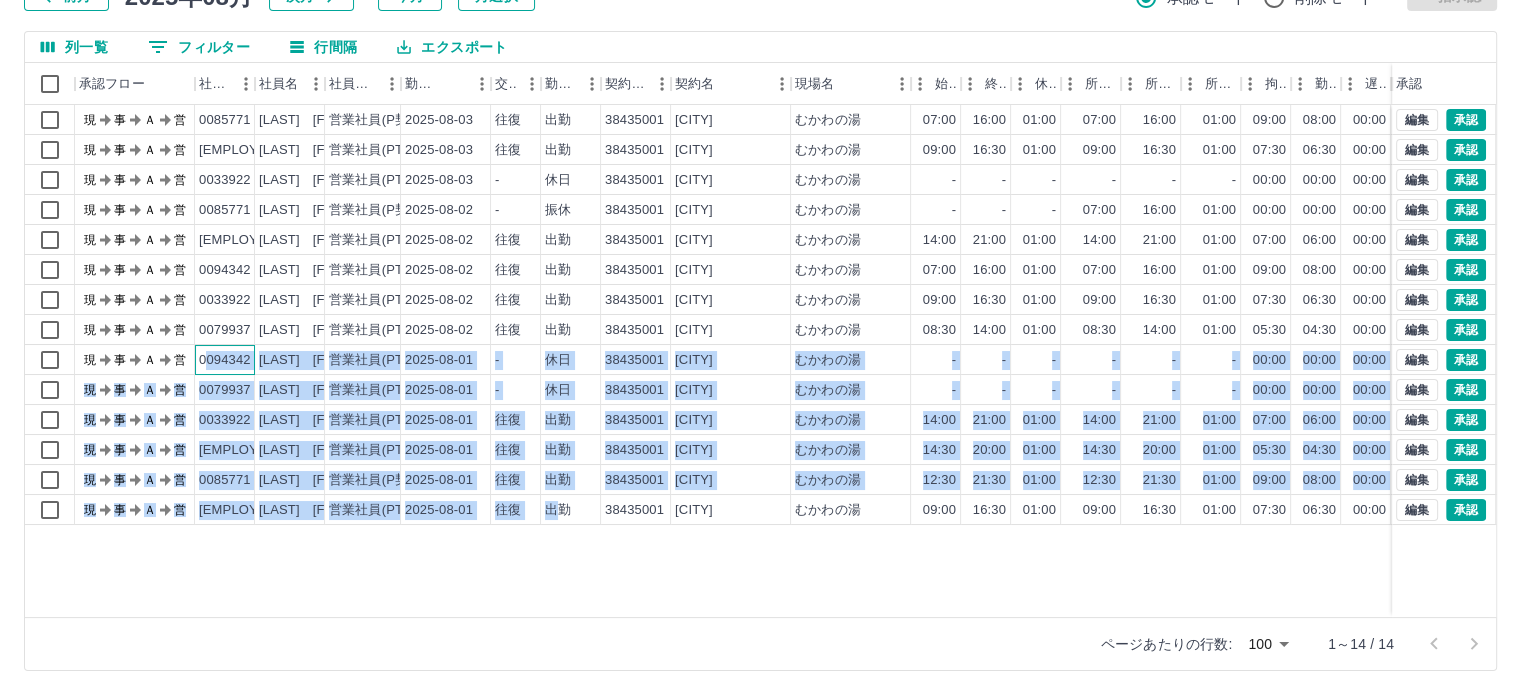 drag, startPoint x: 204, startPoint y: 351, endPoint x: 564, endPoint y: 496, distance: 388.10437 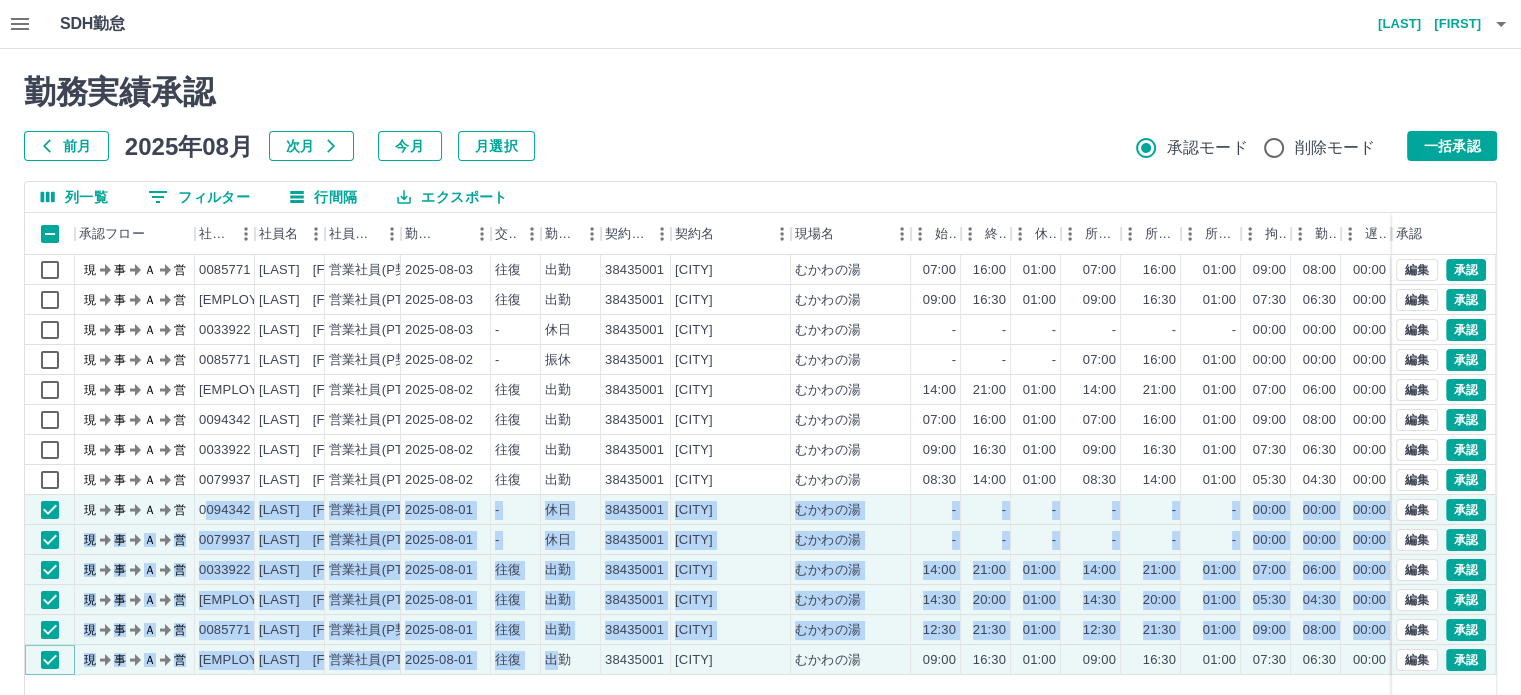 scroll, scrollTop: 0, scrollLeft: 0, axis: both 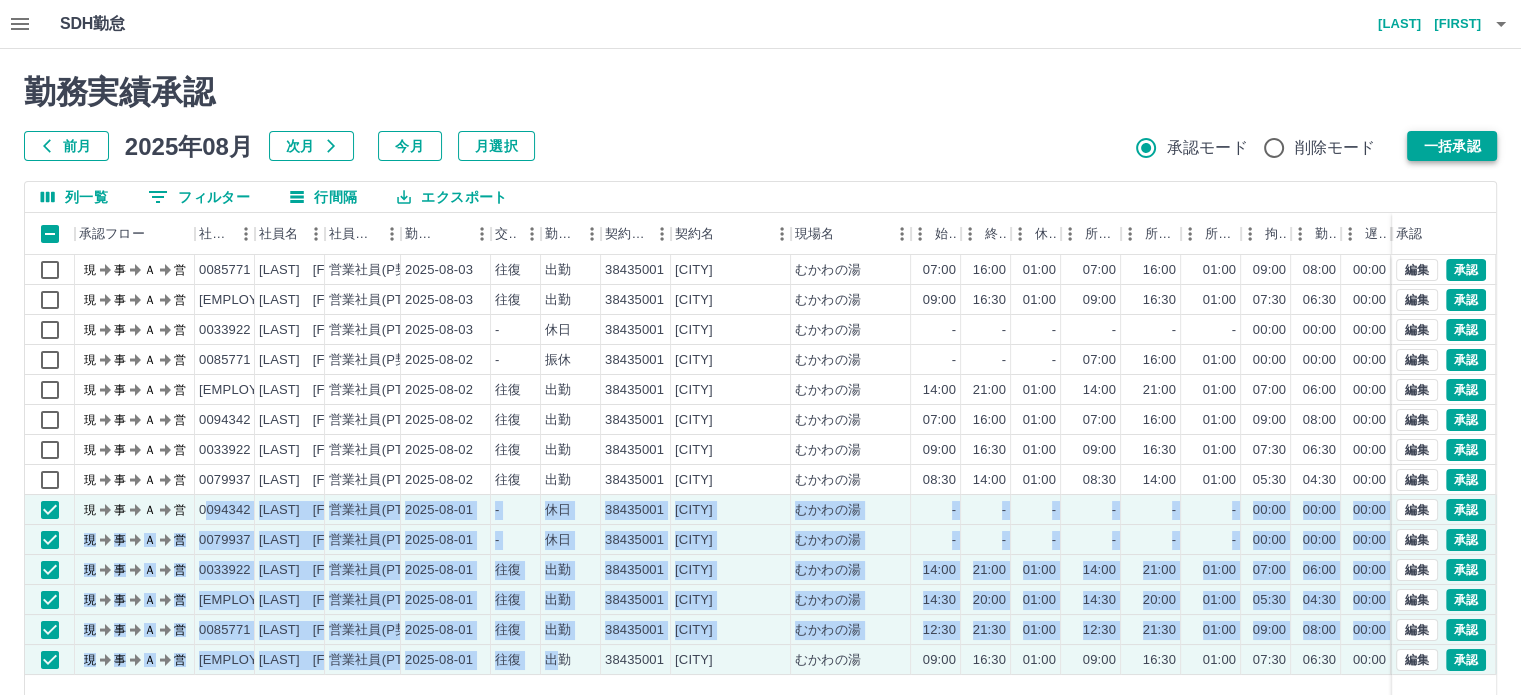 click on "一括承認" at bounding box center (1452, 146) 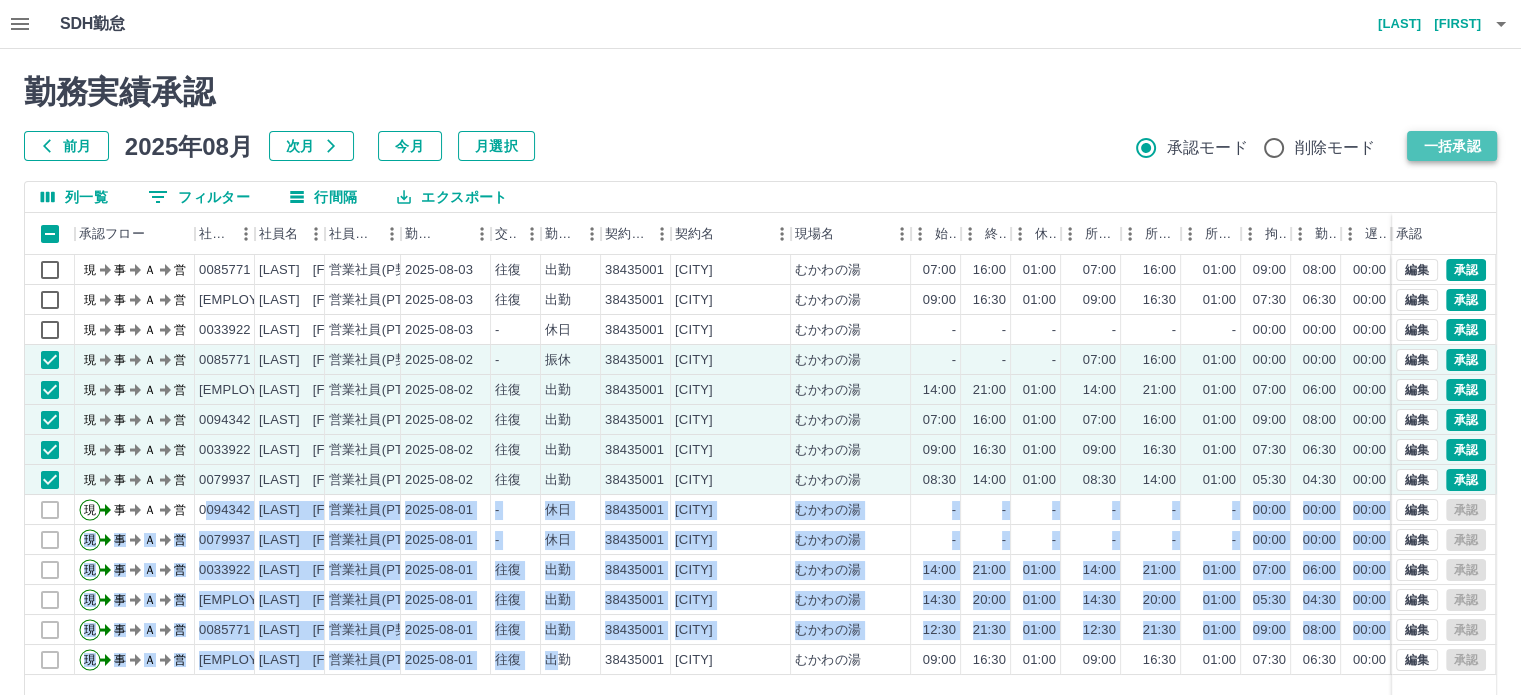 click on "一括承認" at bounding box center (1452, 146) 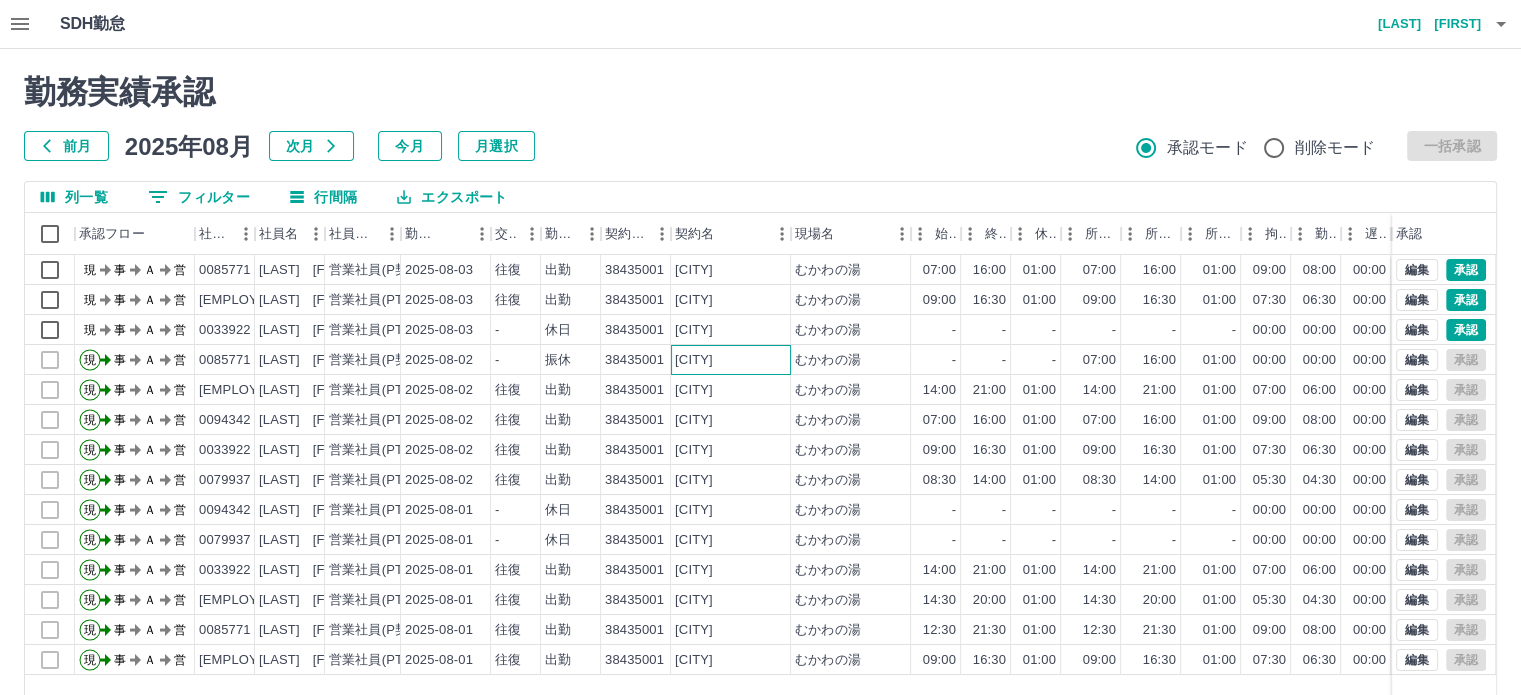 click on "[CITY]" at bounding box center (731, 360) 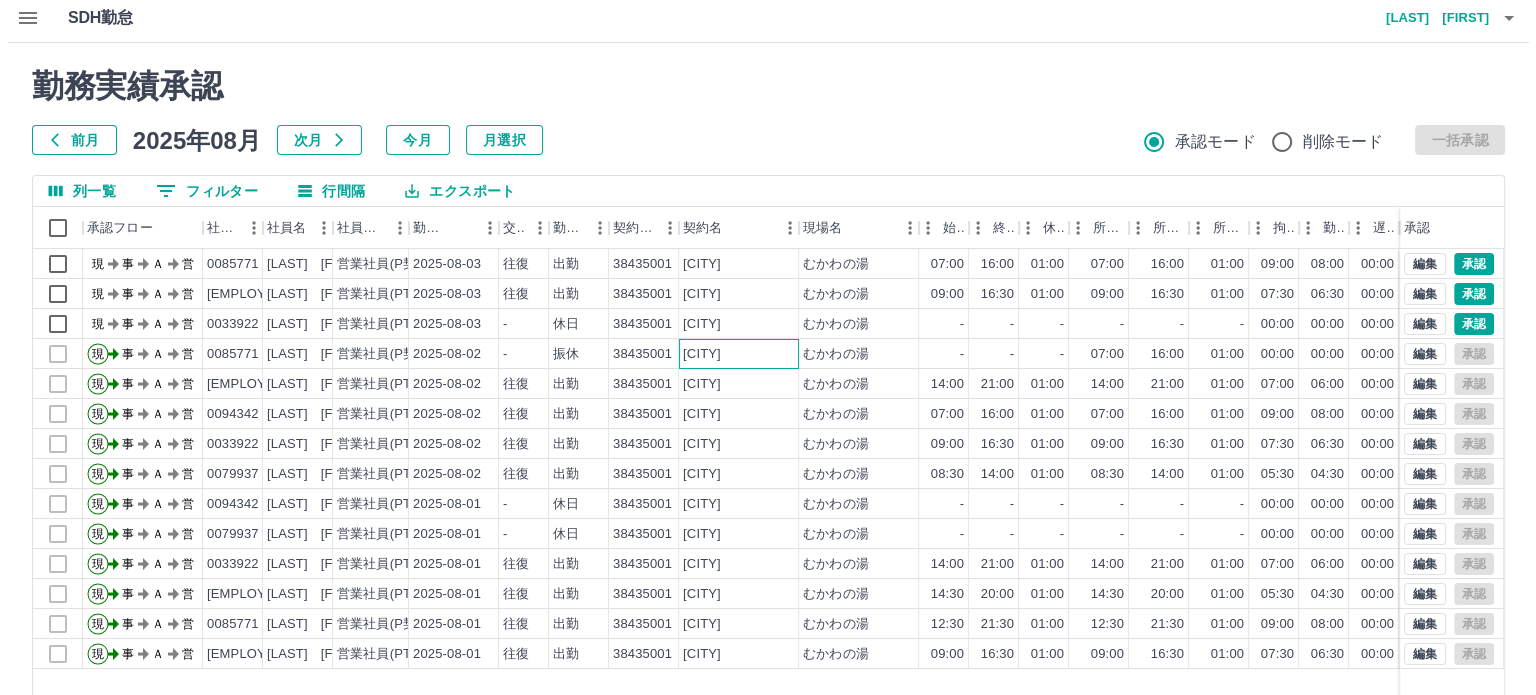 scroll, scrollTop: 0, scrollLeft: 0, axis: both 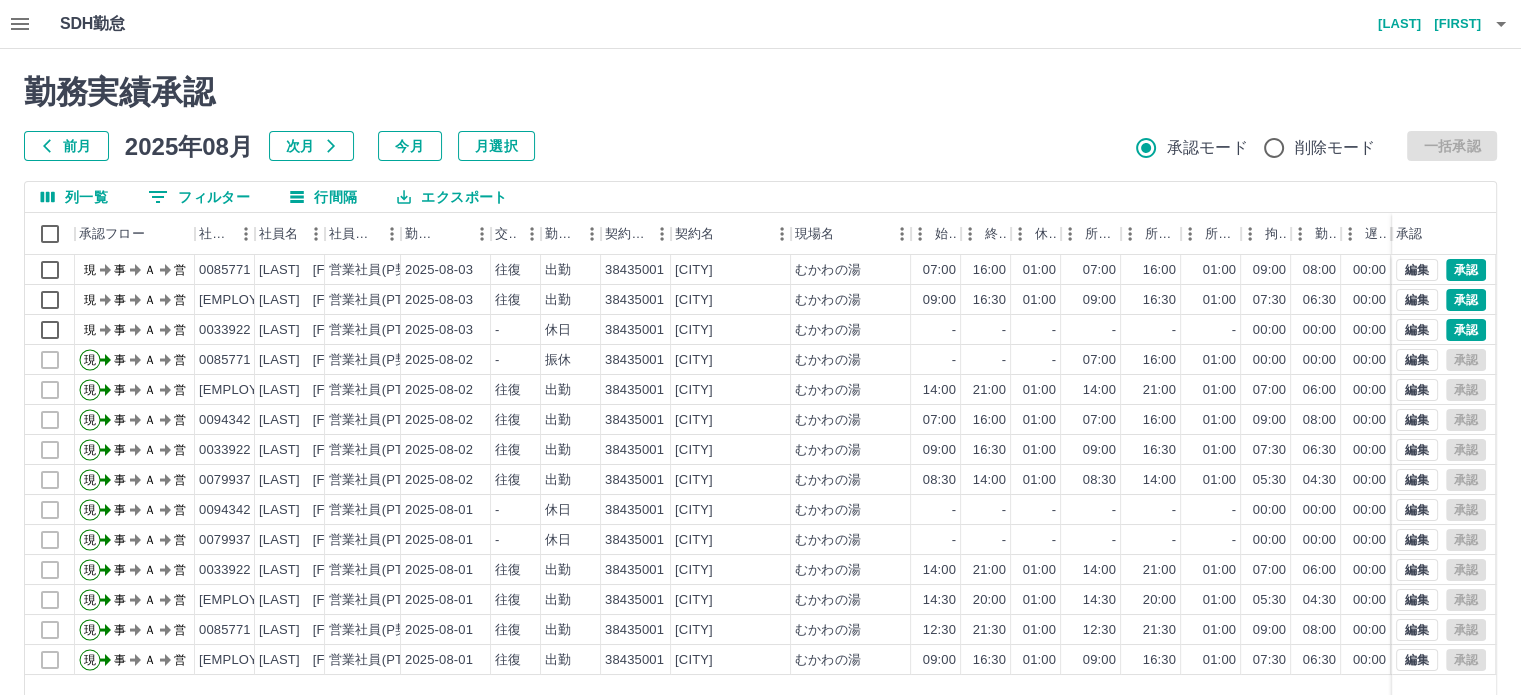 click 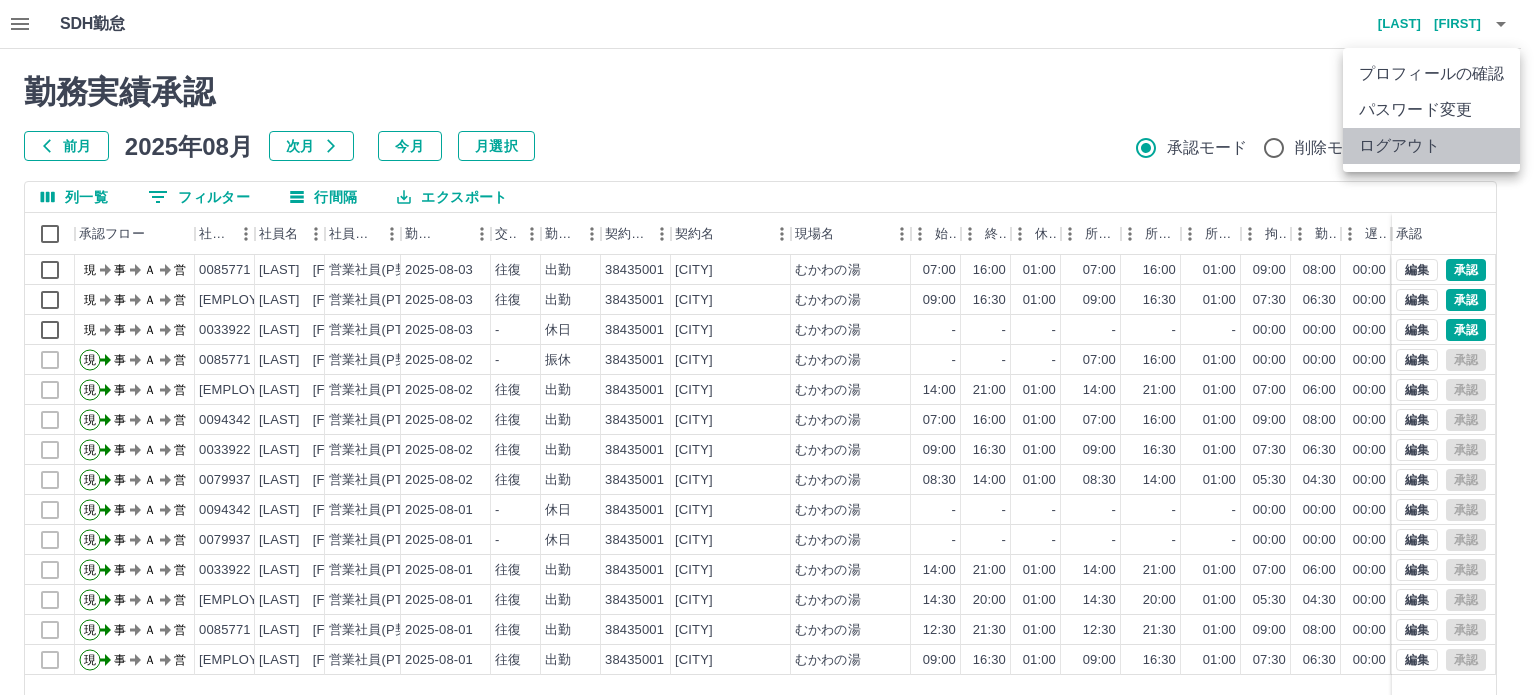click on "ログアウト" at bounding box center [1431, 146] 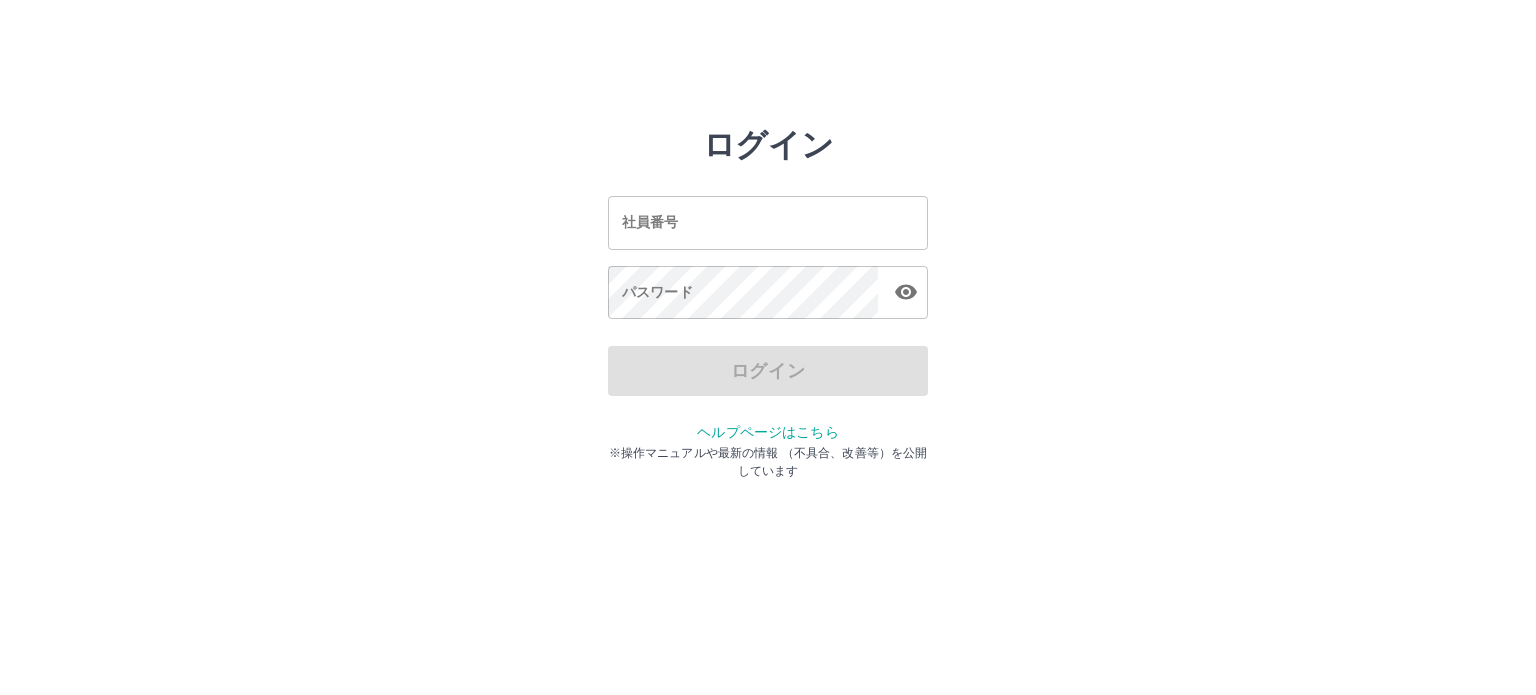scroll, scrollTop: 0, scrollLeft: 0, axis: both 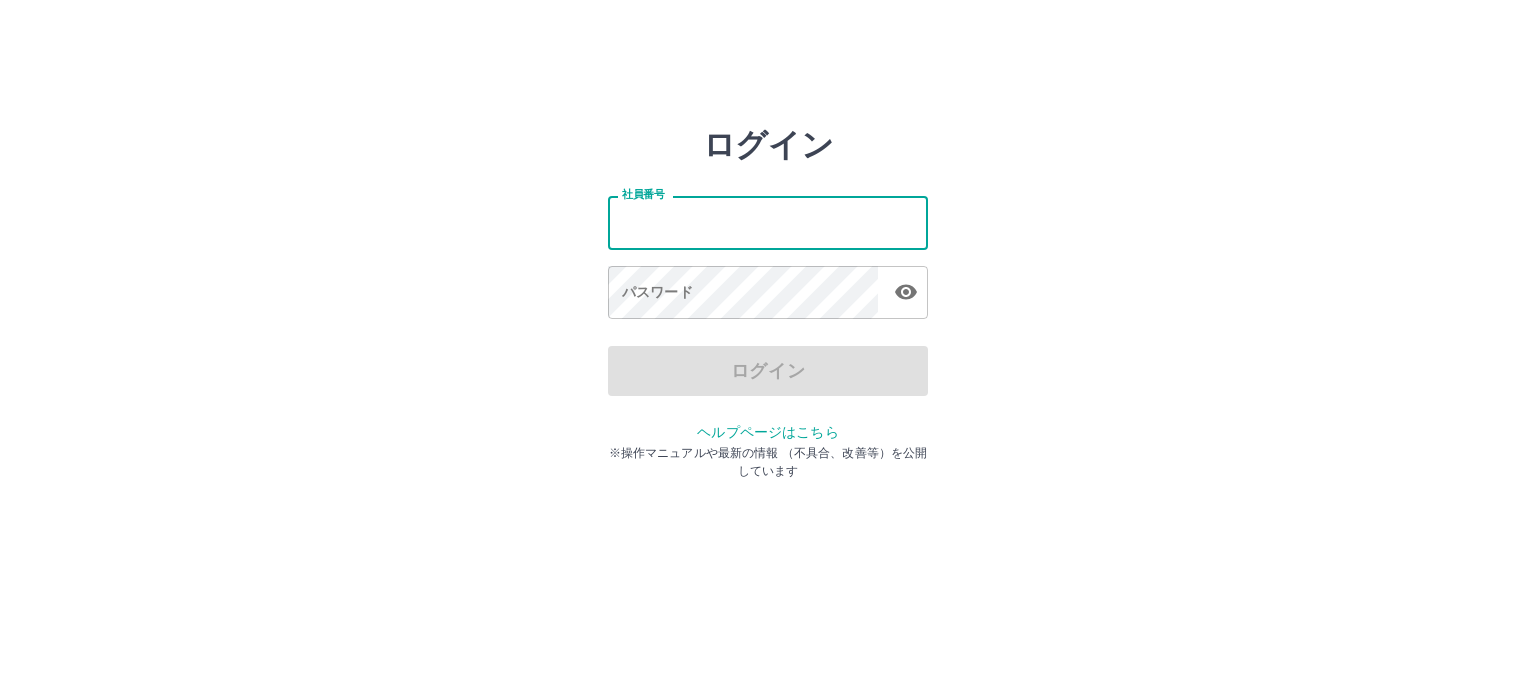 click on "社員番号" at bounding box center (768, 222) 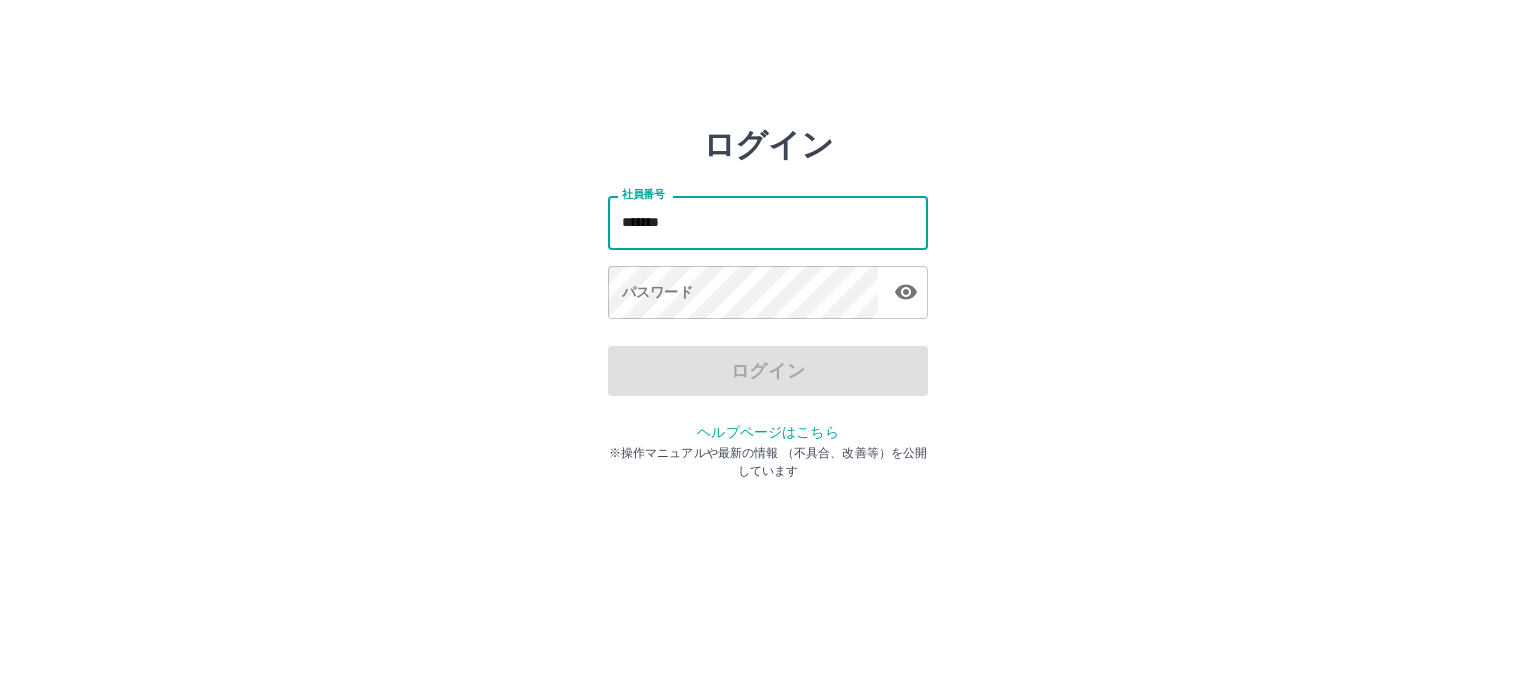 type on "*******" 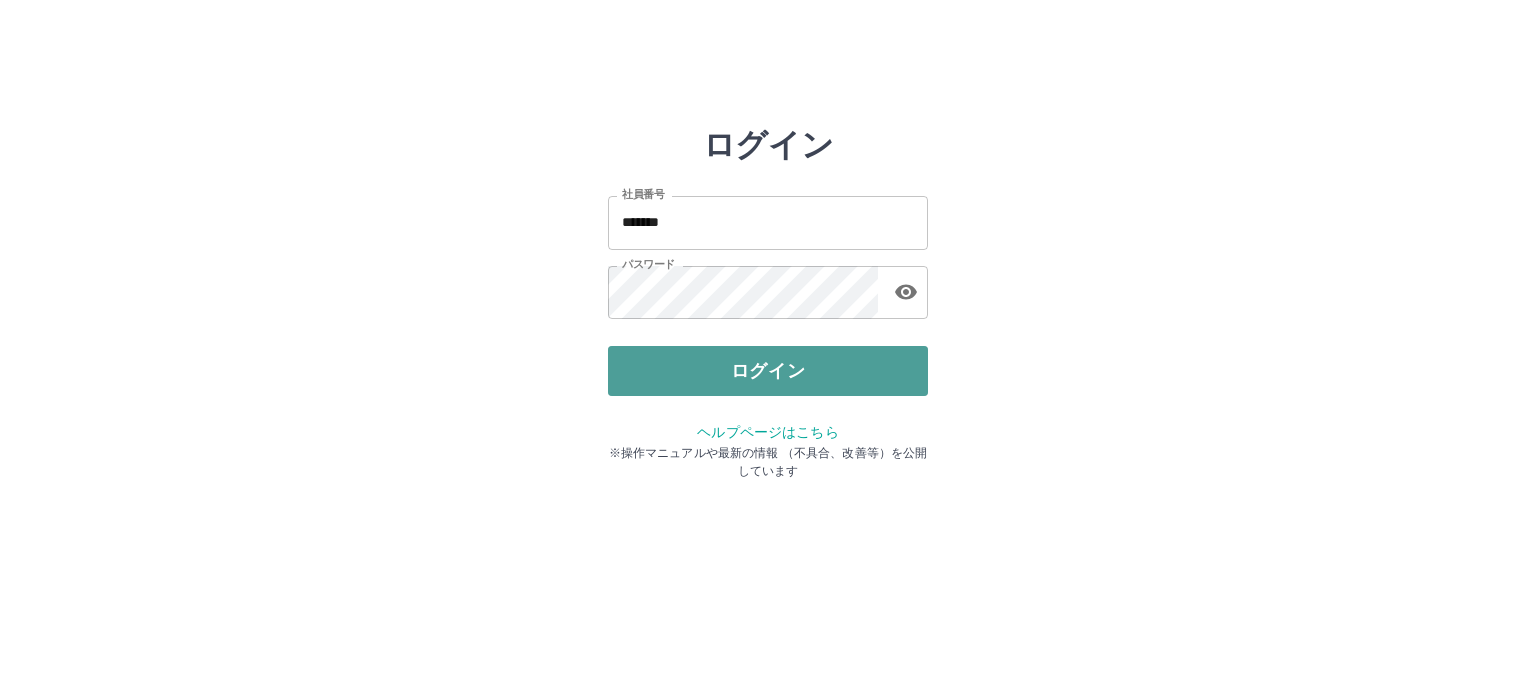 click on "ログイン" at bounding box center [768, 371] 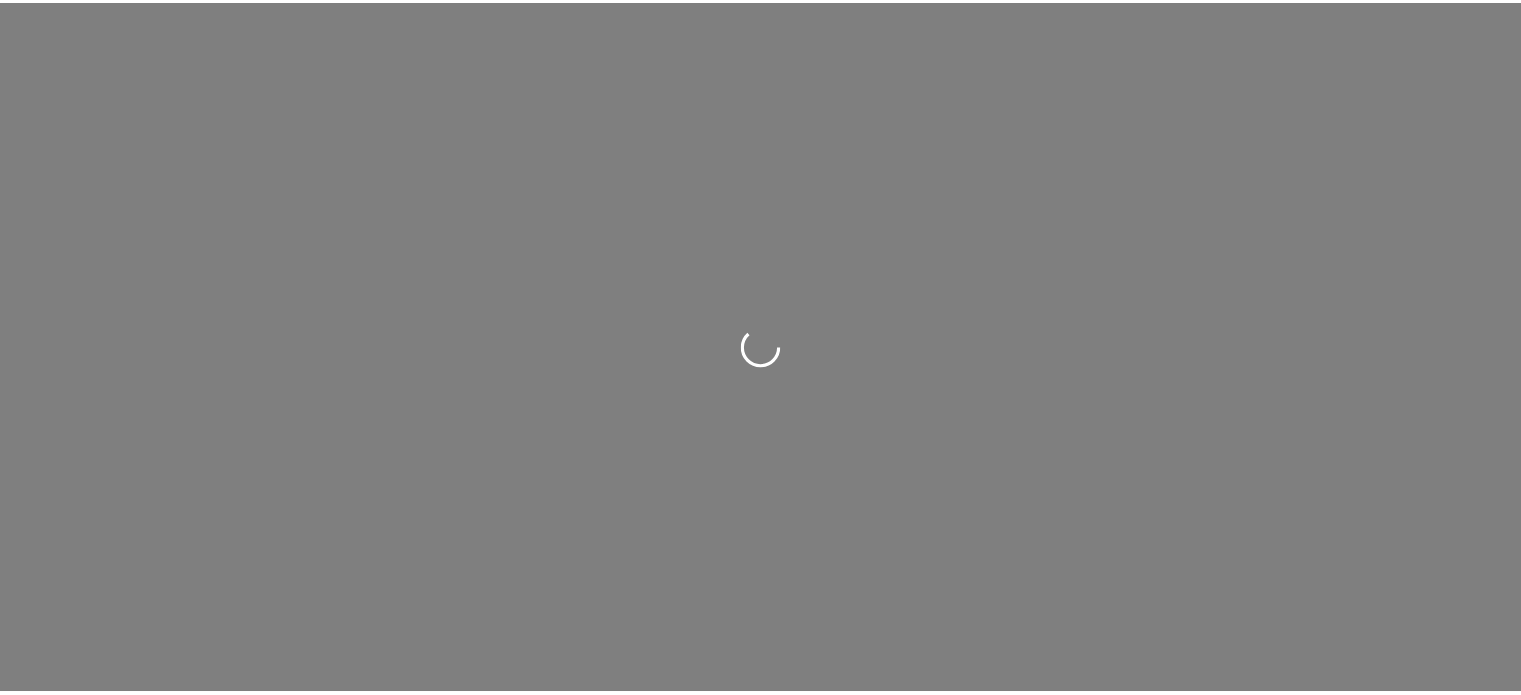 scroll, scrollTop: 0, scrollLeft: 0, axis: both 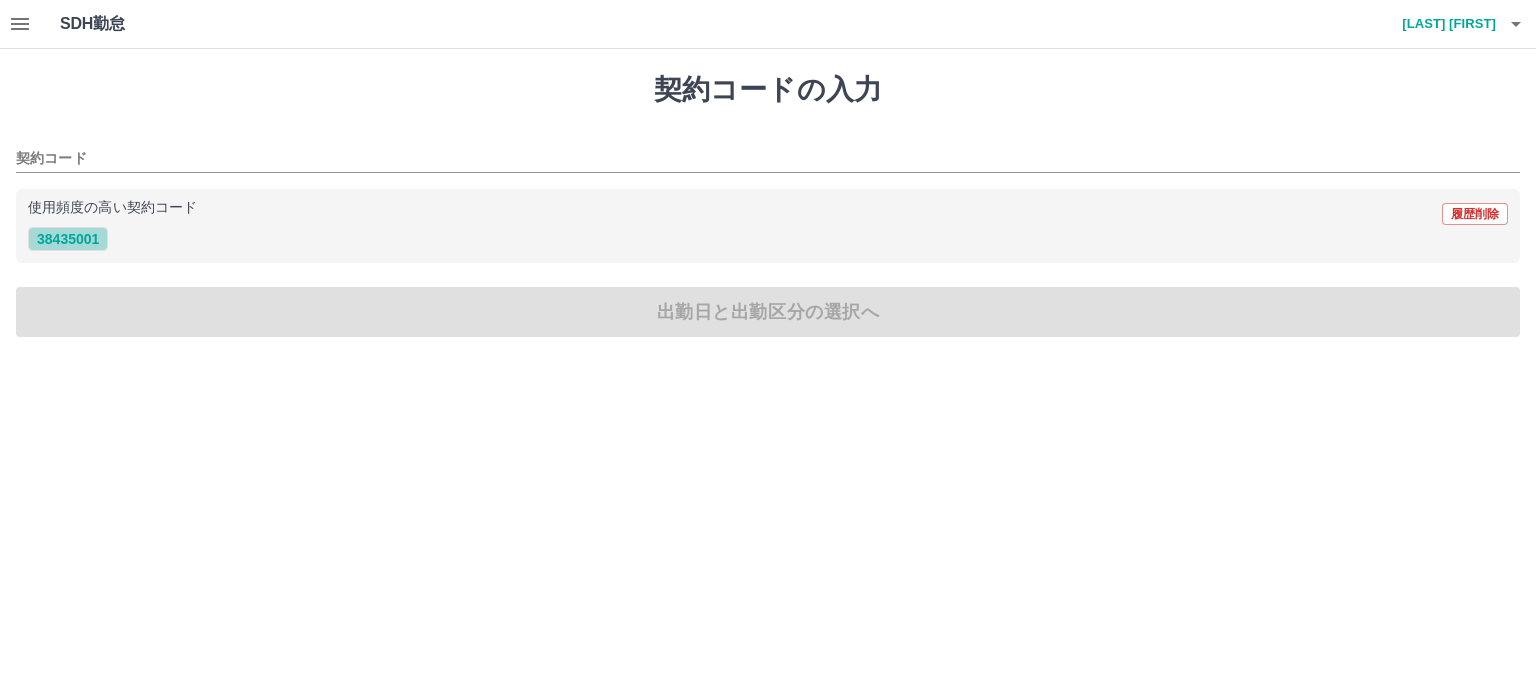 click on "38435001" at bounding box center [68, 239] 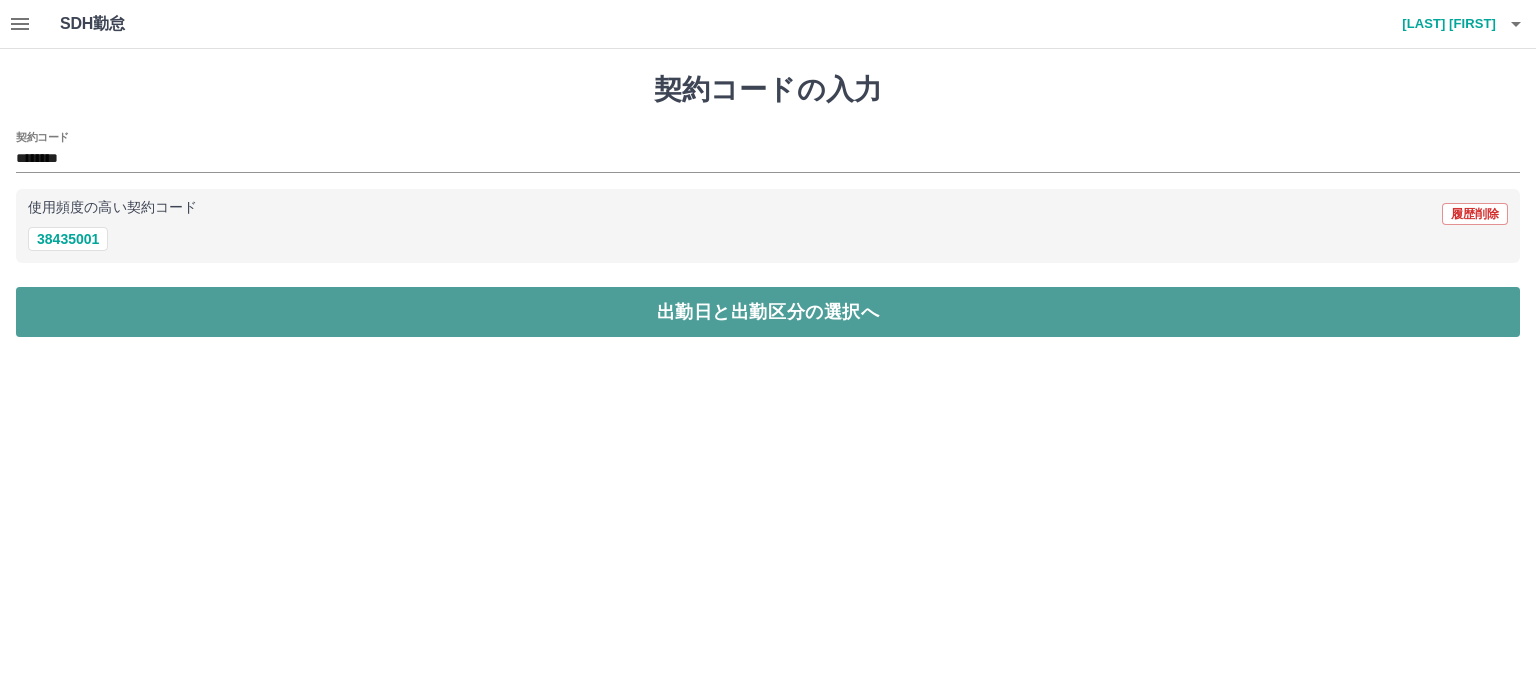 click on "出勤日と出勤区分の選択へ" at bounding box center (768, 312) 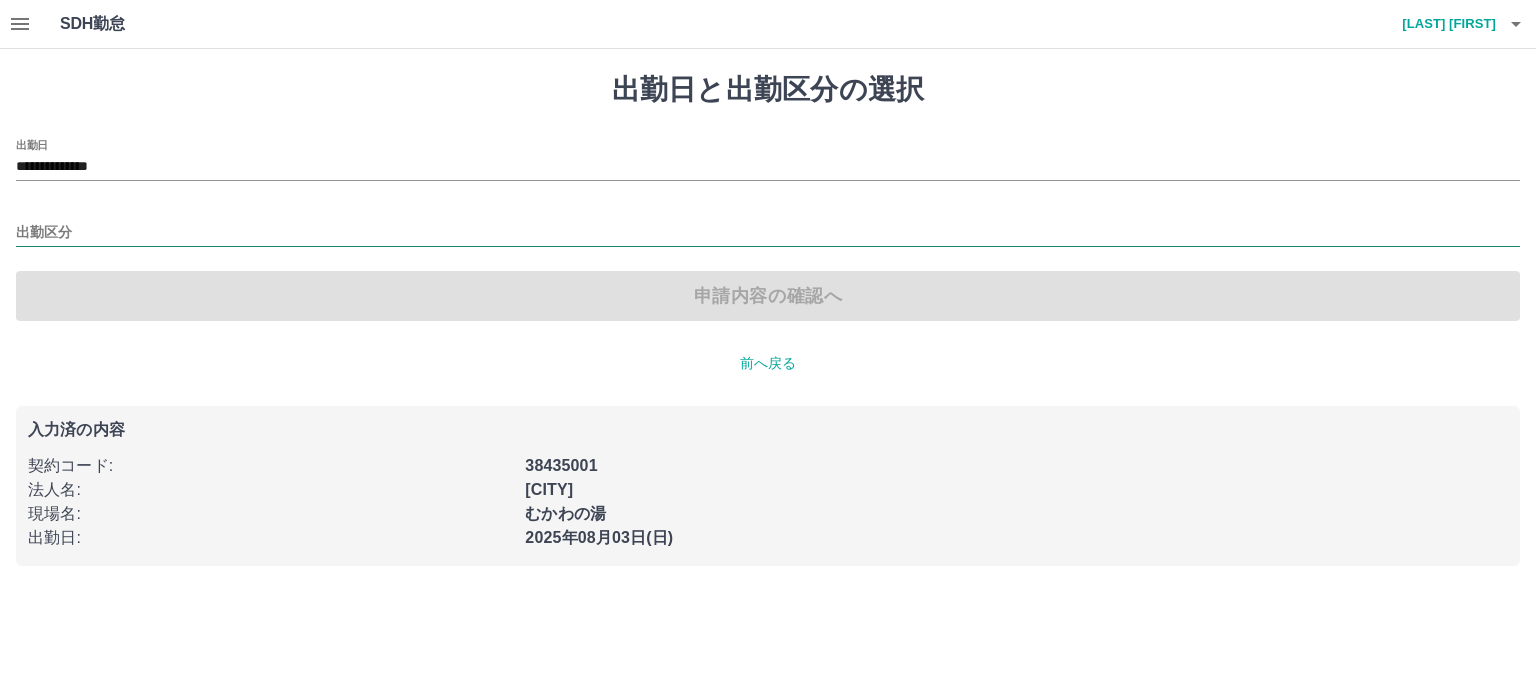 click on "出勤区分" at bounding box center (768, 233) 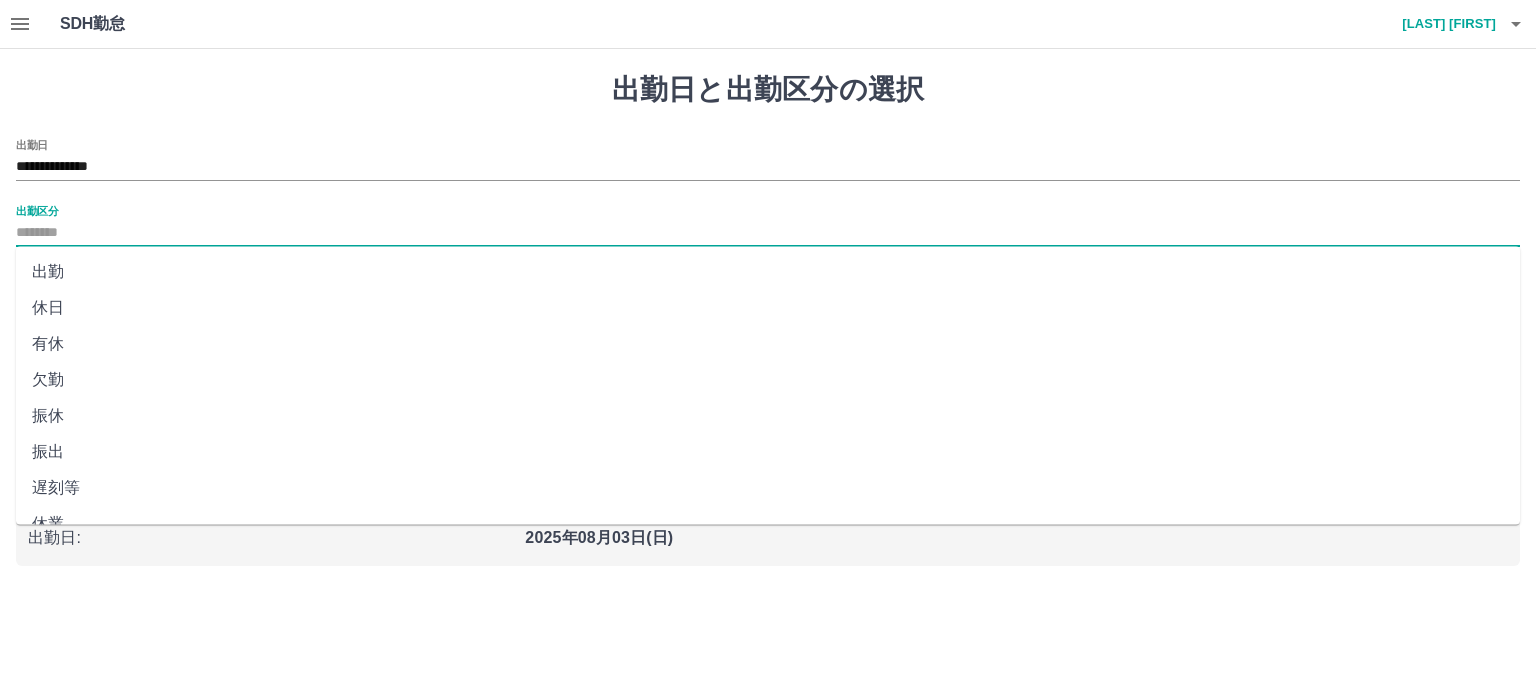 click on "休日" at bounding box center (768, 308) 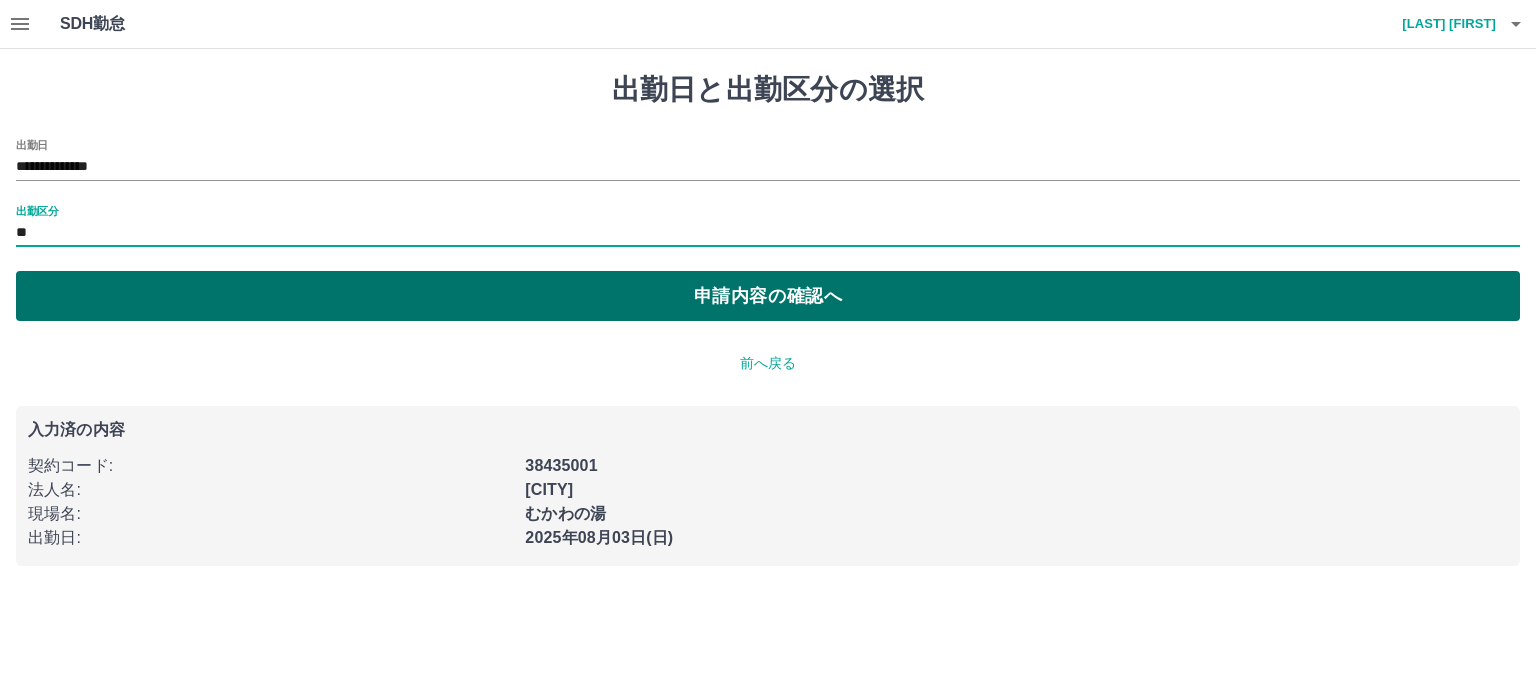 click on "申請内容の確認へ" at bounding box center (768, 296) 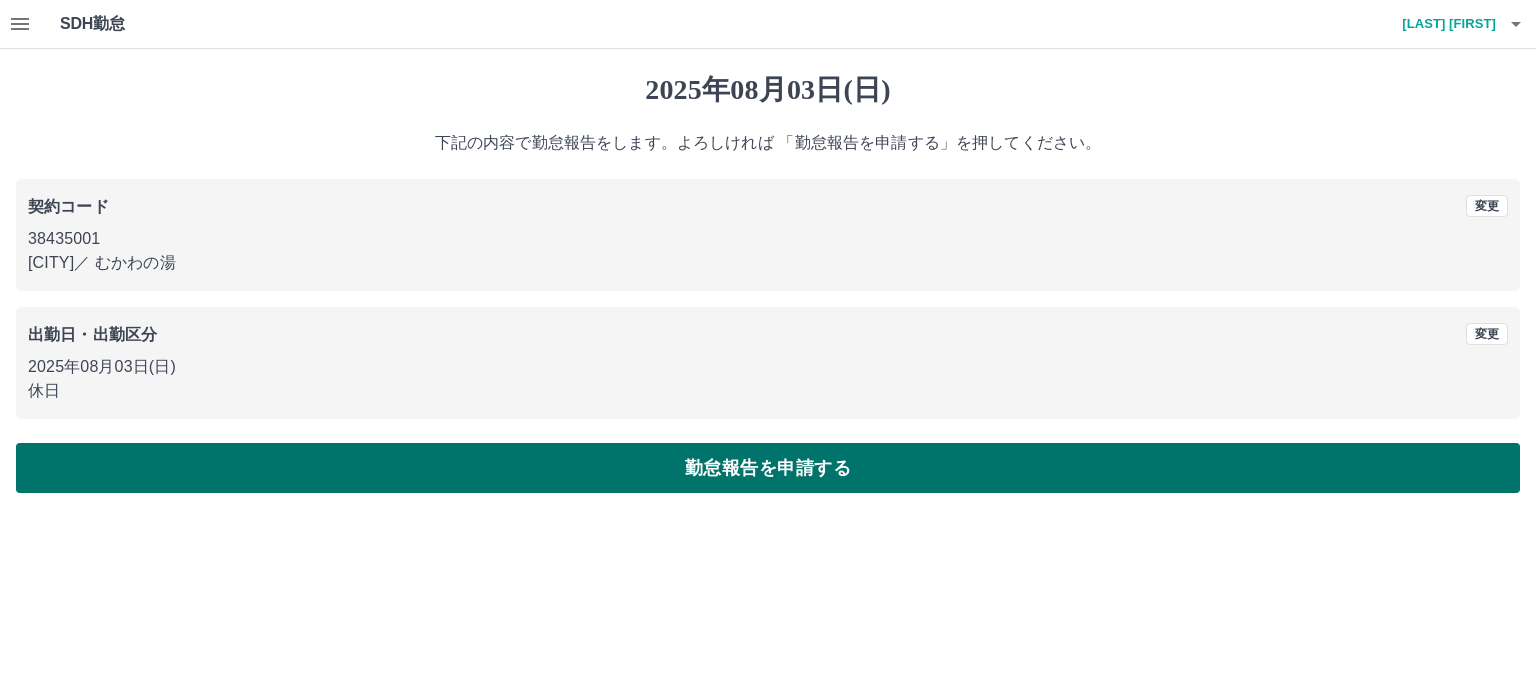 click on "勤怠報告を申請する" at bounding box center [768, 468] 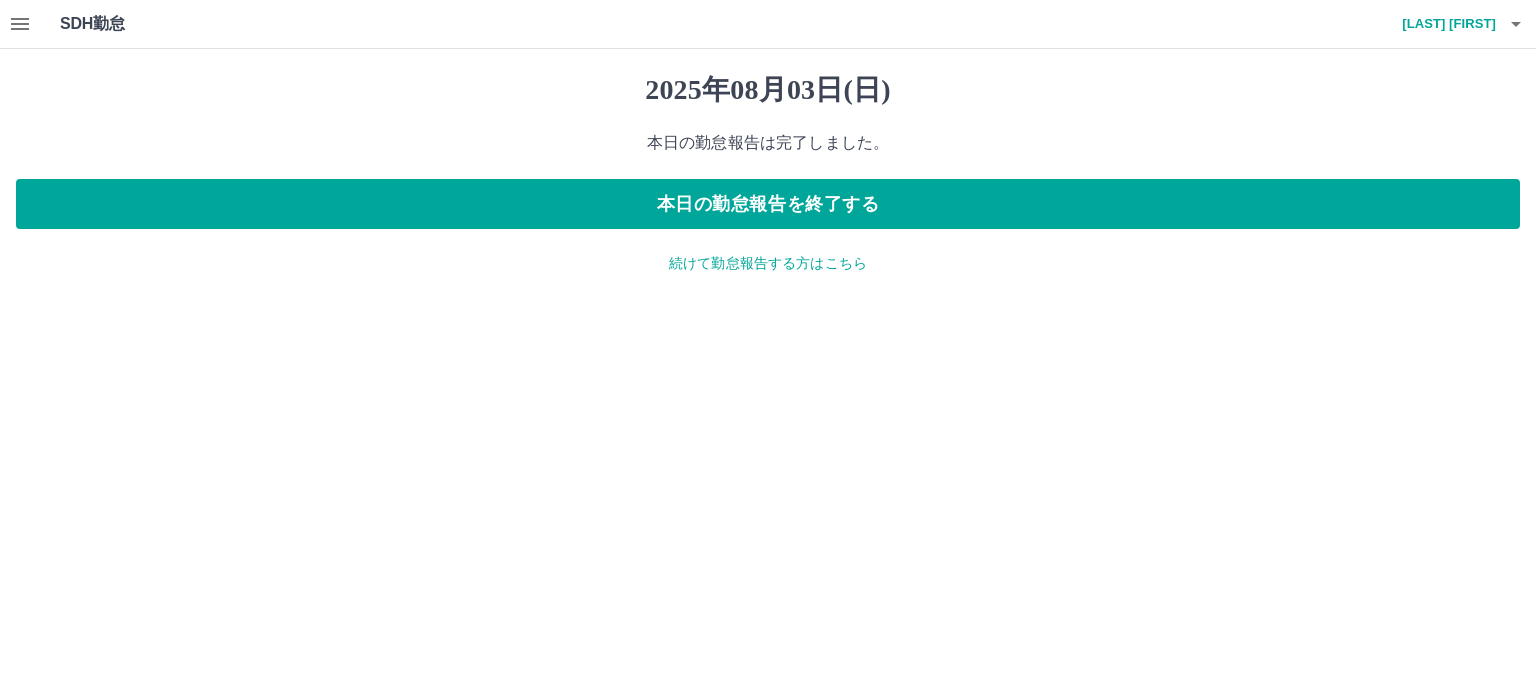 click on "続けて勤怠報告する方はこちら" at bounding box center (768, 263) 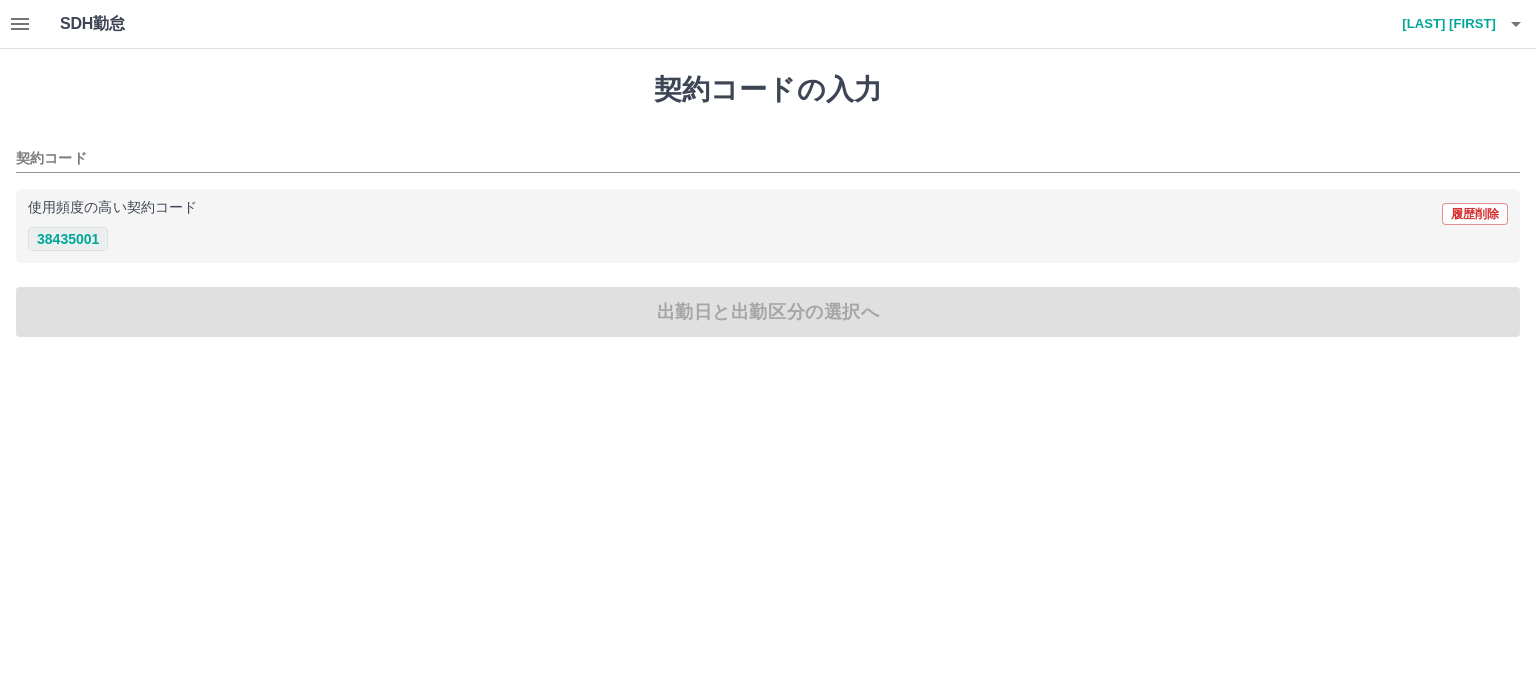 click on "38435001" at bounding box center (68, 239) 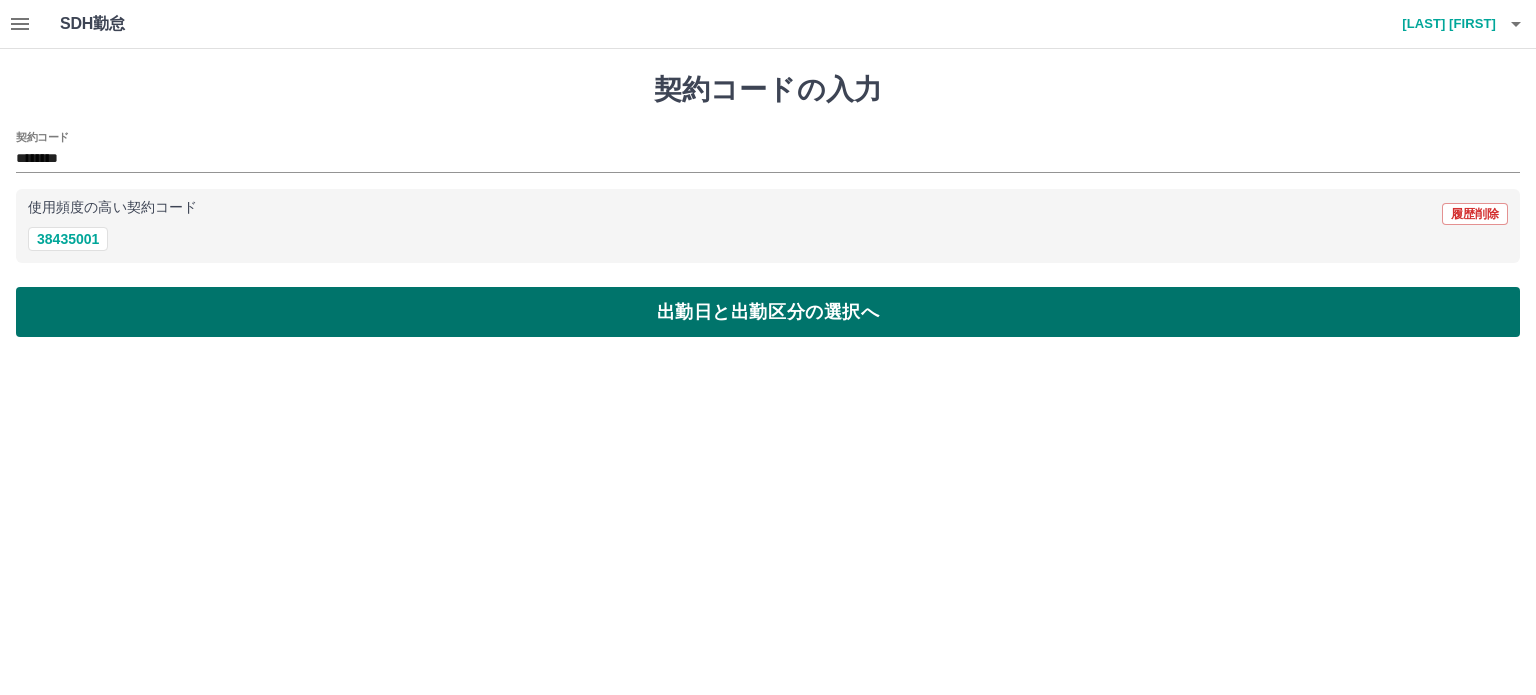 click on "出勤日と出勤区分の選択へ" at bounding box center (768, 312) 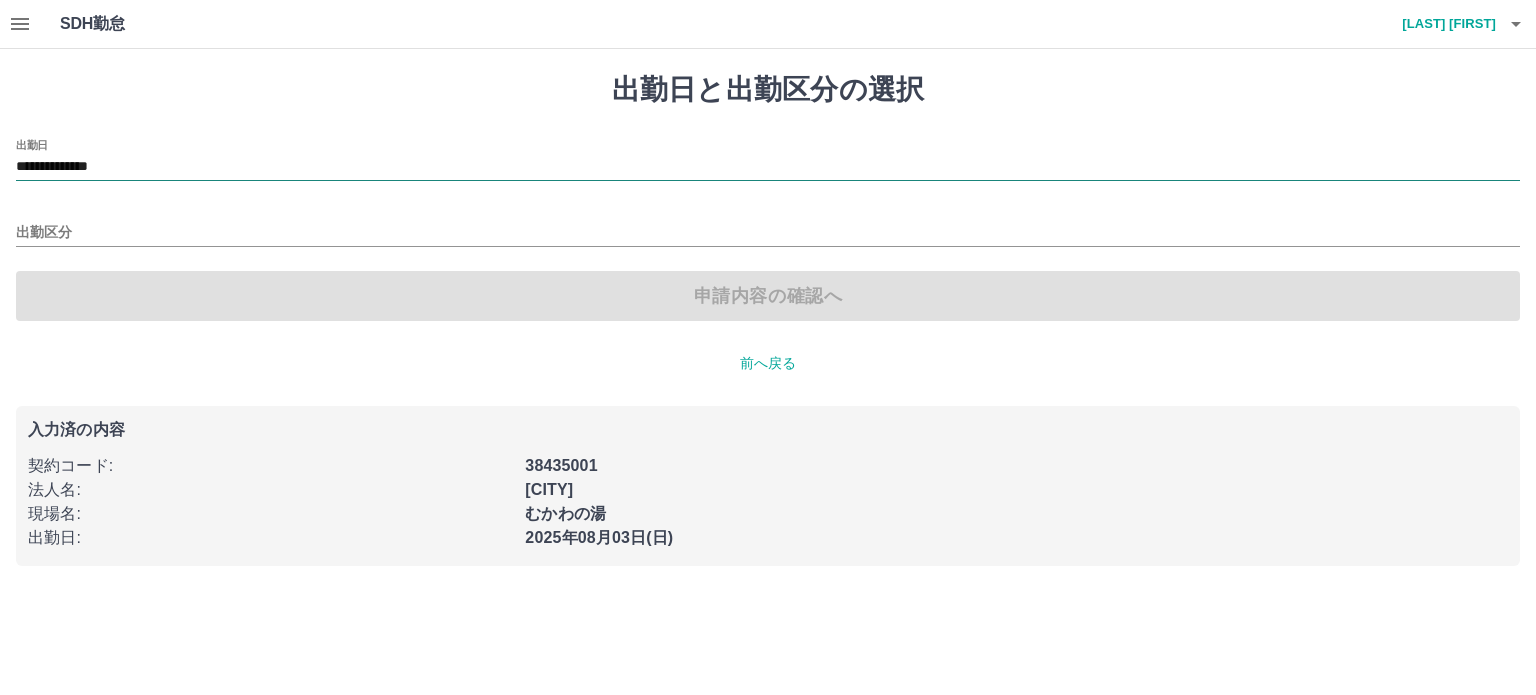 click on "**********" at bounding box center [768, 167] 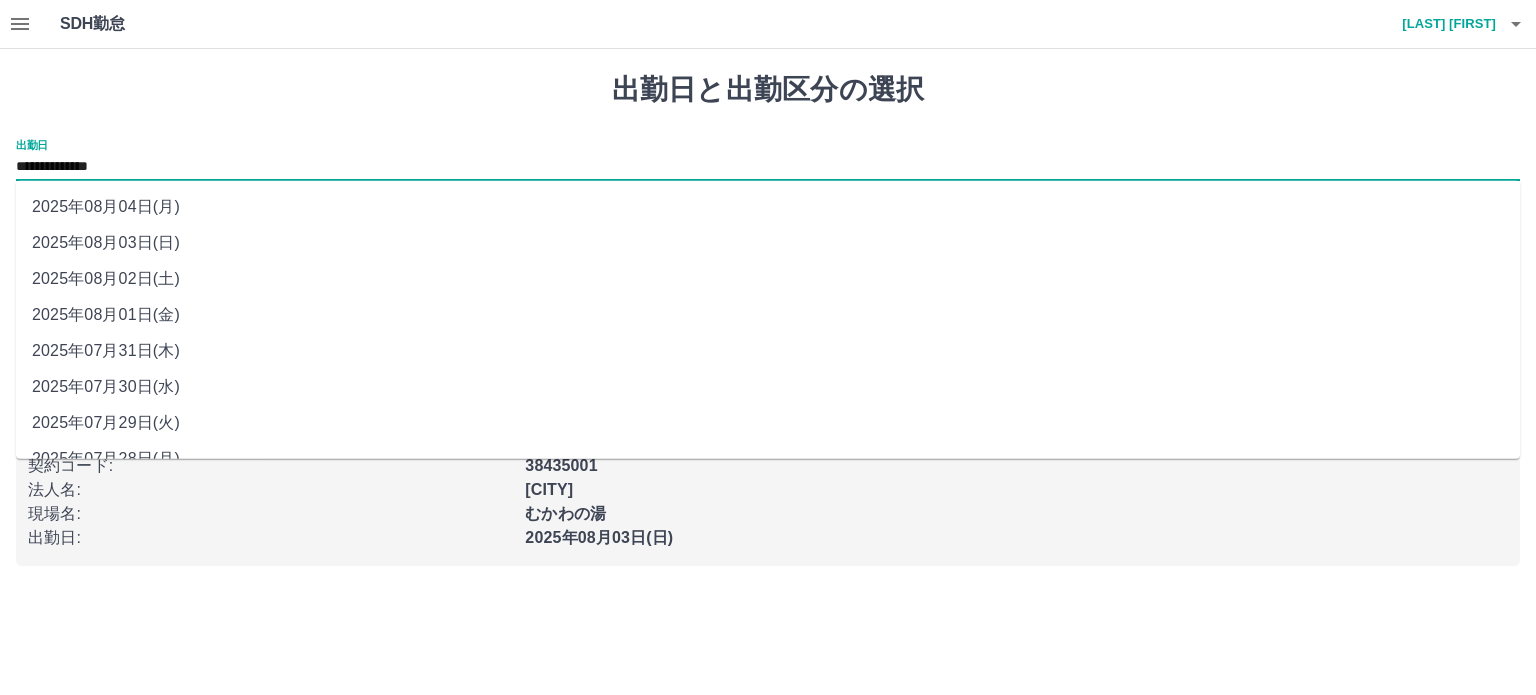 click on "2025年08月02日(土)" at bounding box center [768, 279] 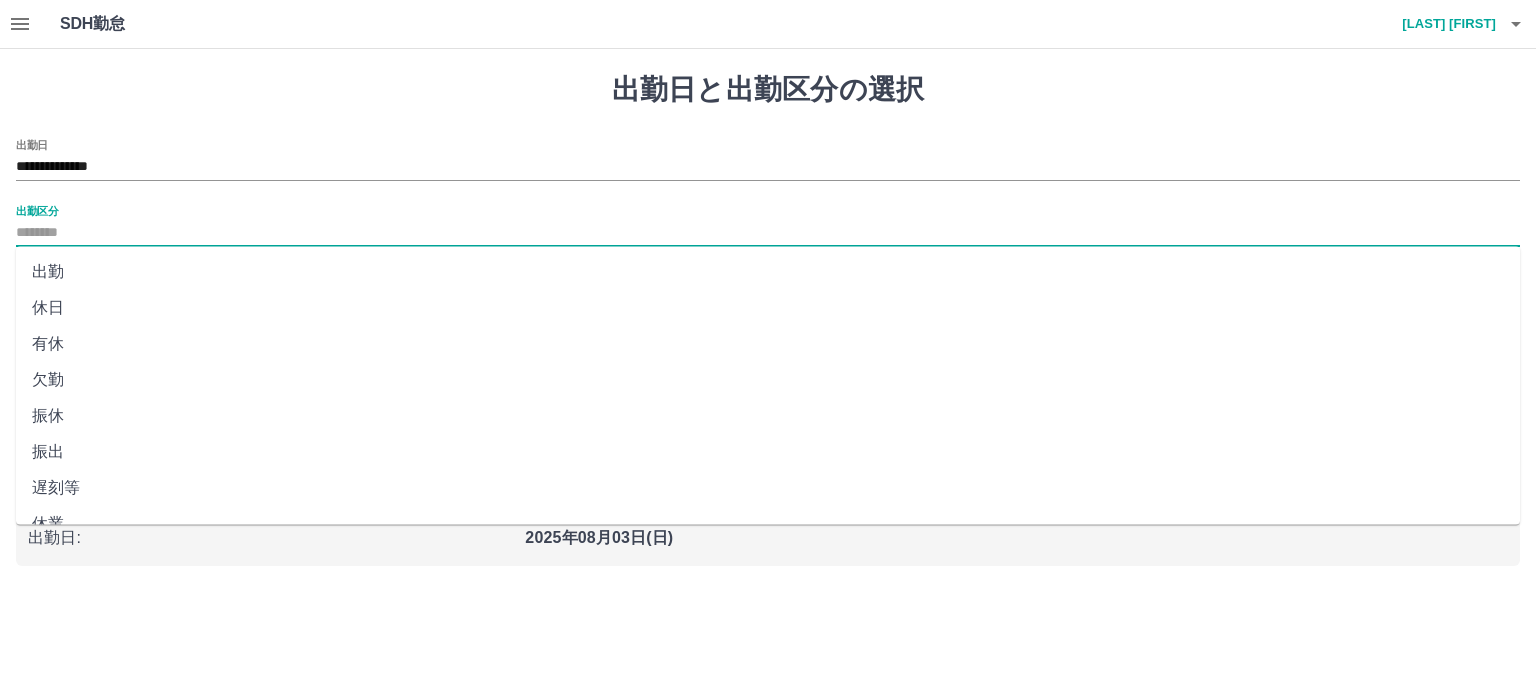 click on "出勤区分" at bounding box center [768, 233] 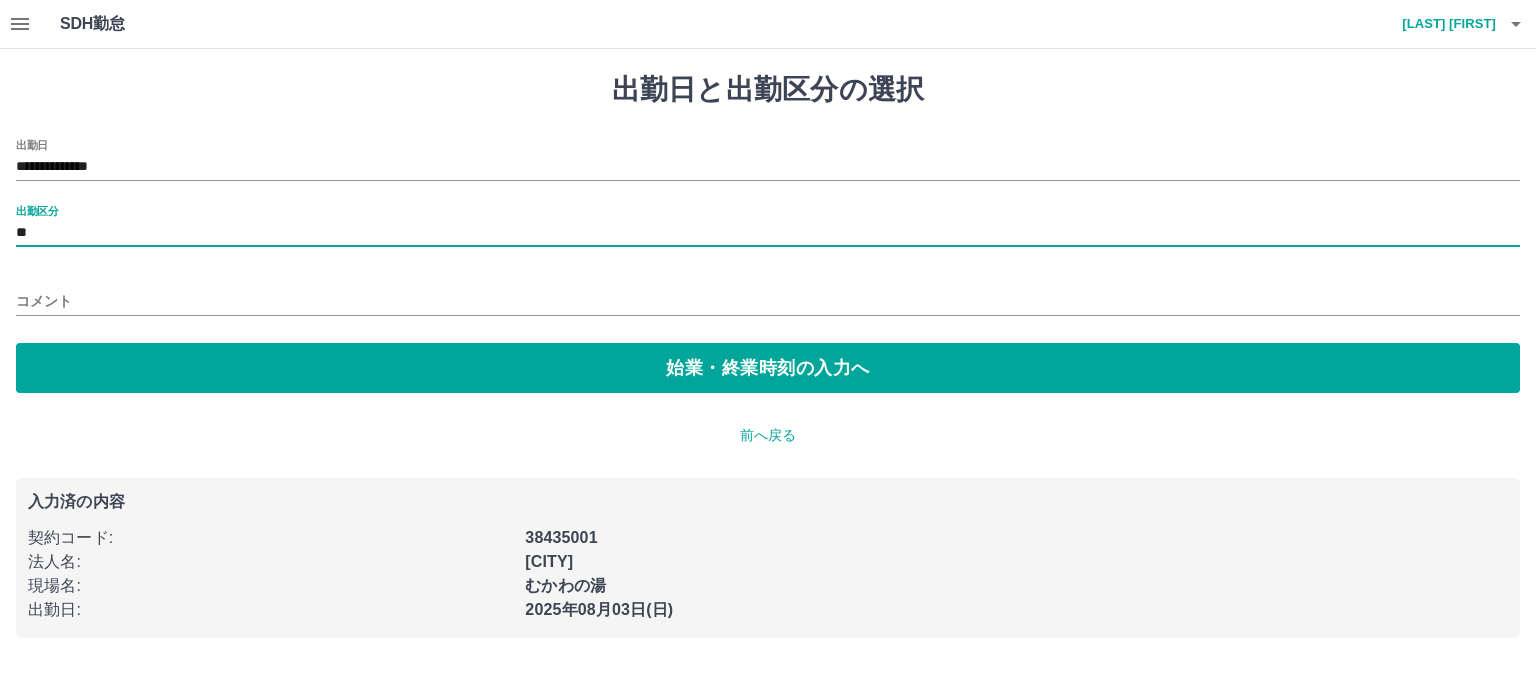 click on "**********" at bounding box center (768, 355) 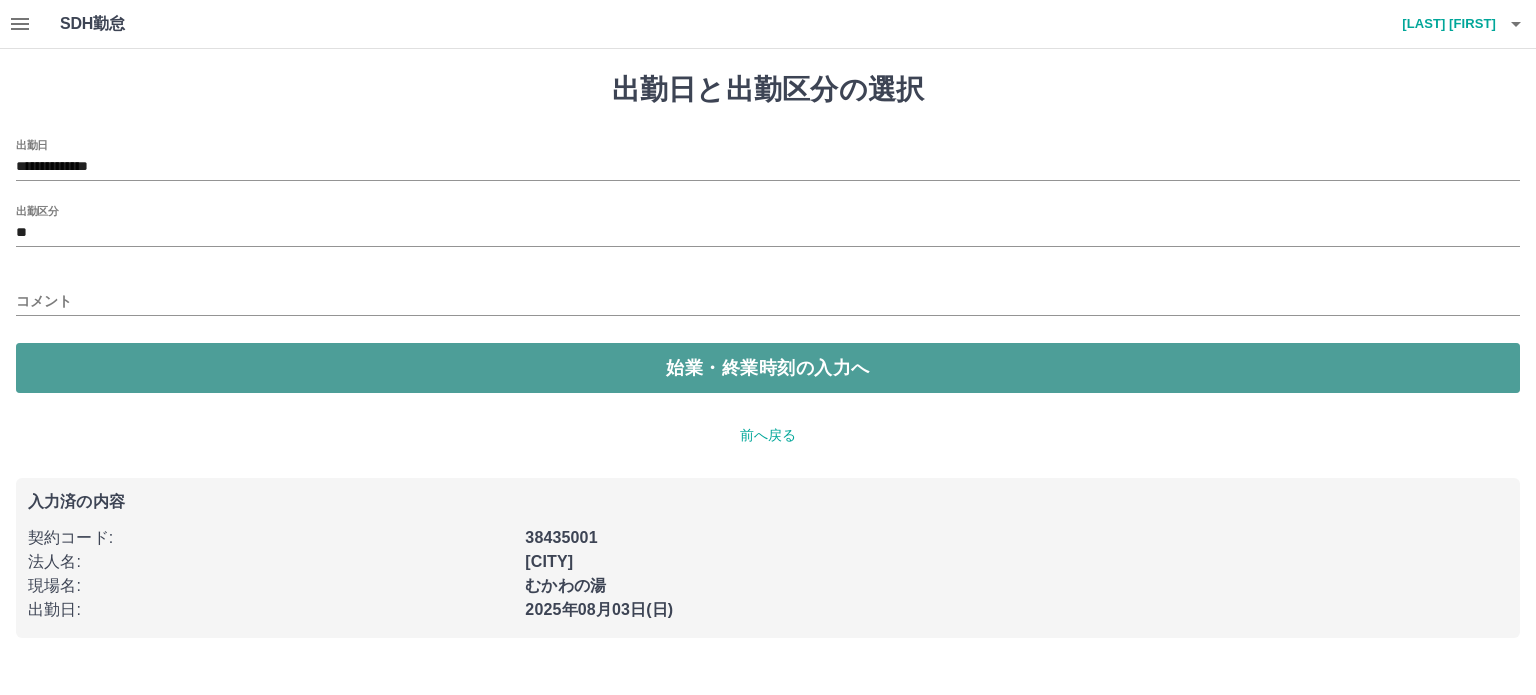 click on "始業・終業時刻の入力へ" at bounding box center (768, 368) 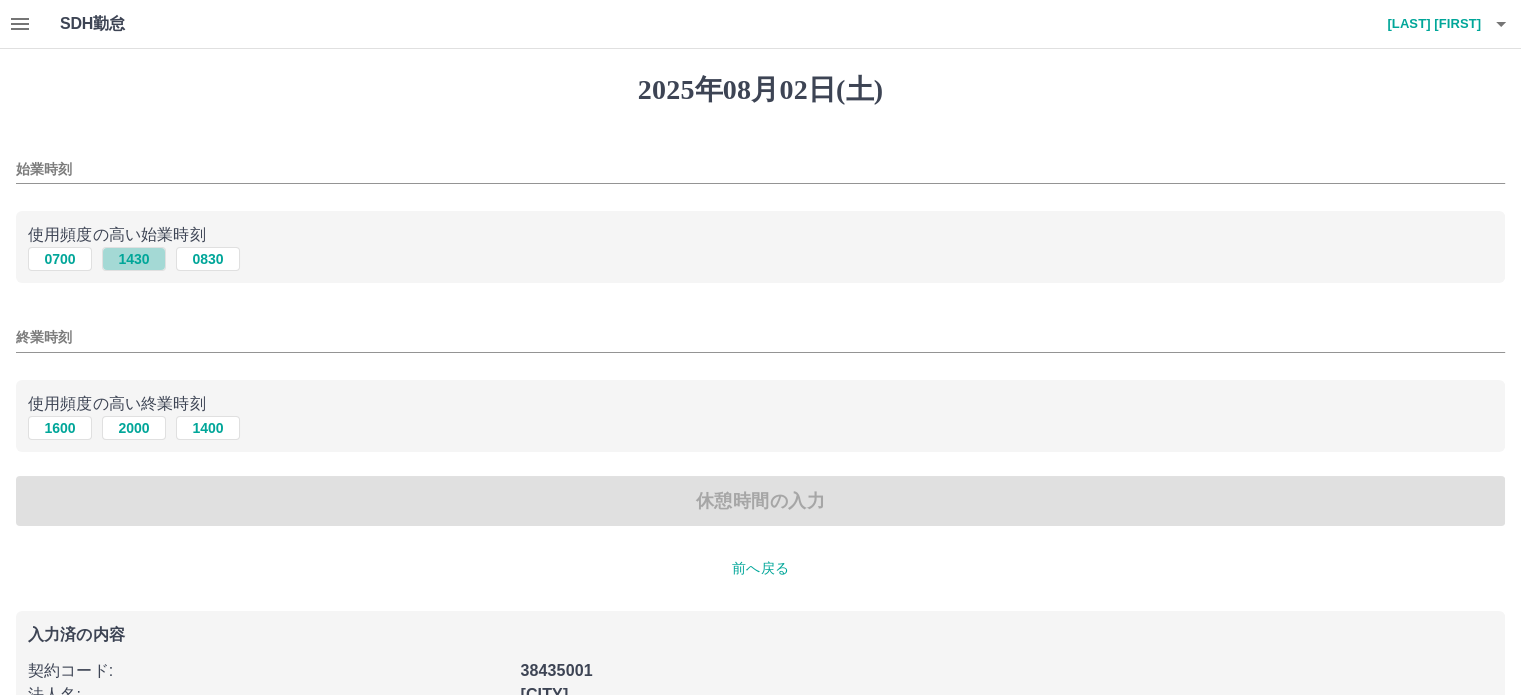 click on "1430" at bounding box center [134, 259] 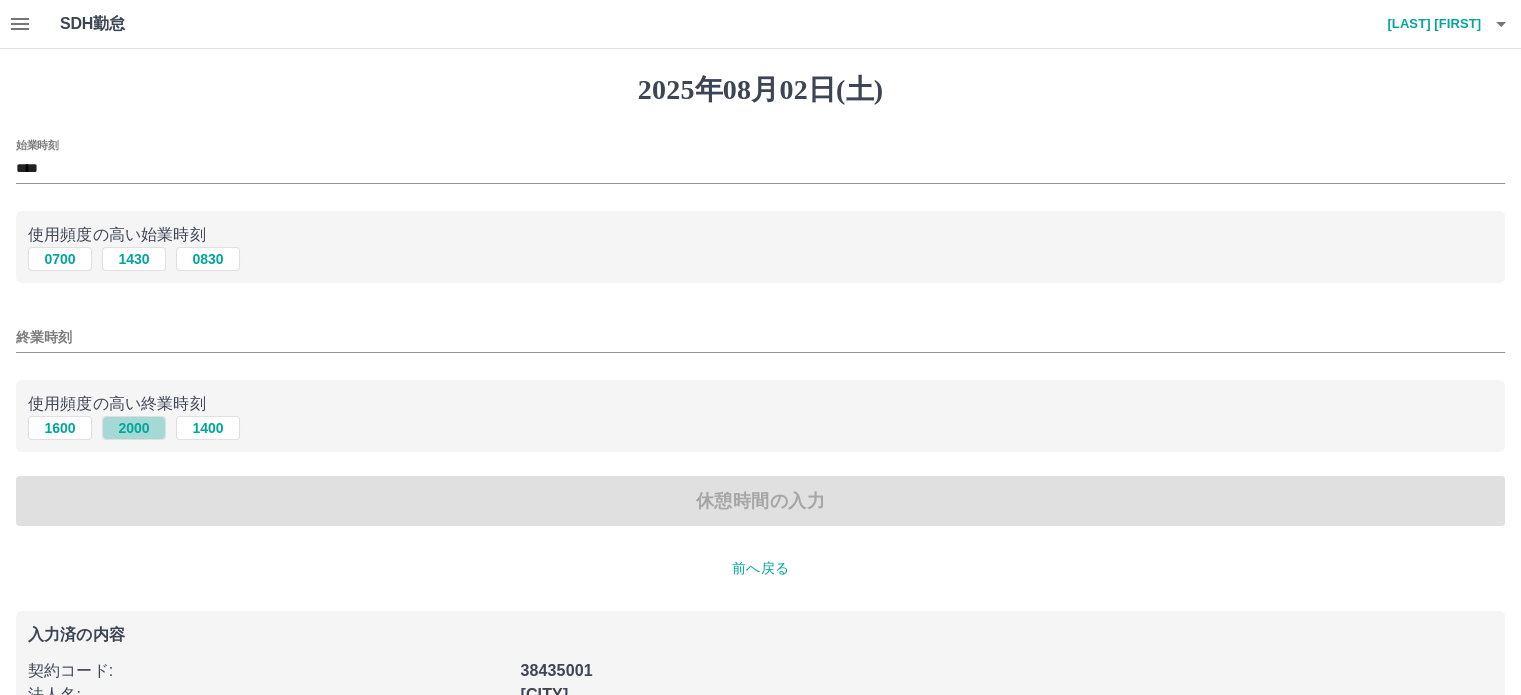 click on "2000" at bounding box center (134, 428) 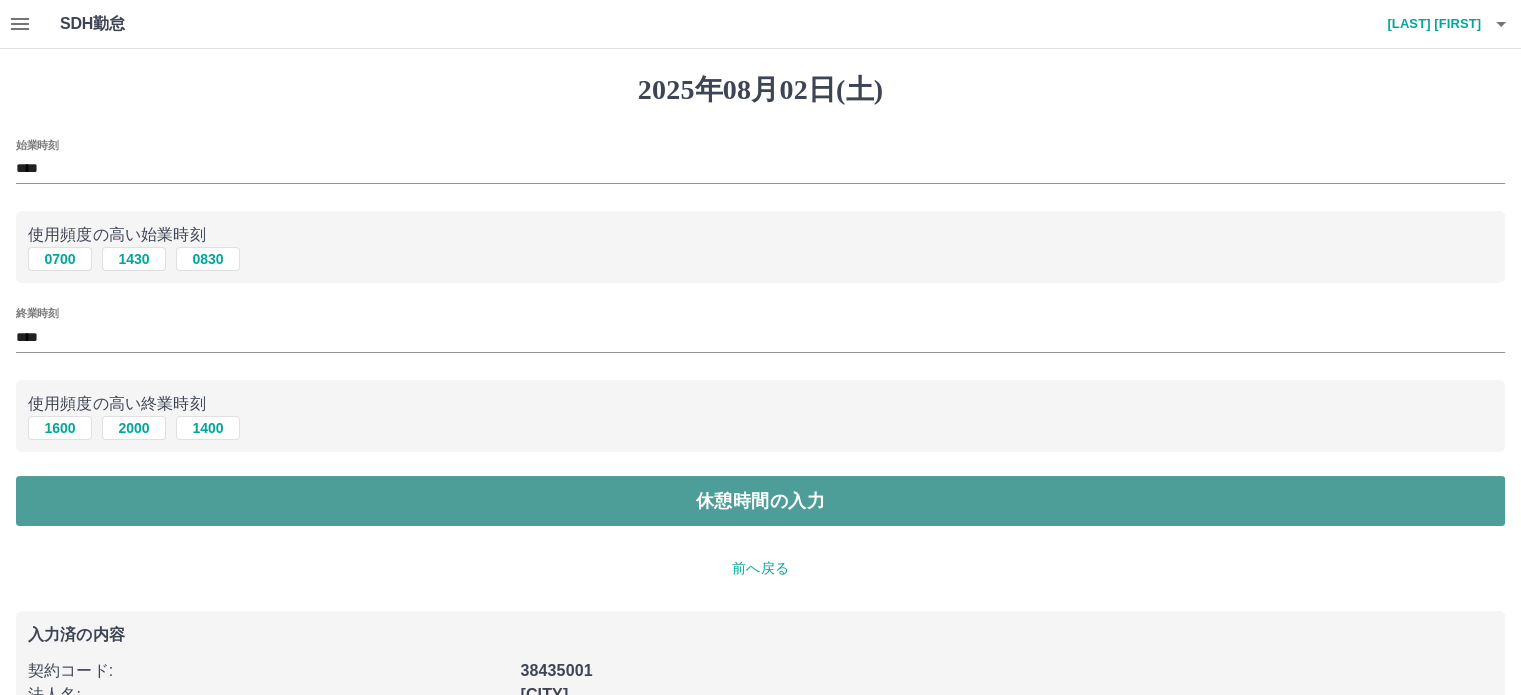click on "休憩時間の入力" at bounding box center [760, 501] 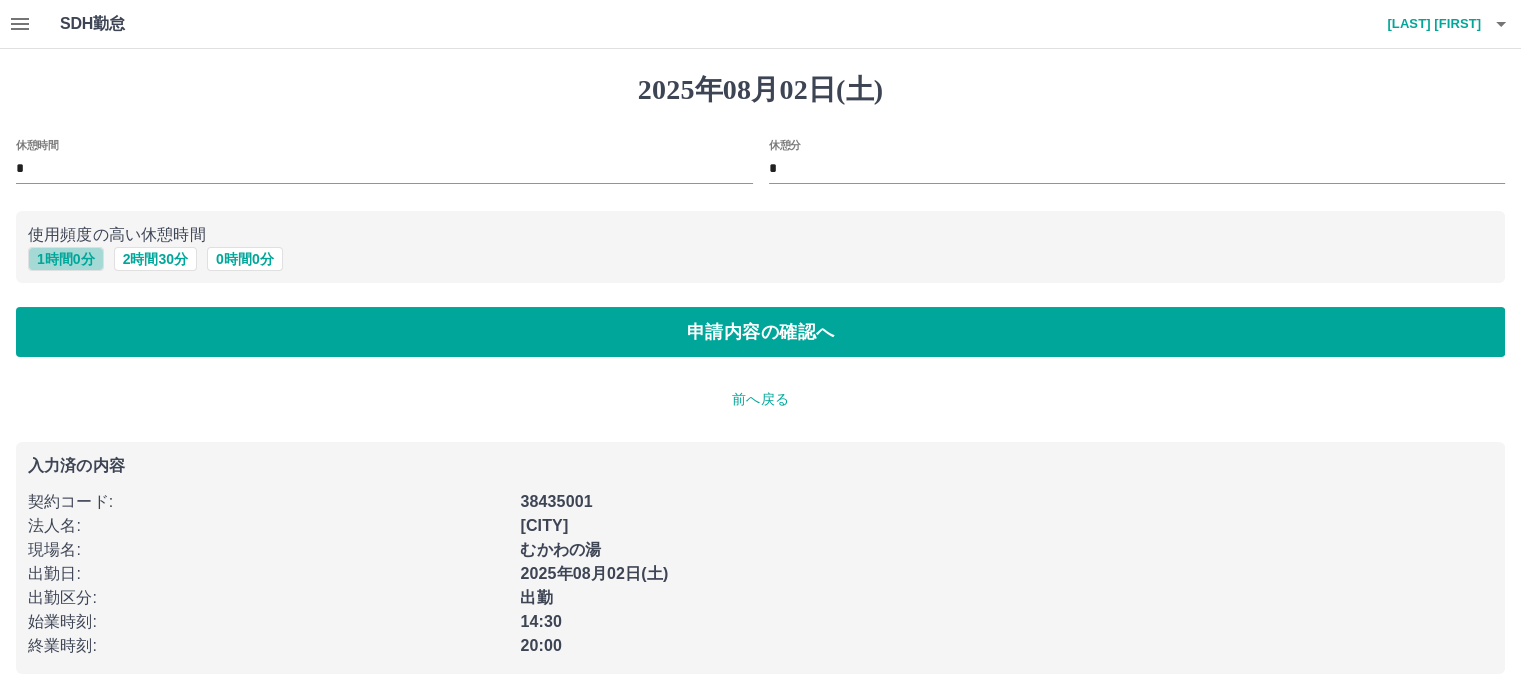 click on "1 時間 0 分" at bounding box center (66, 259) 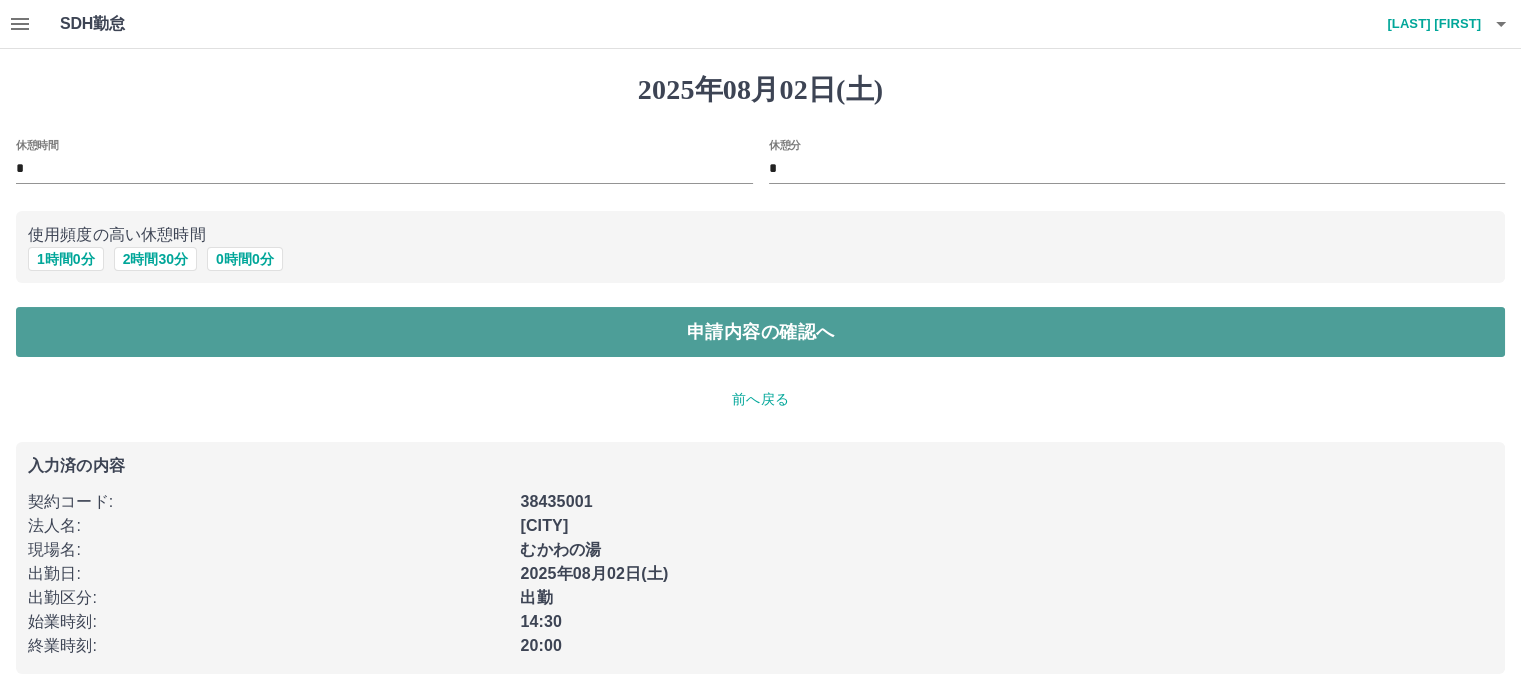 click on "申請内容の確認へ" at bounding box center [760, 332] 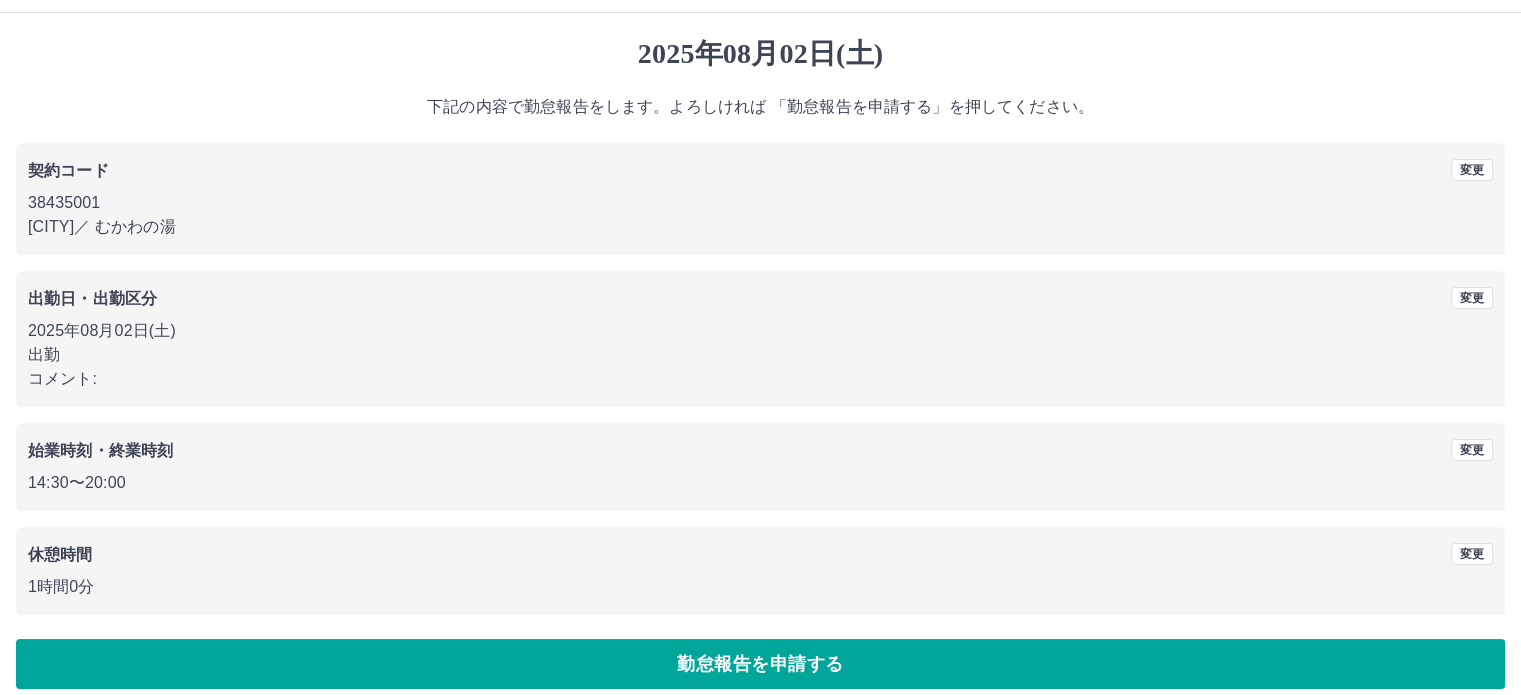 scroll, scrollTop: 53, scrollLeft: 0, axis: vertical 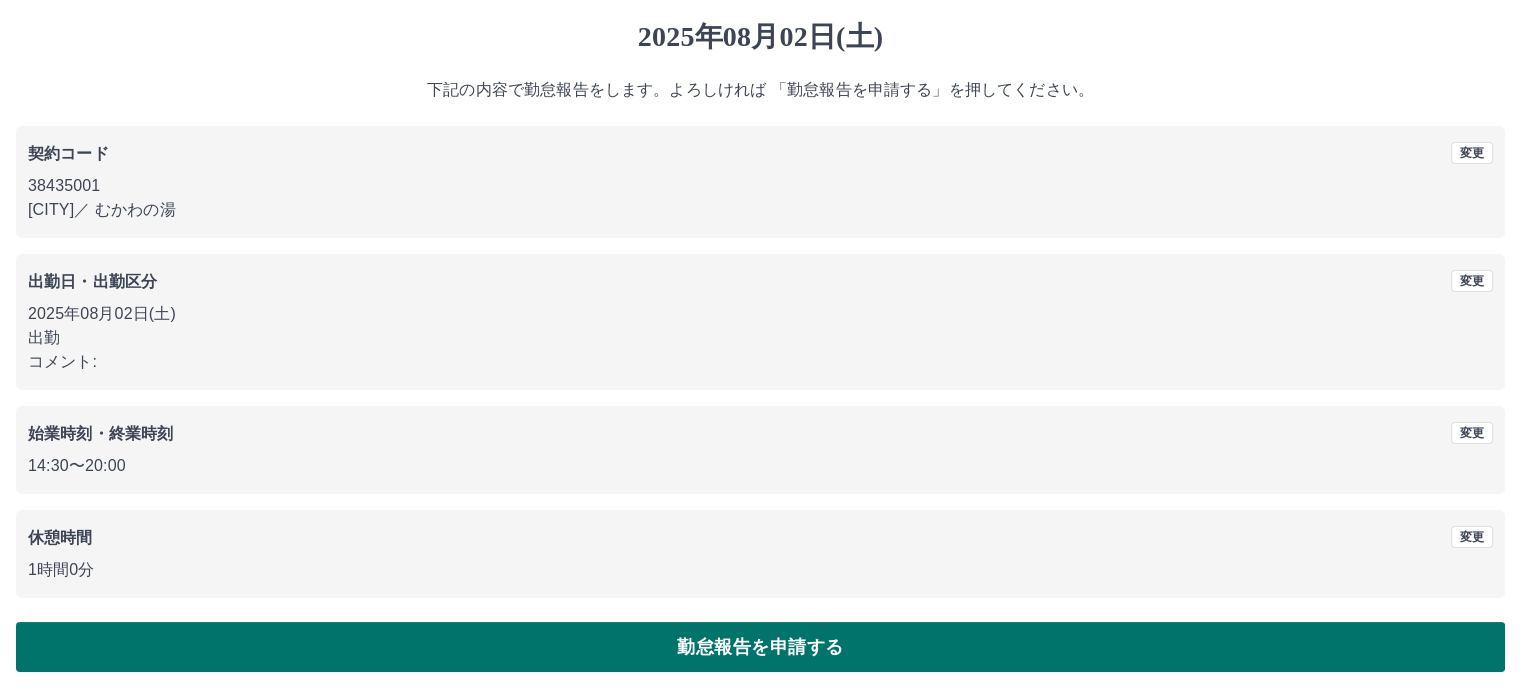 click on "勤怠報告を申請する" at bounding box center [760, 647] 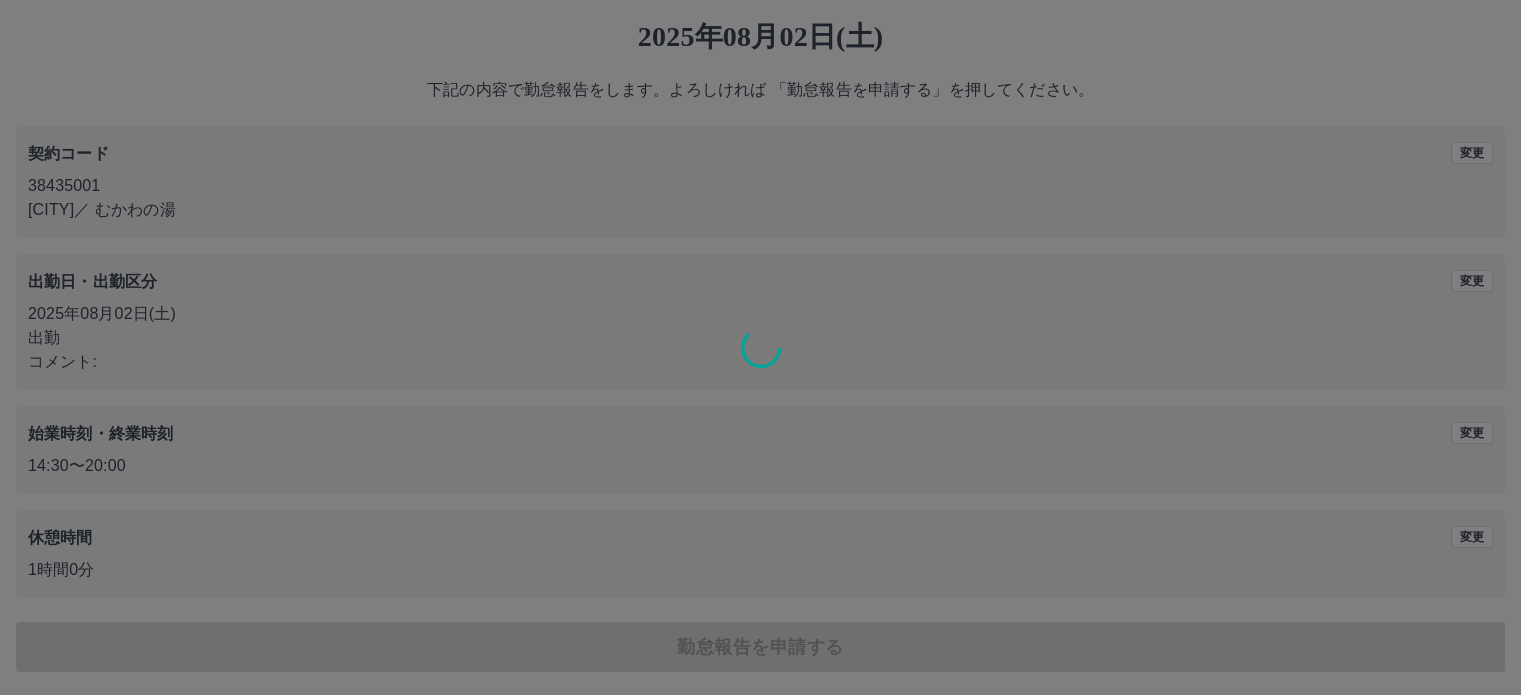 scroll, scrollTop: 0, scrollLeft: 0, axis: both 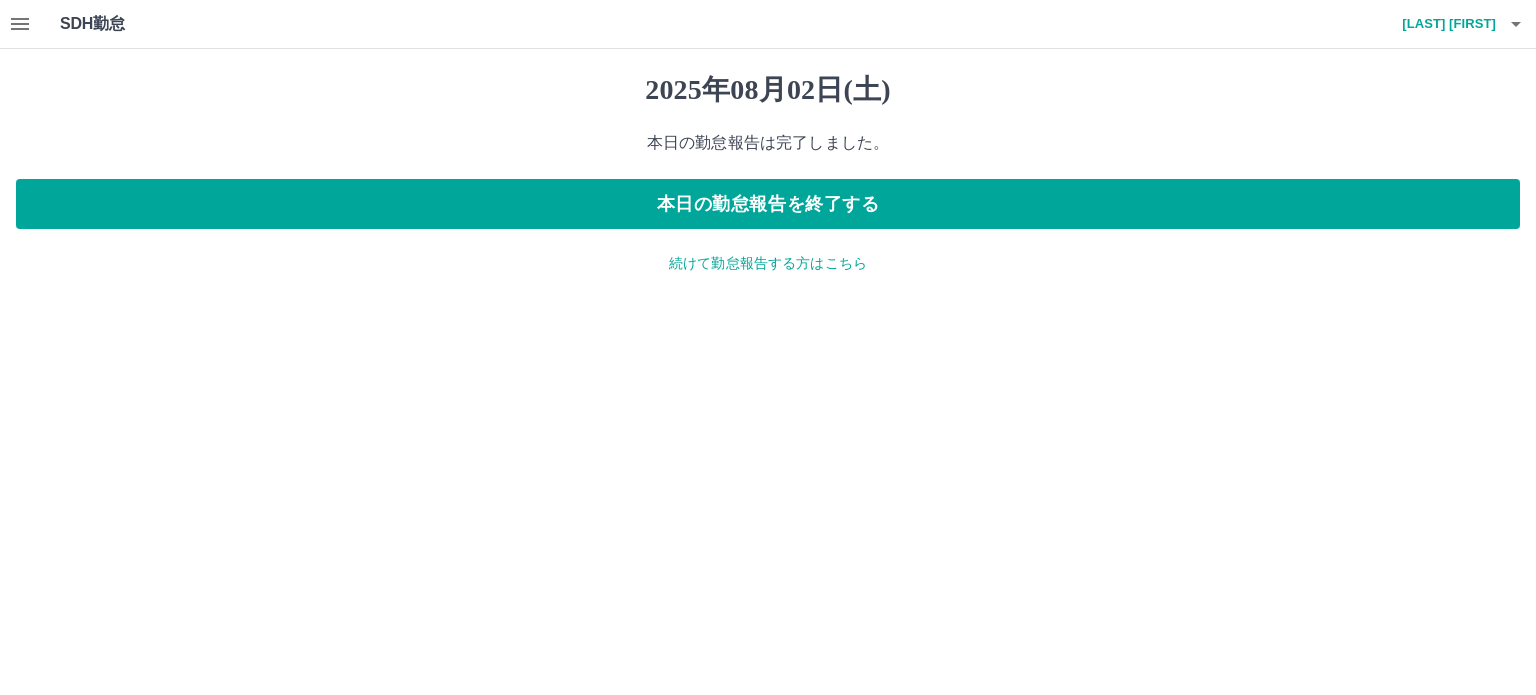 click on "続けて勤怠報告する方はこちら" at bounding box center [768, 263] 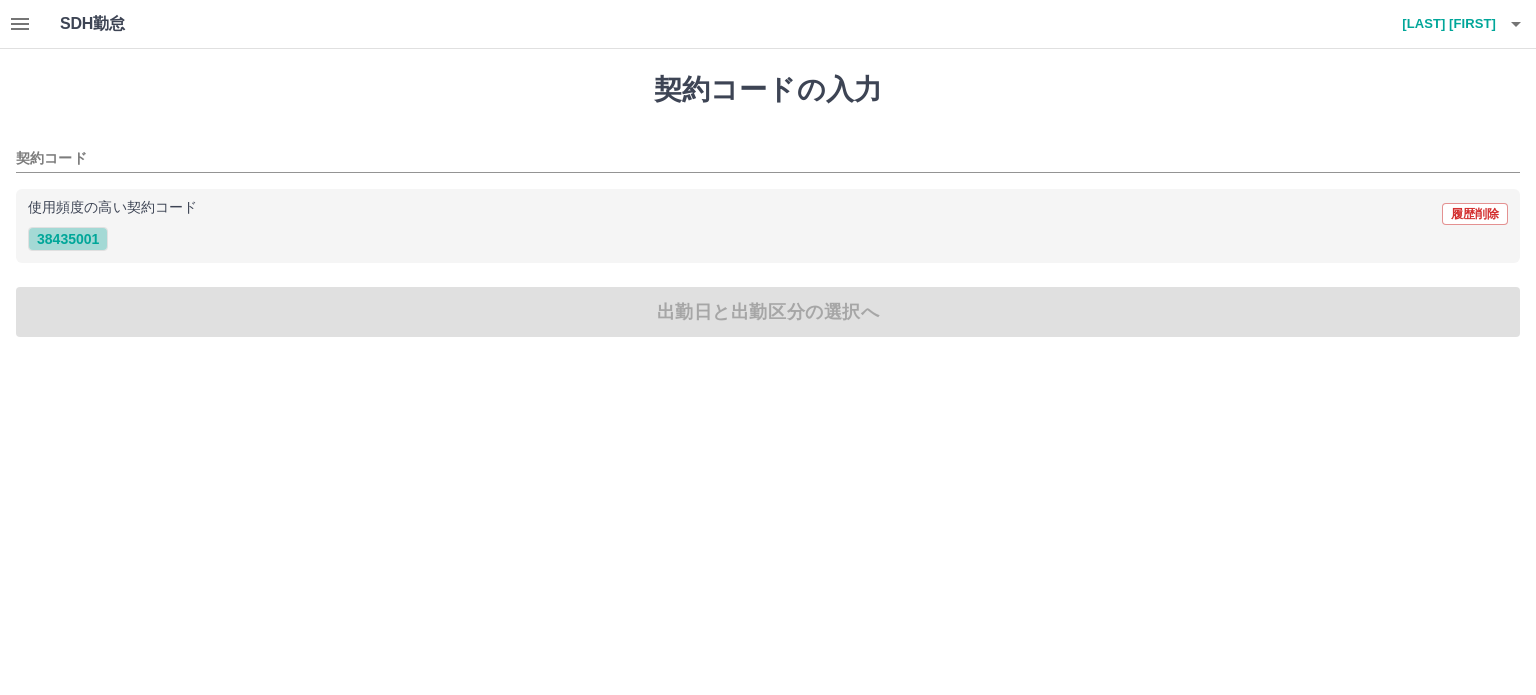 click on "38435001" at bounding box center (68, 239) 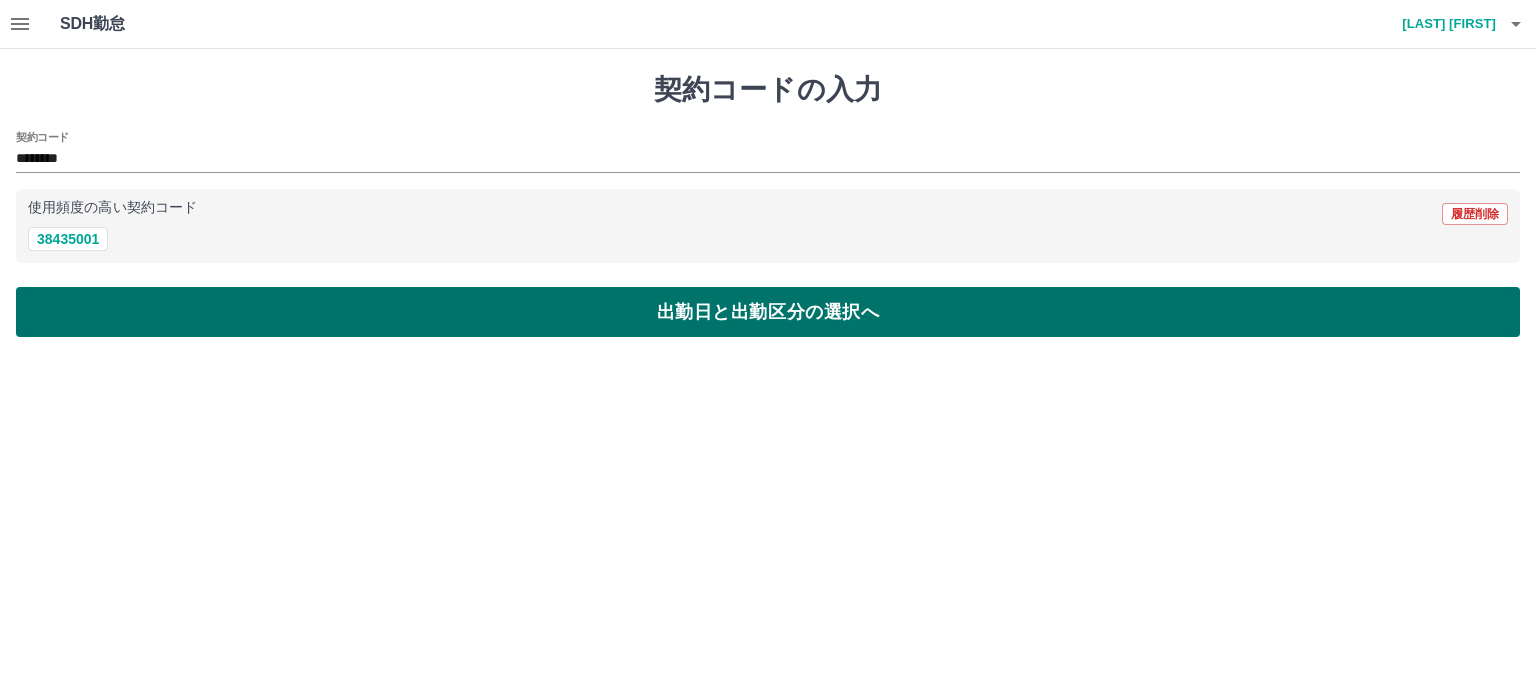 click on "出勤日と出勤区分の選択へ" at bounding box center (768, 312) 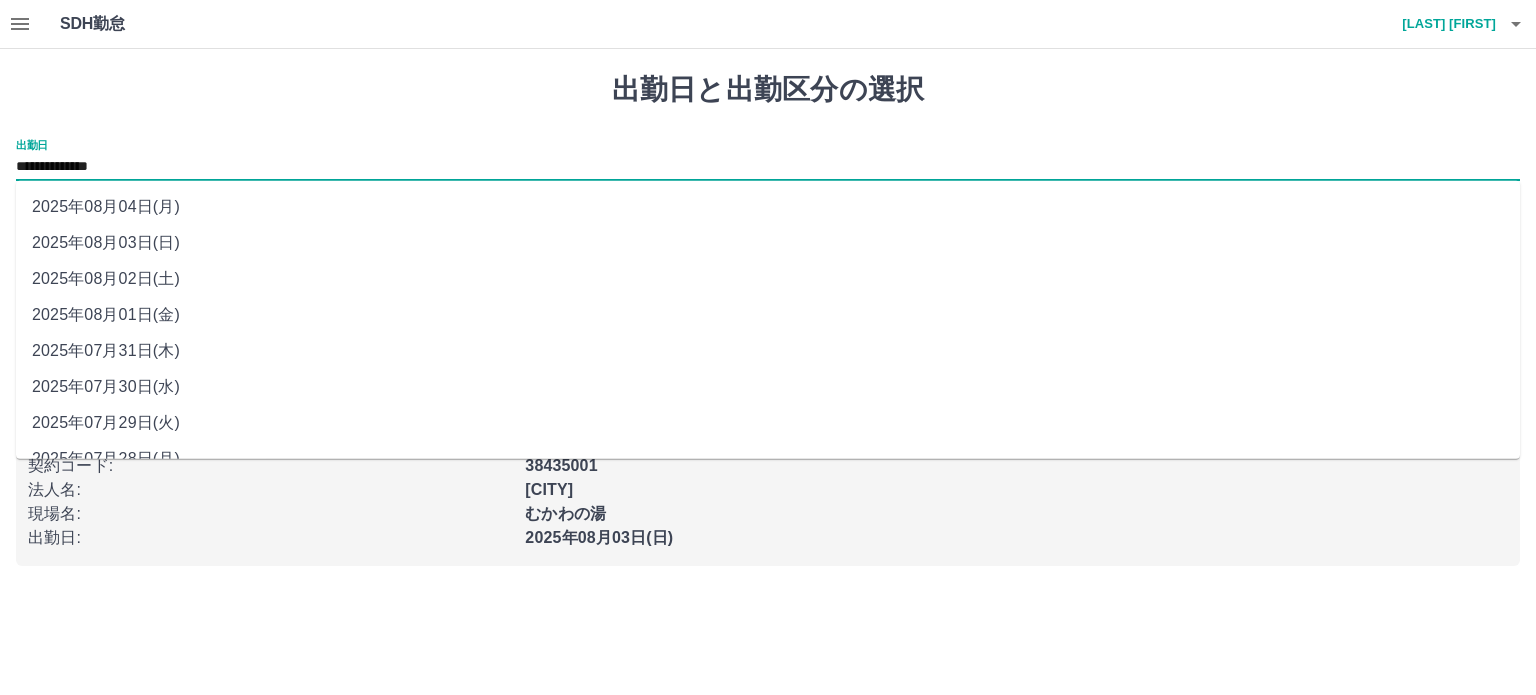 click on "**********" at bounding box center (768, 167) 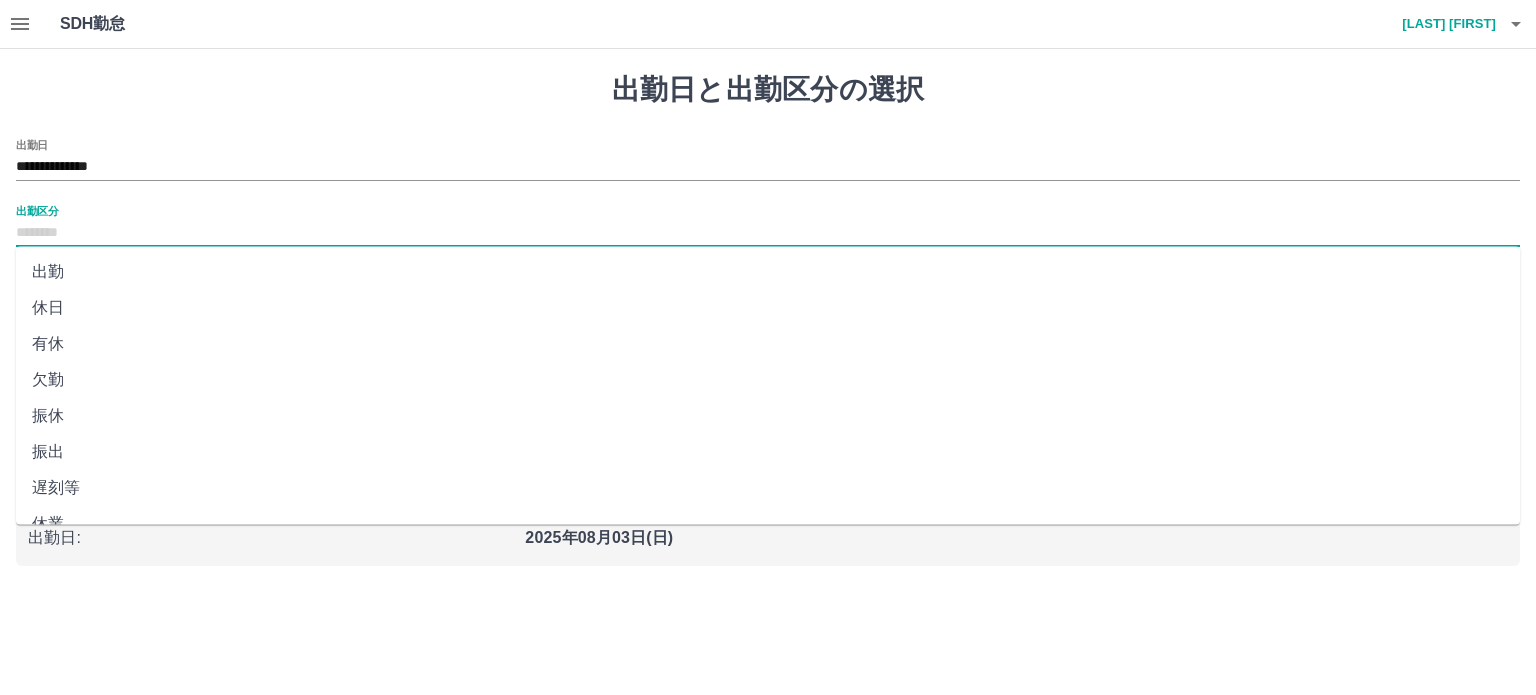 click on "出勤区分" at bounding box center (768, 233) 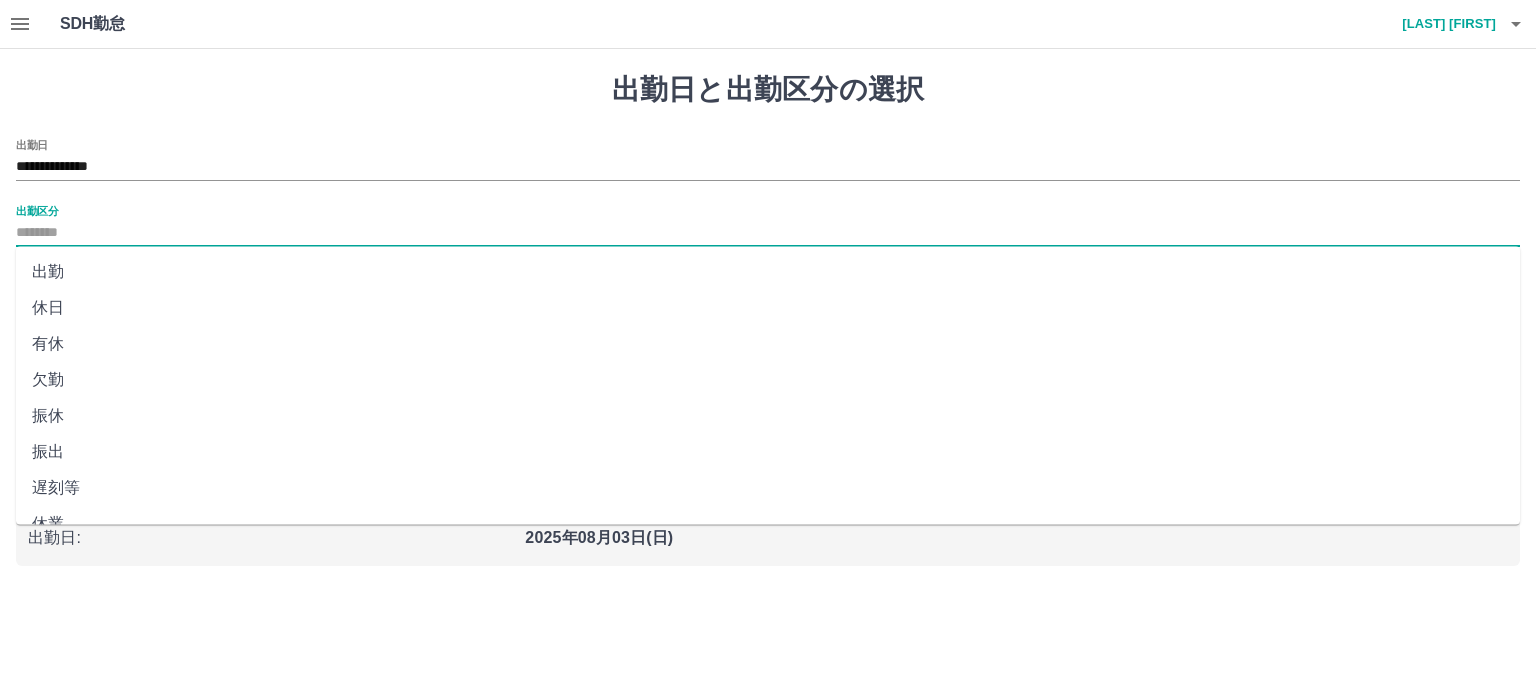 click on "出勤" at bounding box center [768, 272] 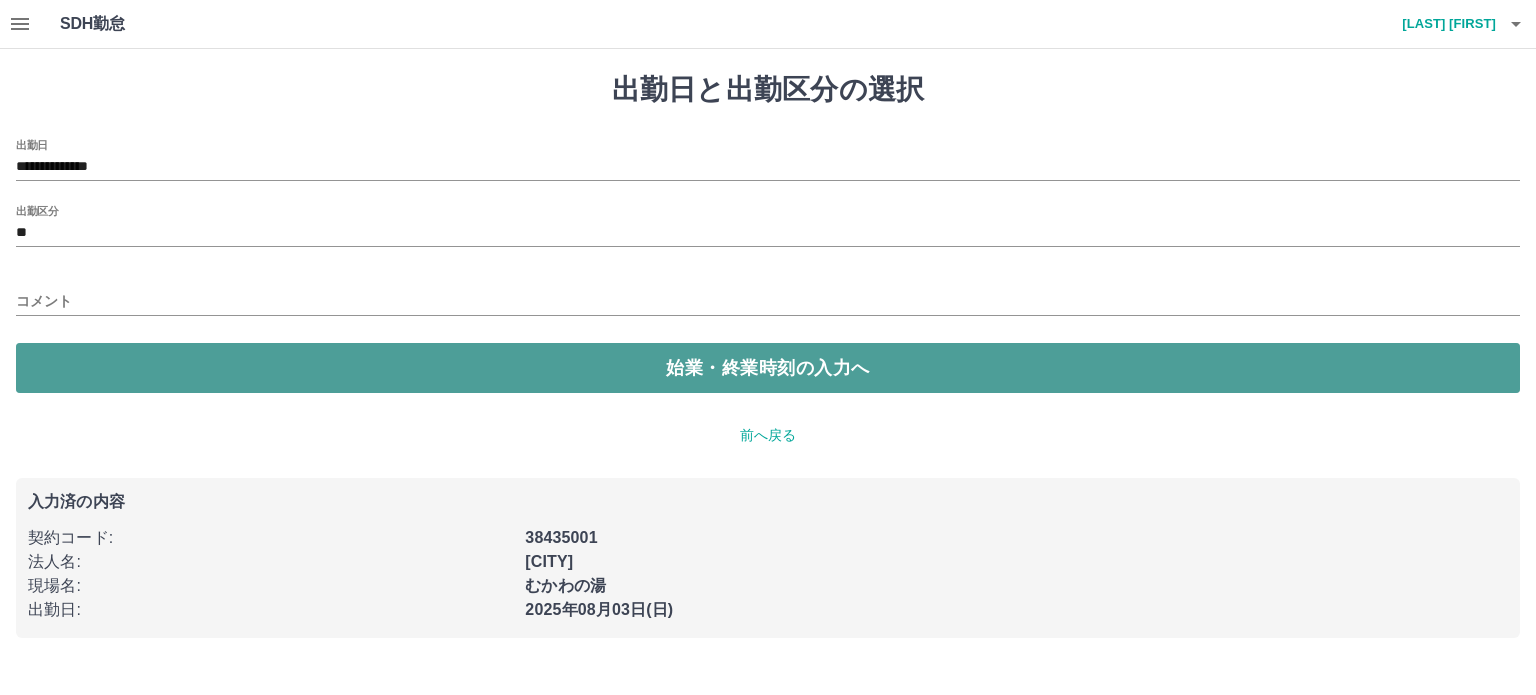 click on "始業・終業時刻の入力へ" at bounding box center [768, 368] 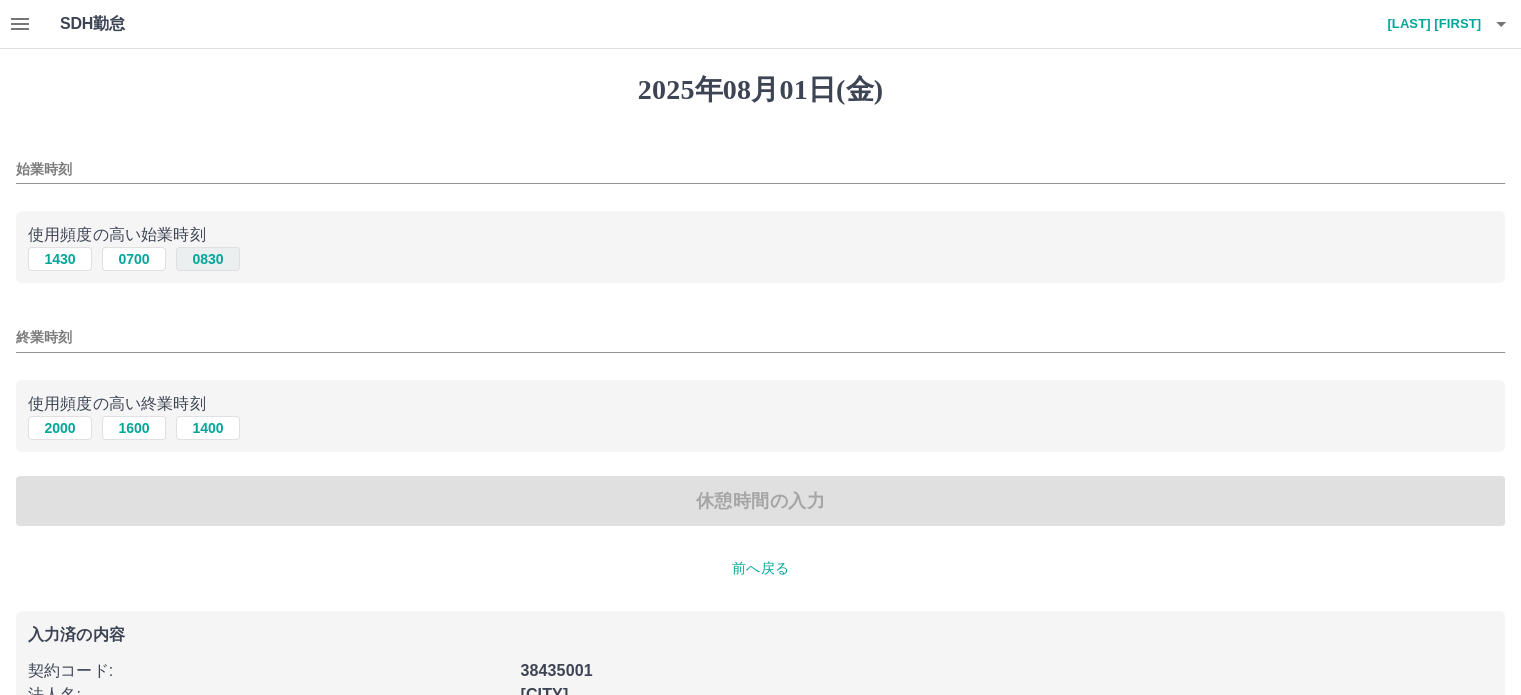 click on "0830" at bounding box center [208, 259] 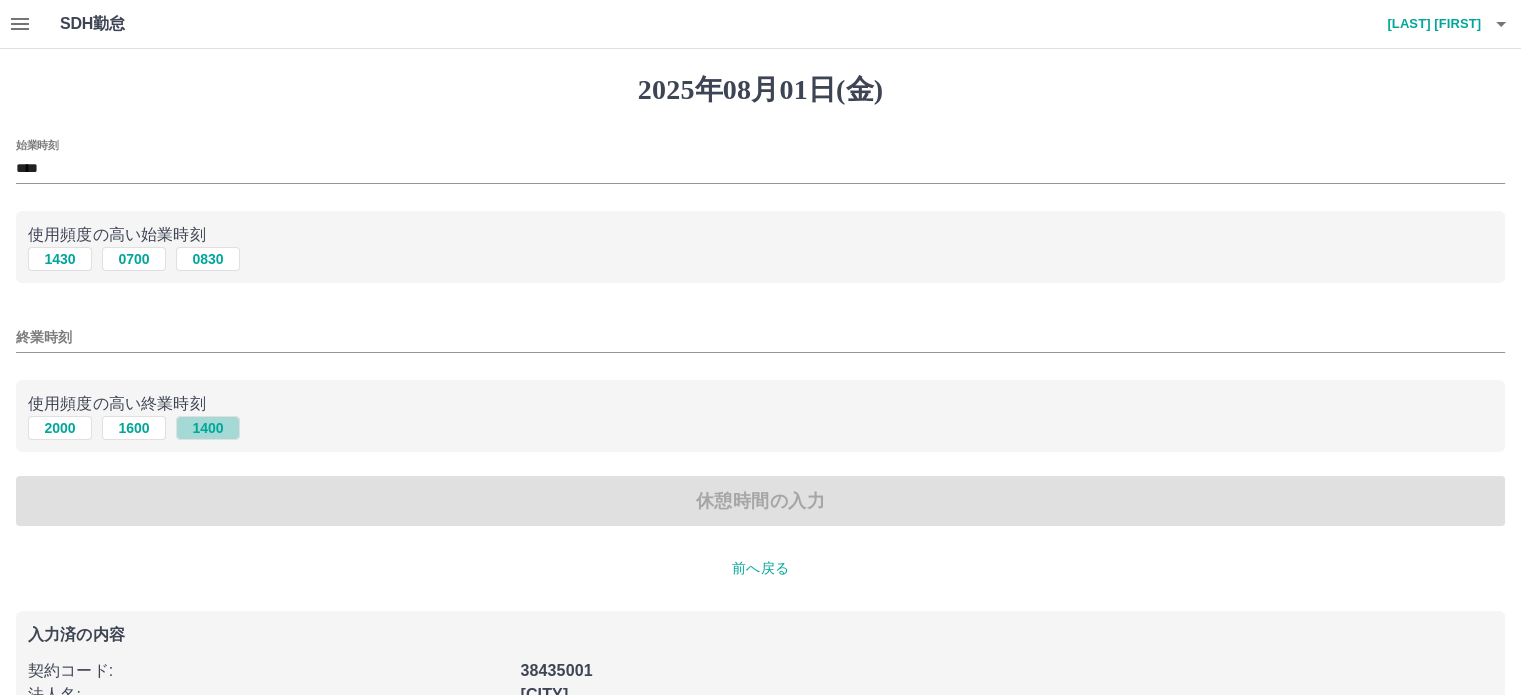 click on "1400" at bounding box center (208, 428) 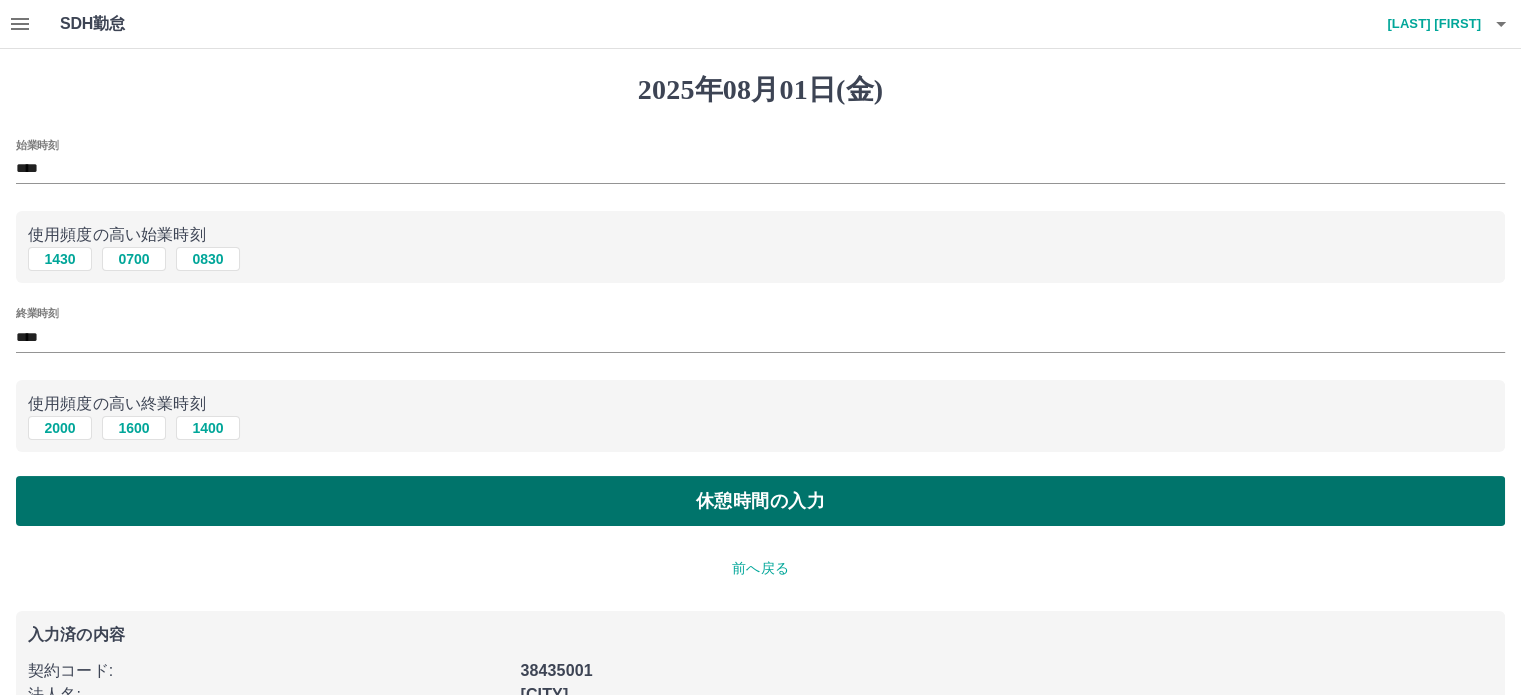 click on "休憩時間の入力" at bounding box center (760, 501) 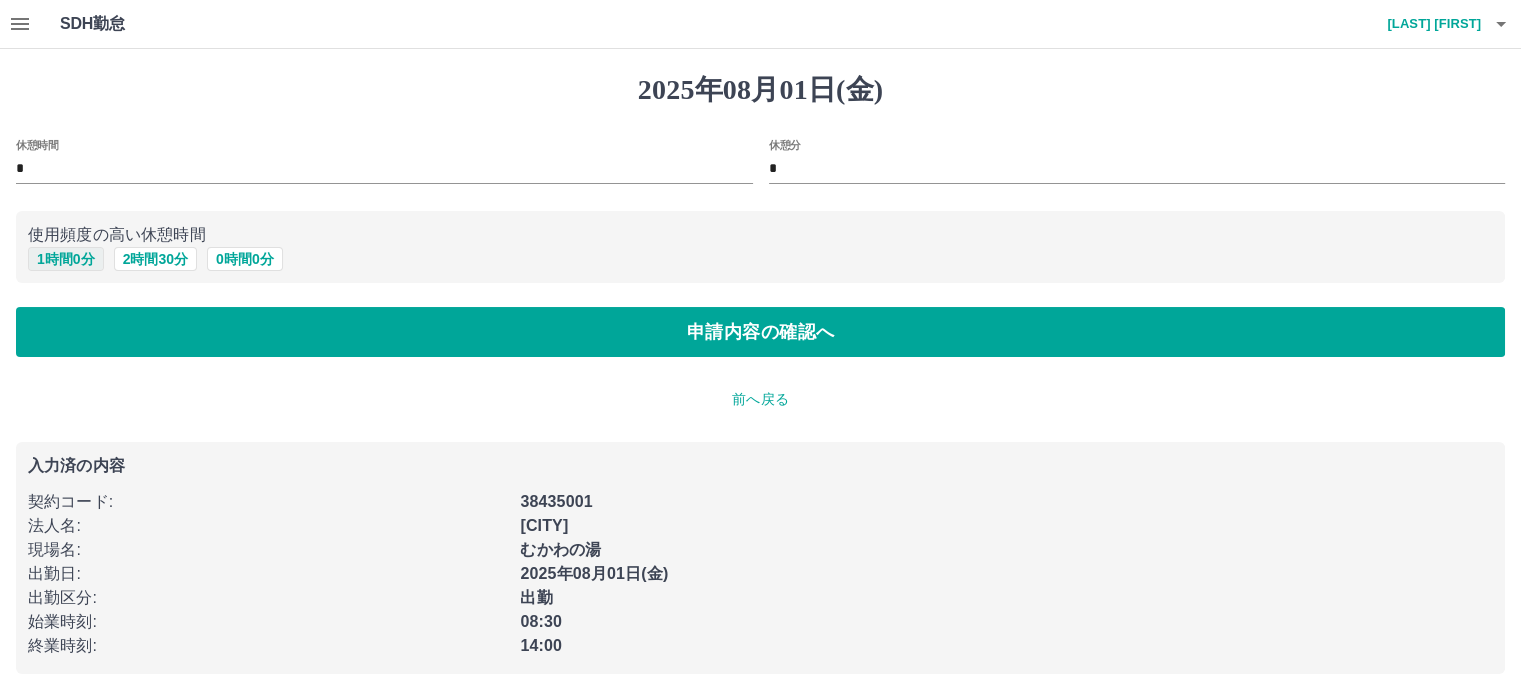 click on "1 時間 0 分" at bounding box center (66, 259) 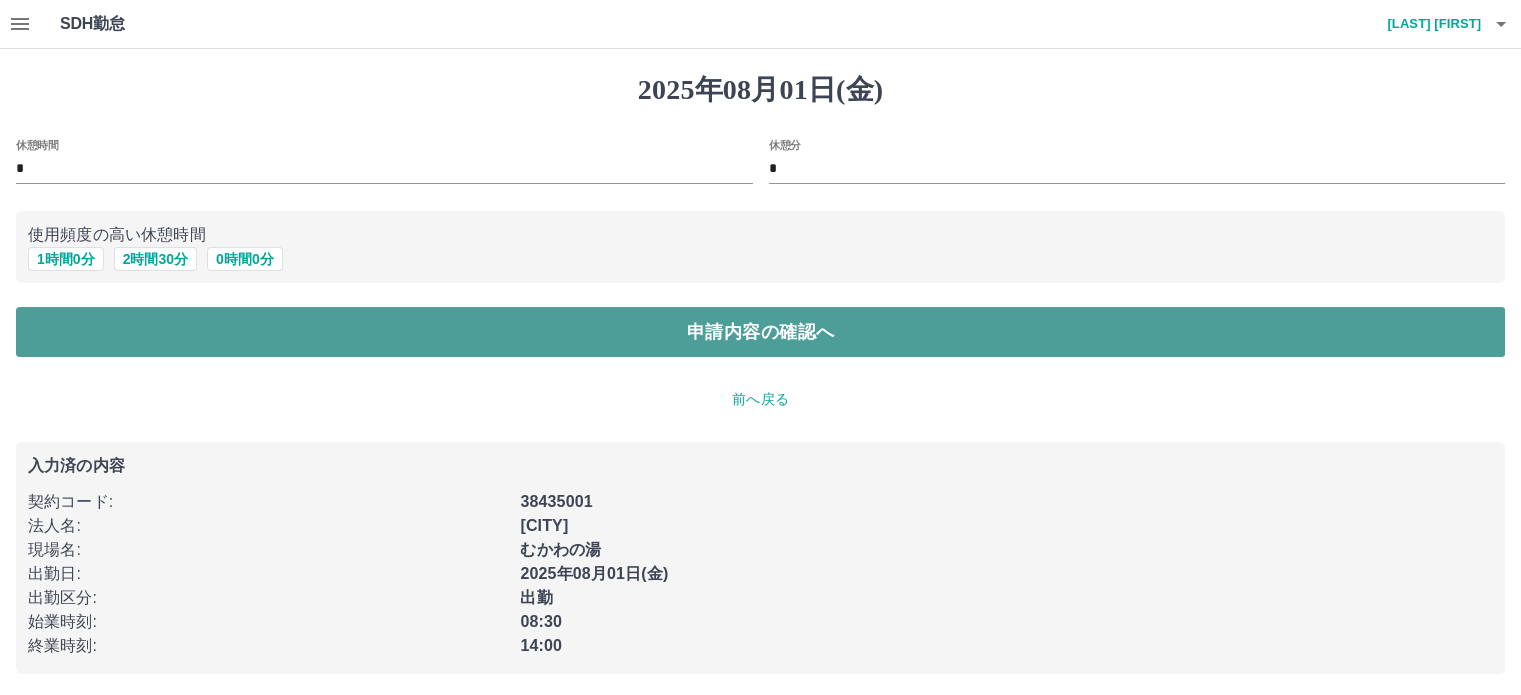click on "申請内容の確認へ" at bounding box center [760, 332] 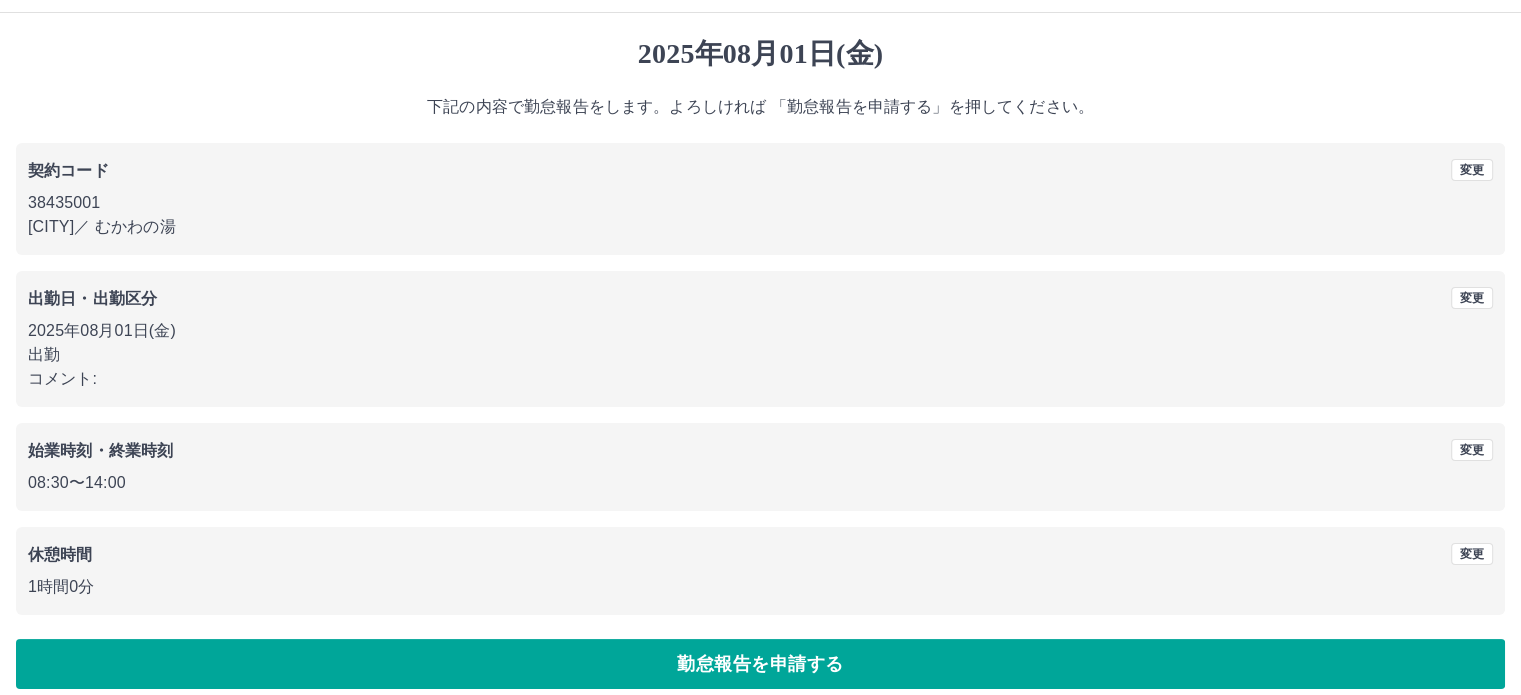scroll, scrollTop: 53, scrollLeft: 0, axis: vertical 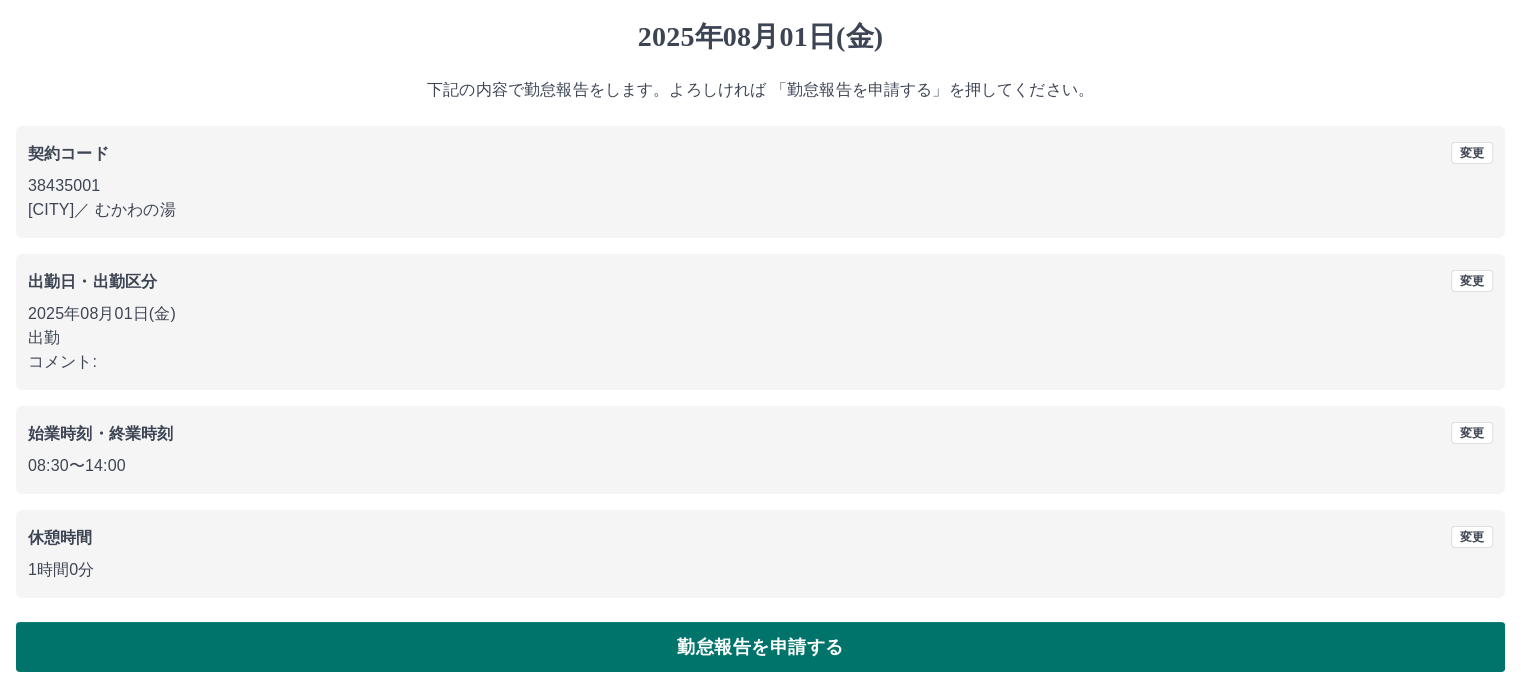 click on "勤怠報告を申請する" at bounding box center [760, 647] 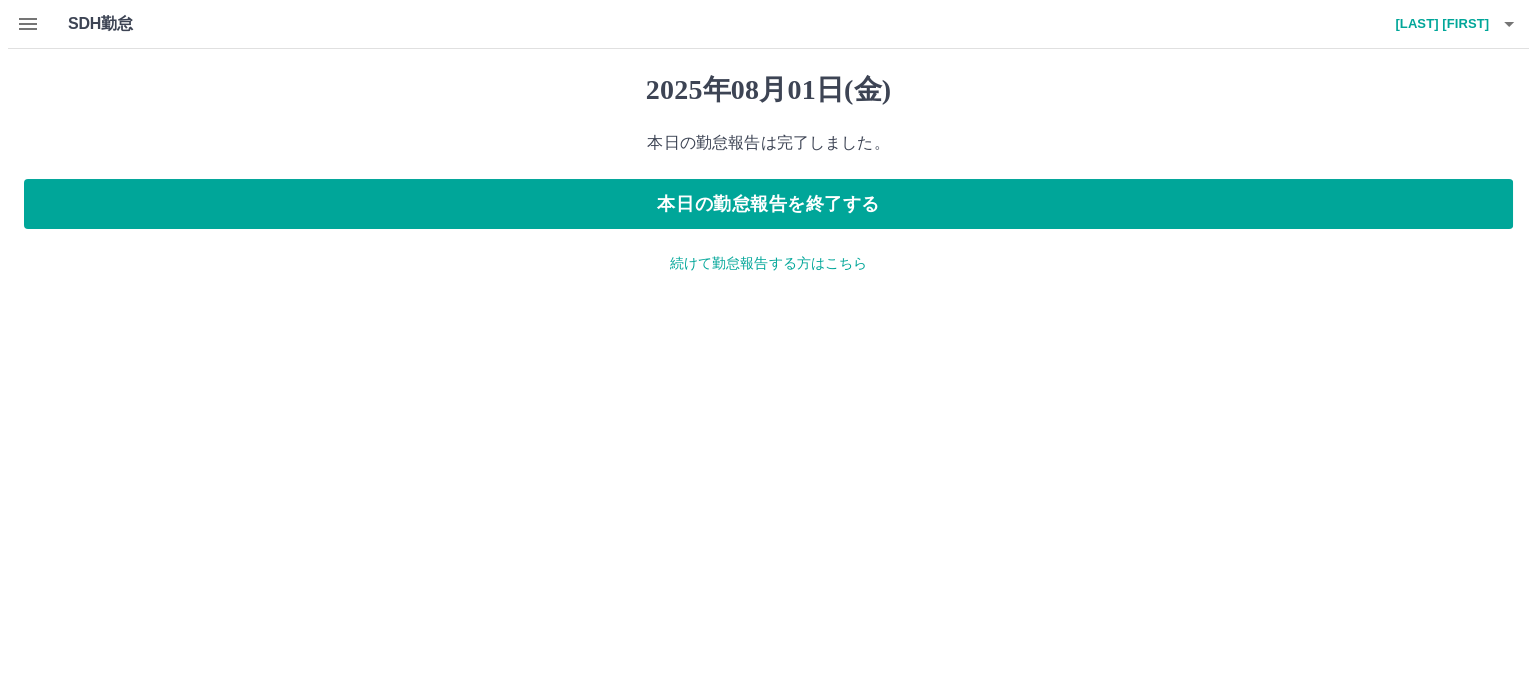 scroll, scrollTop: 0, scrollLeft: 0, axis: both 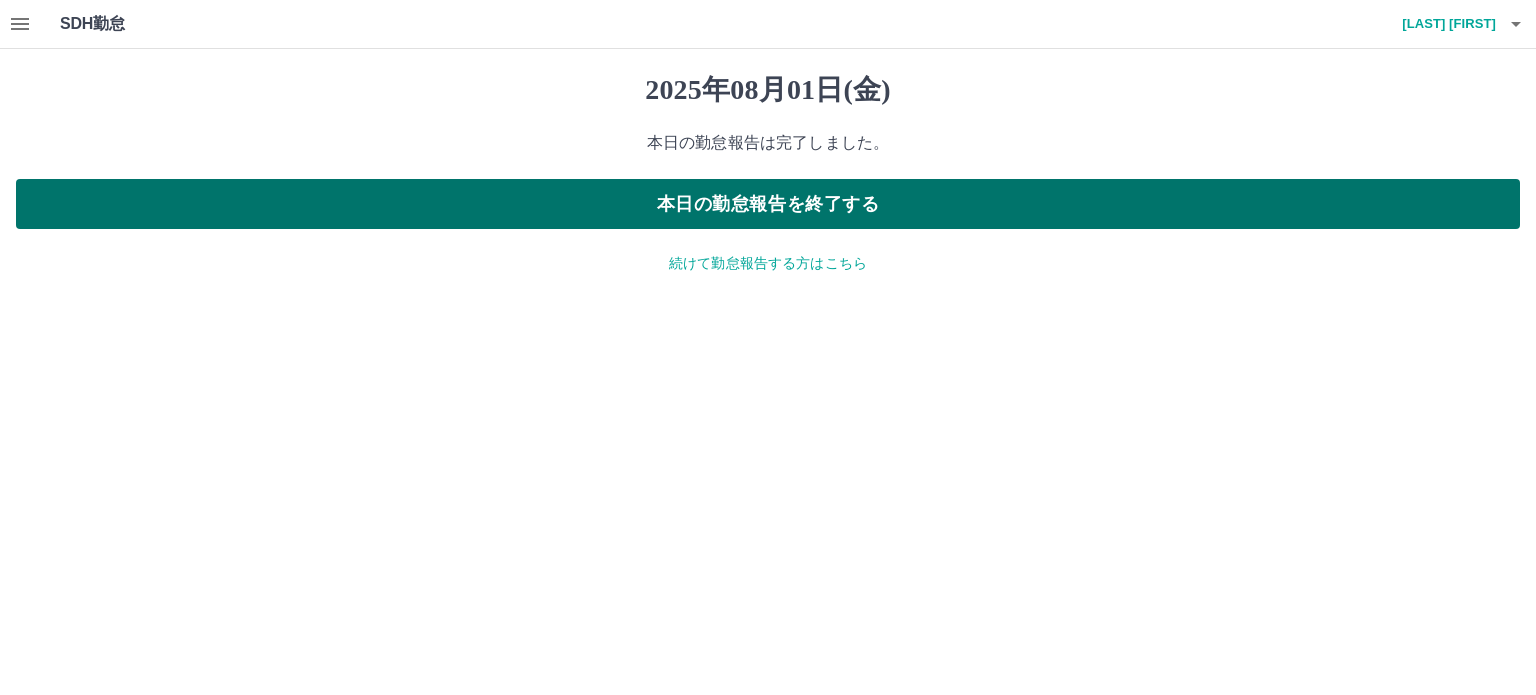 click on "本日の勤怠報告を終了する" at bounding box center [768, 204] 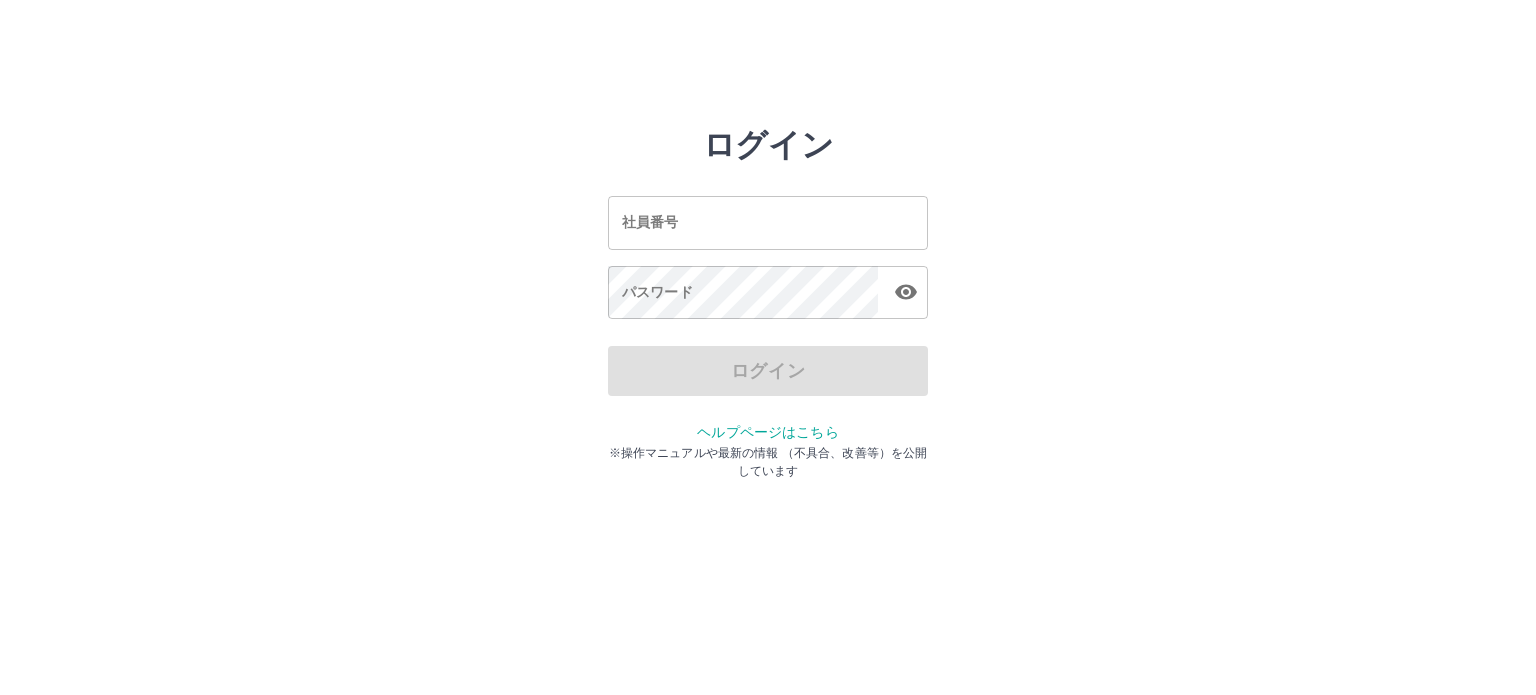 scroll, scrollTop: 0, scrollLeft: 0, axis: both 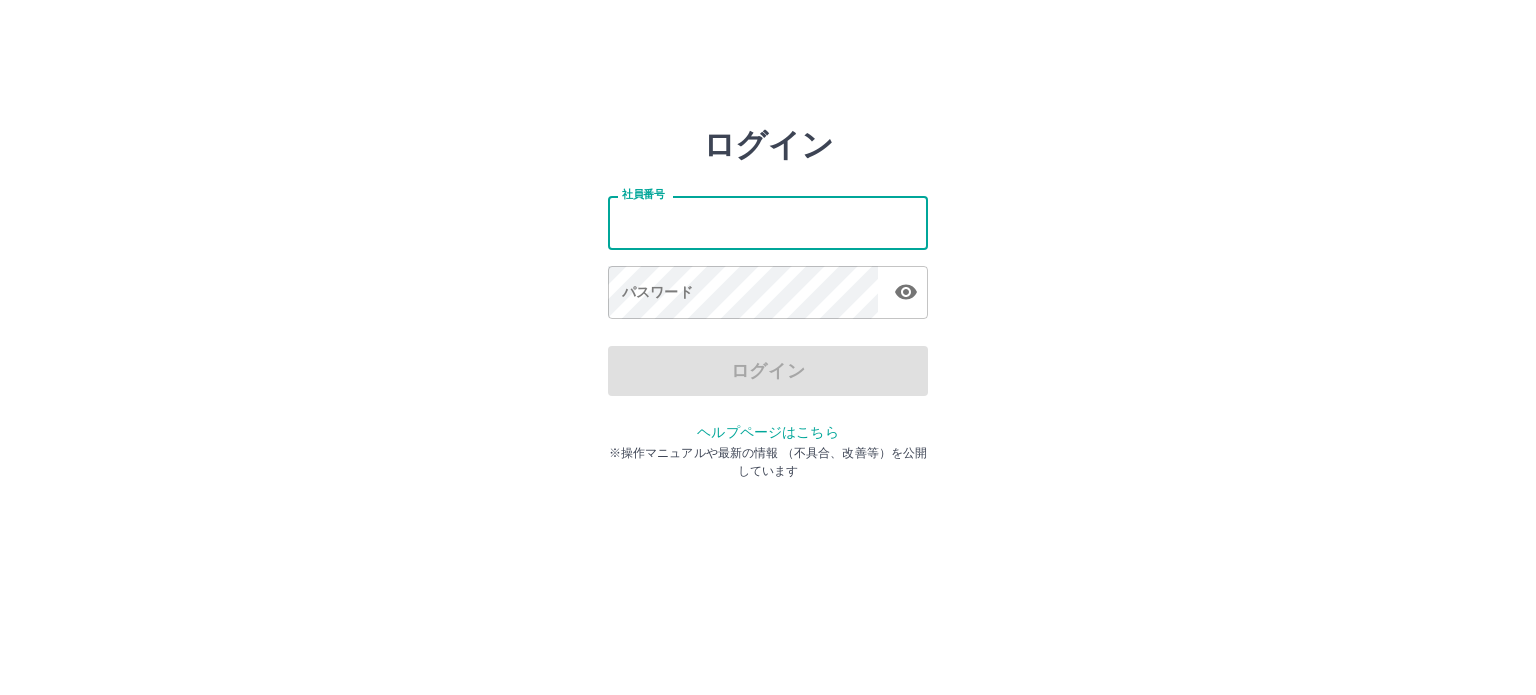 click on "社員番号" at bounding box center [768, 222] 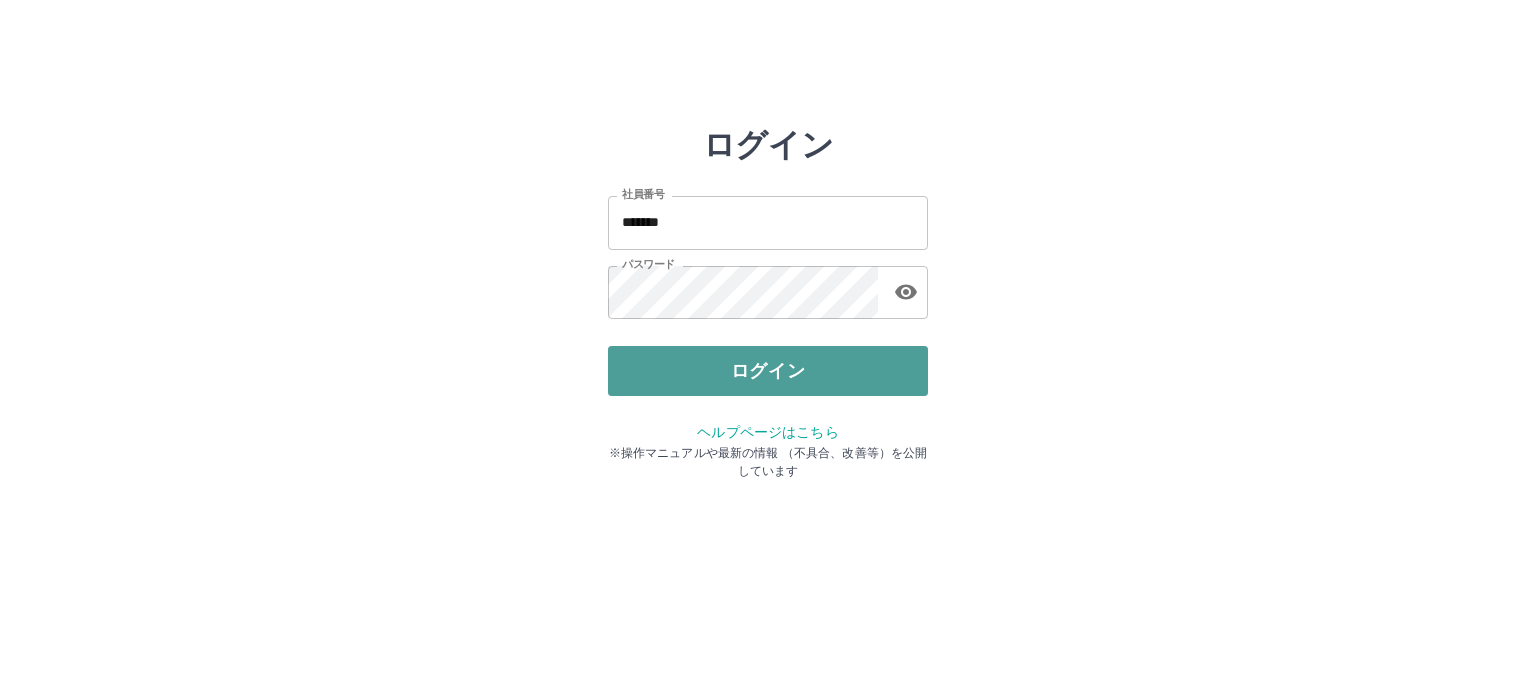 click on "ログイン" at bounding box center [768, 371] 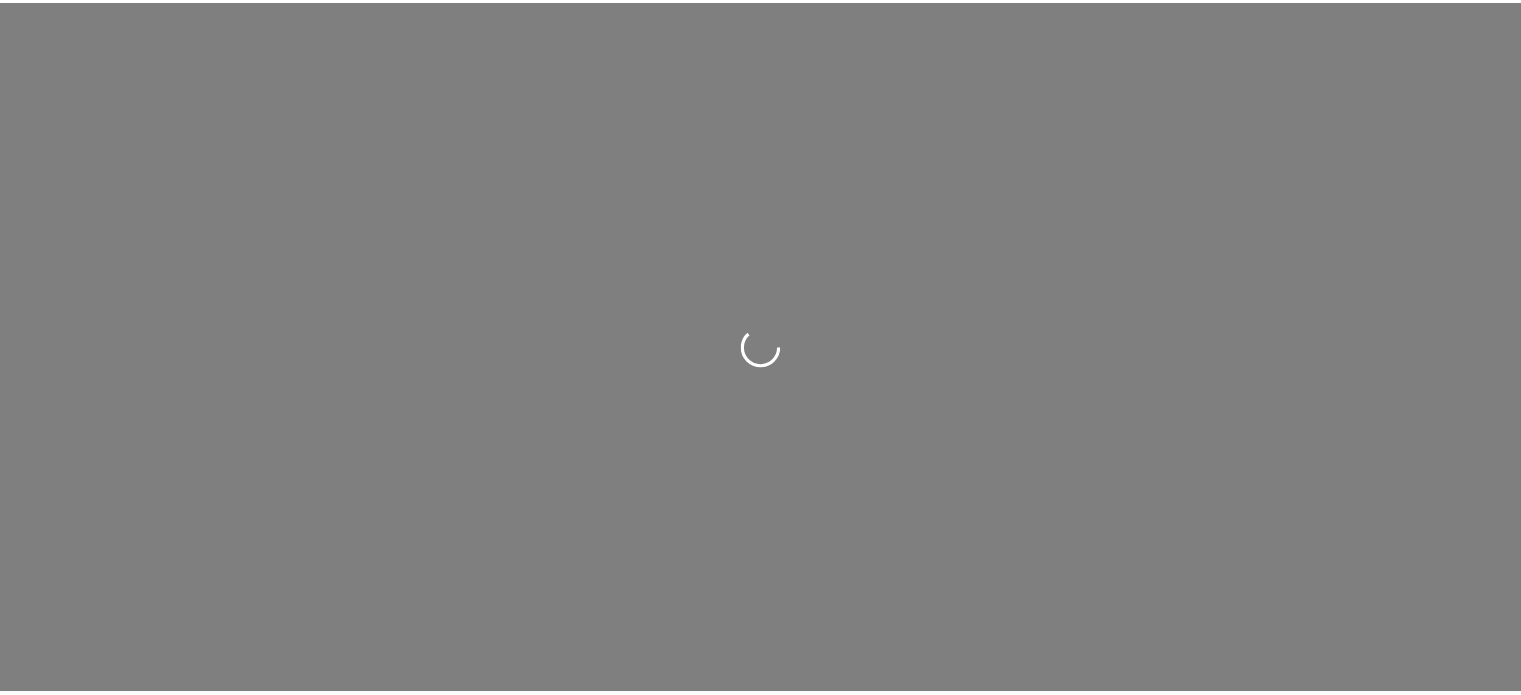 scroll, scrollTop: 0, scrollLeft: 0, axis: both 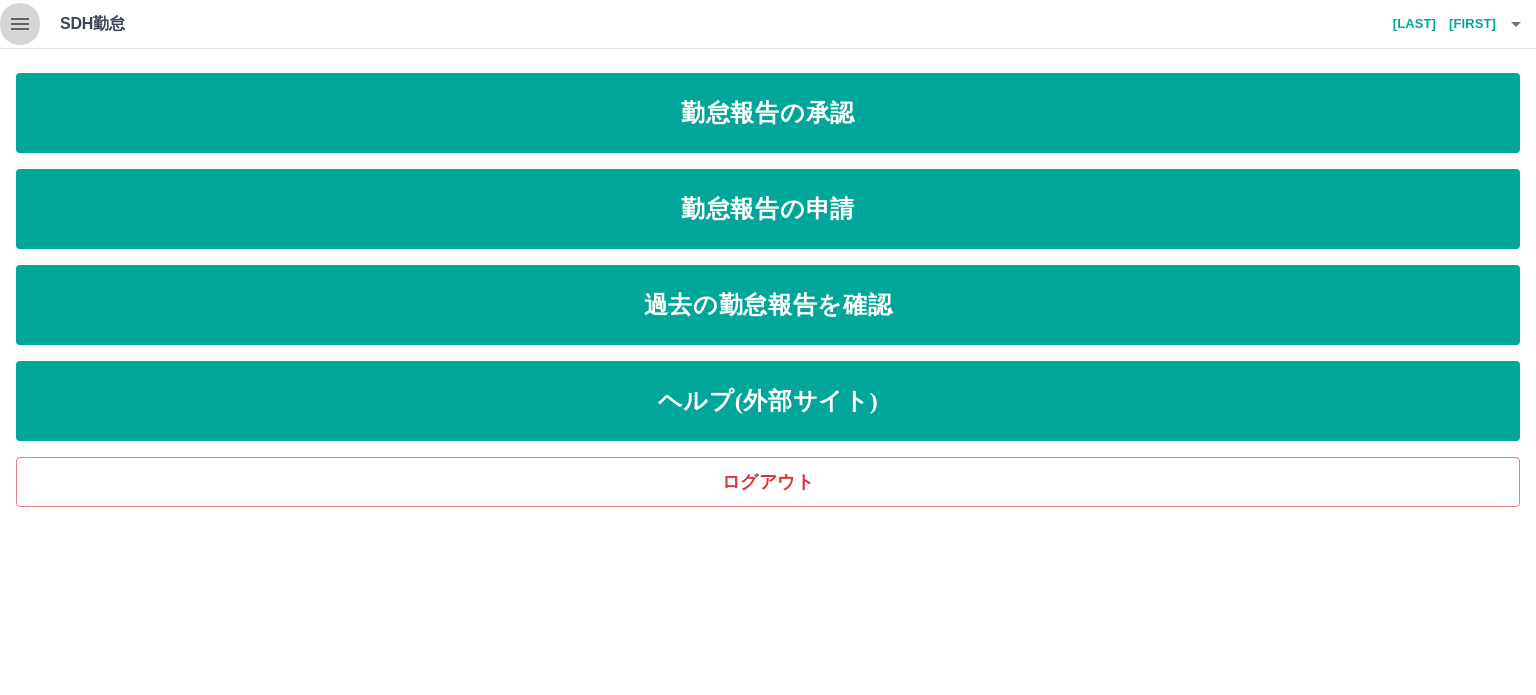 click 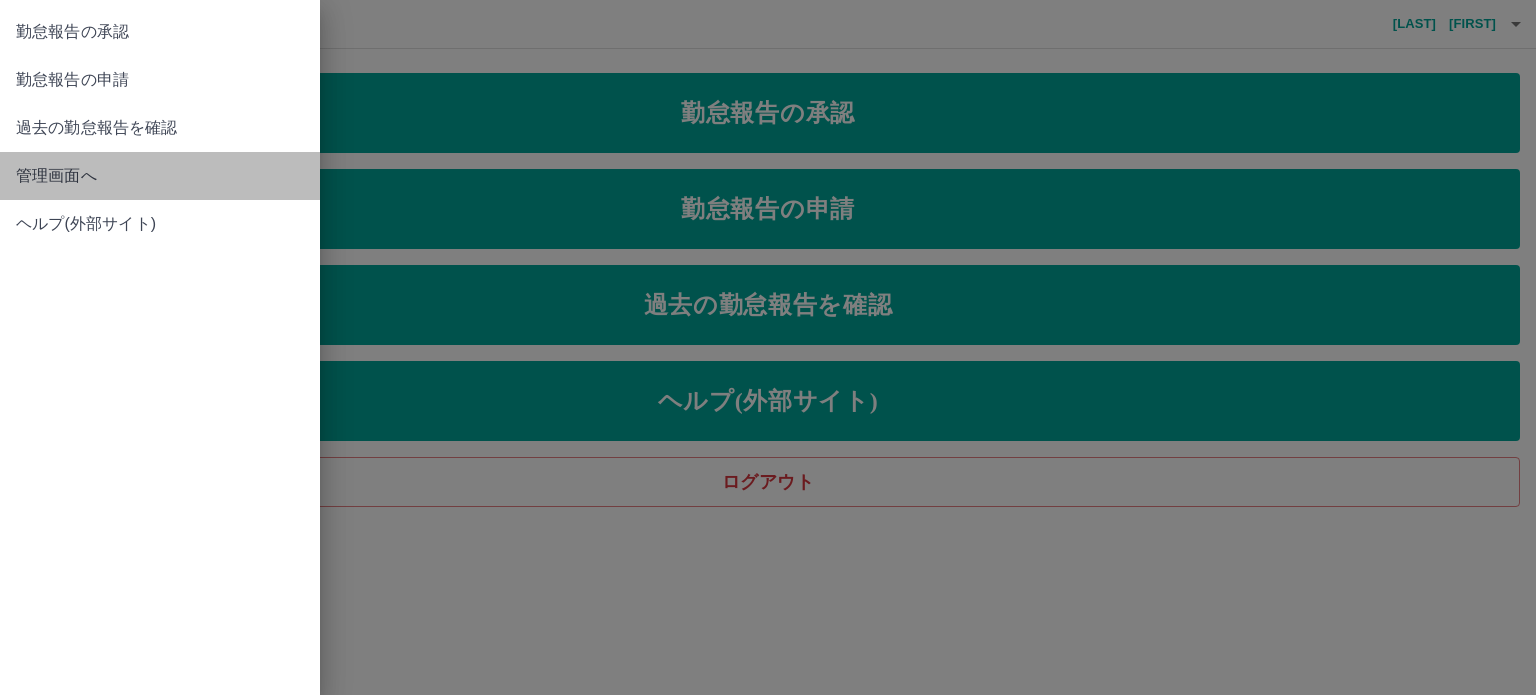 click on "管理画面へ" at bounding box center (160, 176) 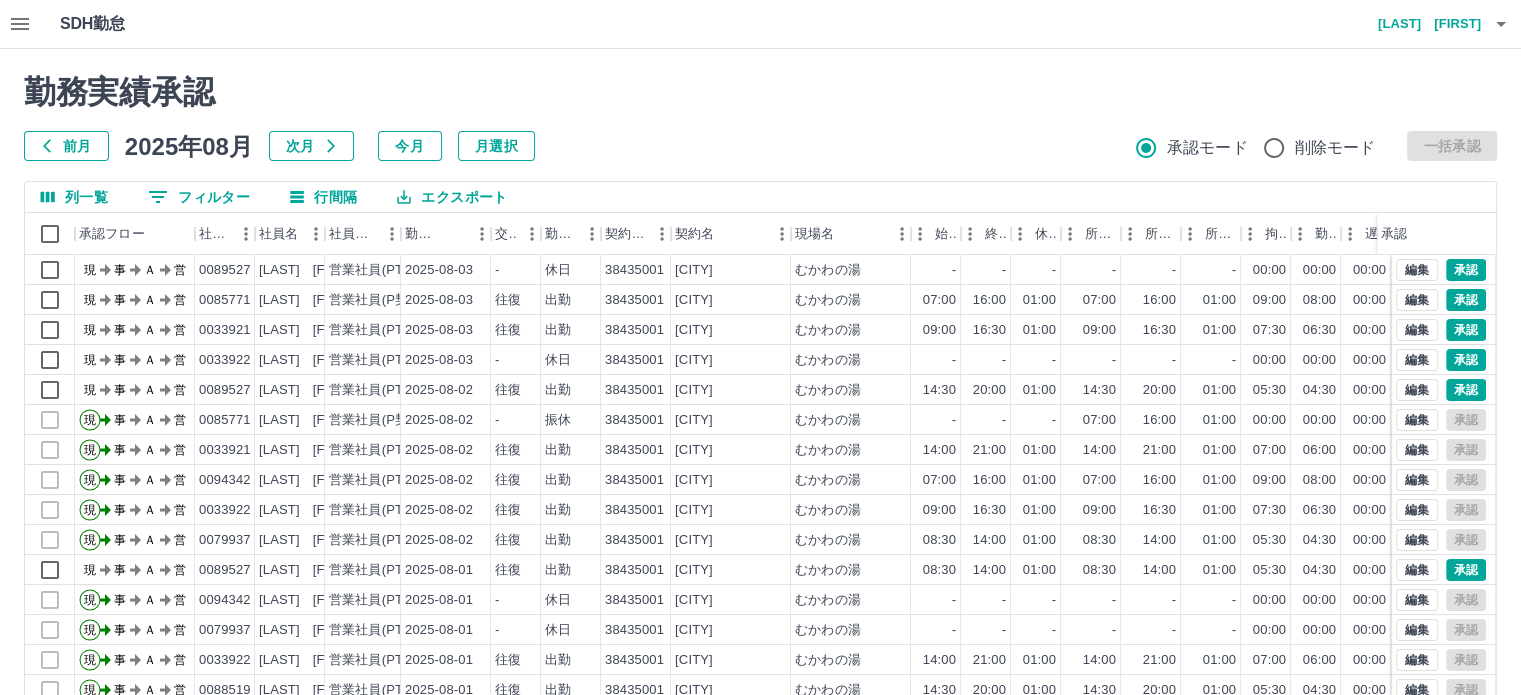 scroll, scrollTop: 11, scrollLeft: 0, axis: vertical 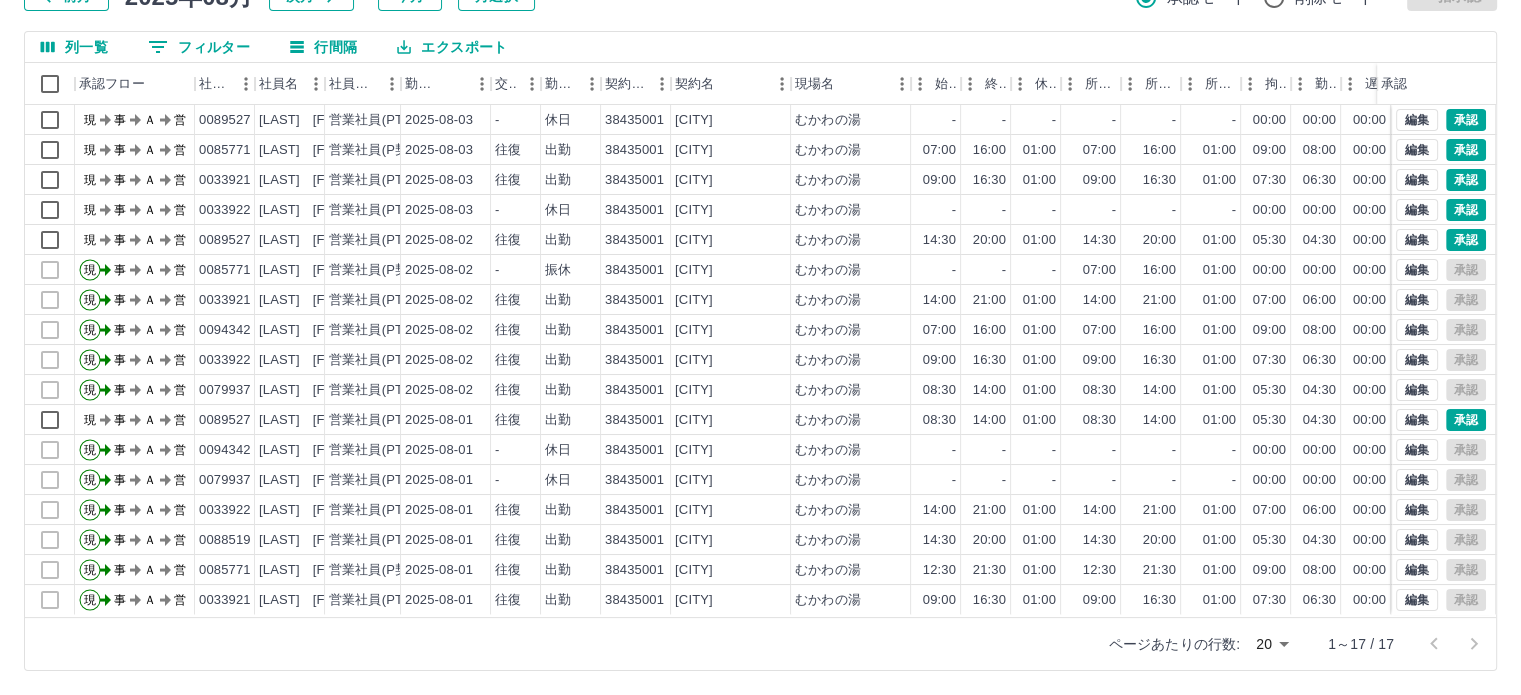 click on "SDH勤怠 [LAST]　[FIRST] 勤務実績承認 前月 [YEAR]年08月 次月 今月 月選択 承認モード 削除モード 一括承認 列一覧 0 フィルター 行間隔 エクスポート 承認フロー 社員番号 社員名 社員区分 勤務日 交通費 勤務区分 契約コード 契約名 現場名 始業 終業 休憩 所定開始 所定終業 所定休憩 拘束 勤務 遅刻等 コメント ステータス 承認 現 事 Ａ 営 0089527 [CITY] むかわの湯 - - - - - - 00:00 00:00 00:00 現場責任者承認待 現 事 Ａ 営 0085771 [LAST]　[FIRST] 営業社員(P契約) [YEAR]-08-03 往復 出勤 38435001 [CITY] むかわの湯 07:00 16:00 01:00 07:00 16:00 01:00 09:00 08:00 00:00 現場責任者承認待 現 事 Ａ 営 0033921 [LAST]　[FIRST] 営業社員(PT契約) [YEAR]-08-03 往復 出勤 38435001 [CITY] むかわの湯 09:00 16:30 01:00 09:00 16:30 01:00 07:30 06:30 00:00 現場責任者承認待 現 -" at bounding box center [760, 272] 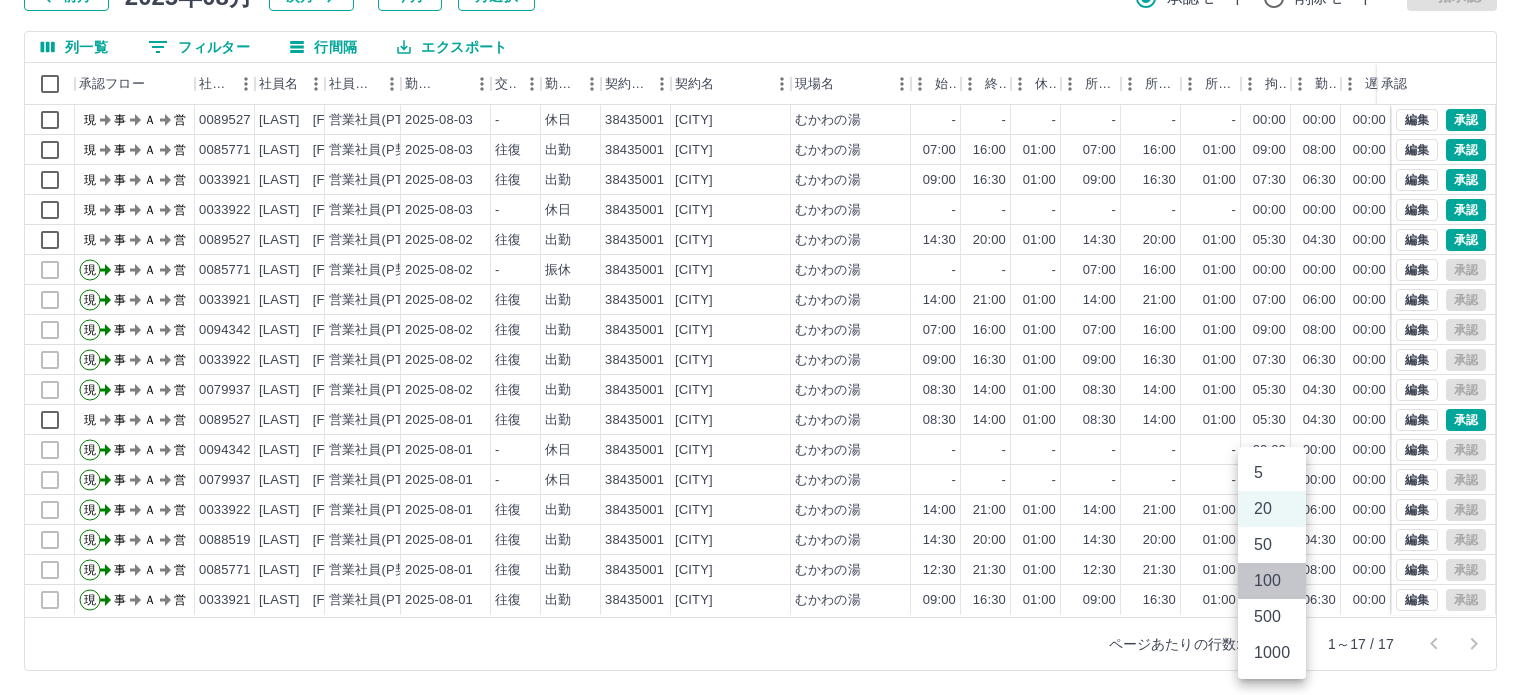 click on "100" at bounding box center (1272, 581) 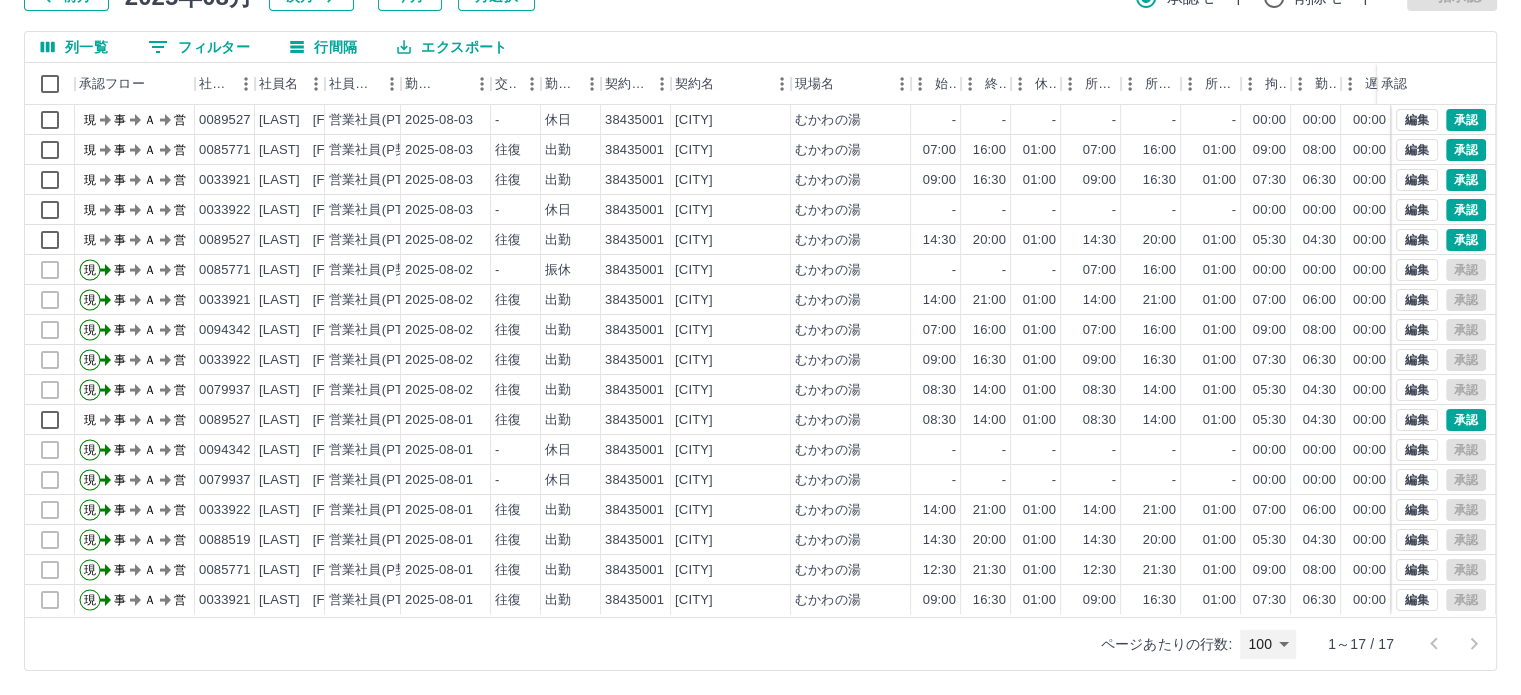 scroll, scrollTop: 11, scrollLeft: 0, axis: vertical 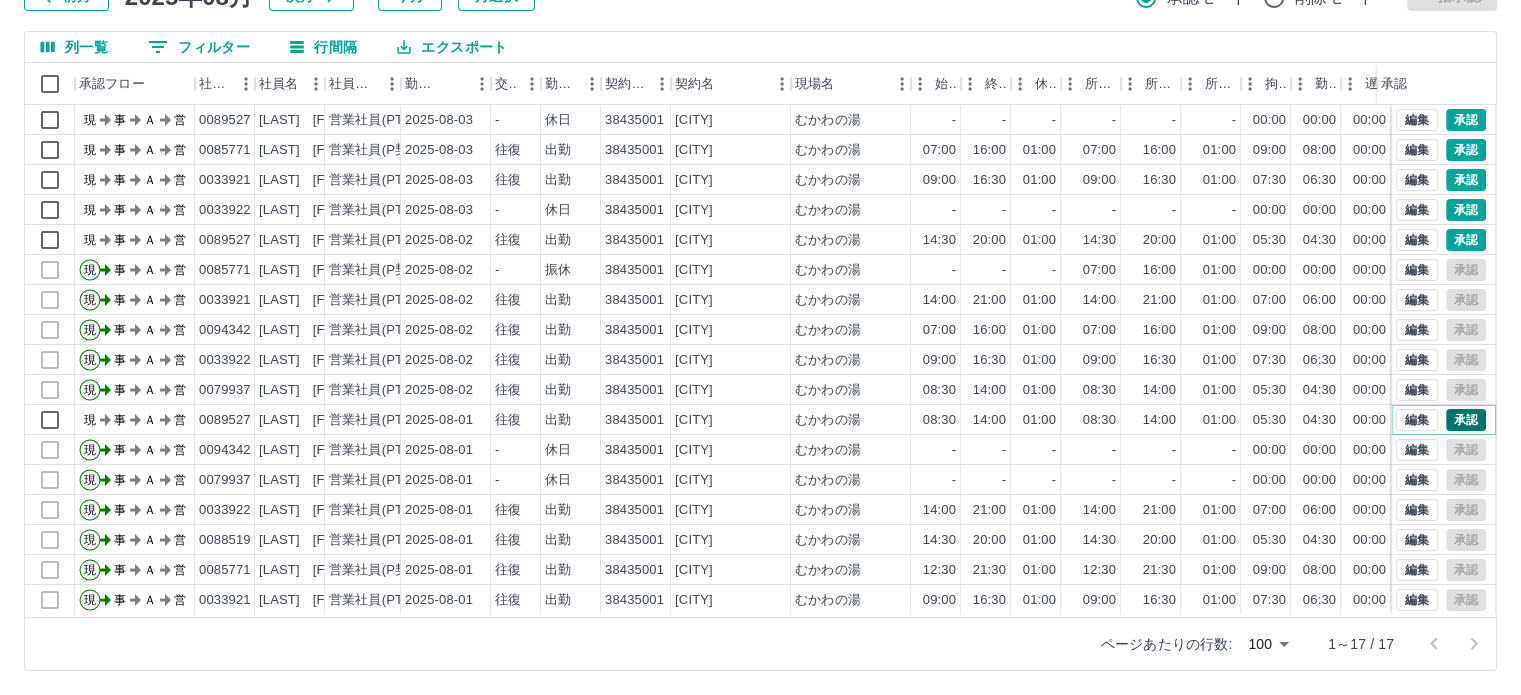 click on "承認" at bounding box center [1466, 420] 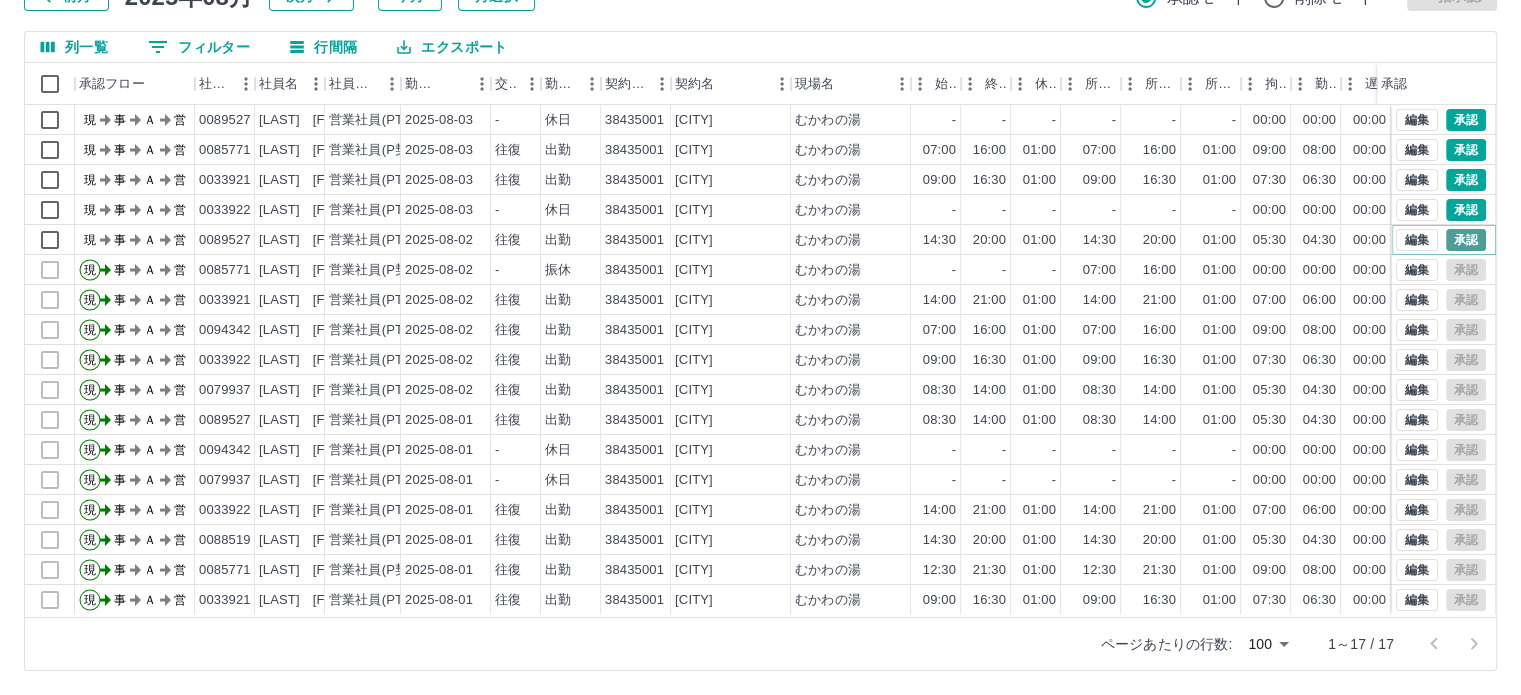 click on "承認" at bounding box center (1466, 240) 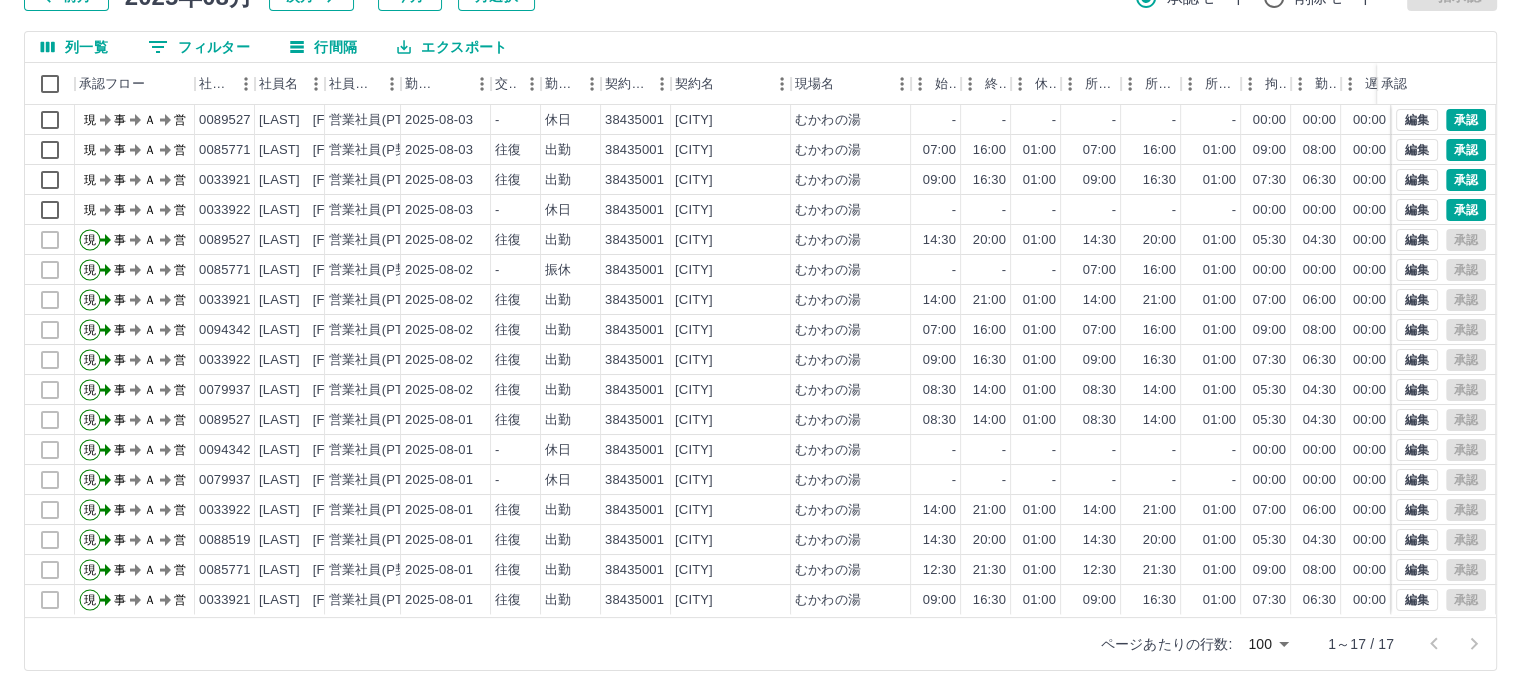 scroll, scrollTop: 0, scrollLeft: 0, axis: both 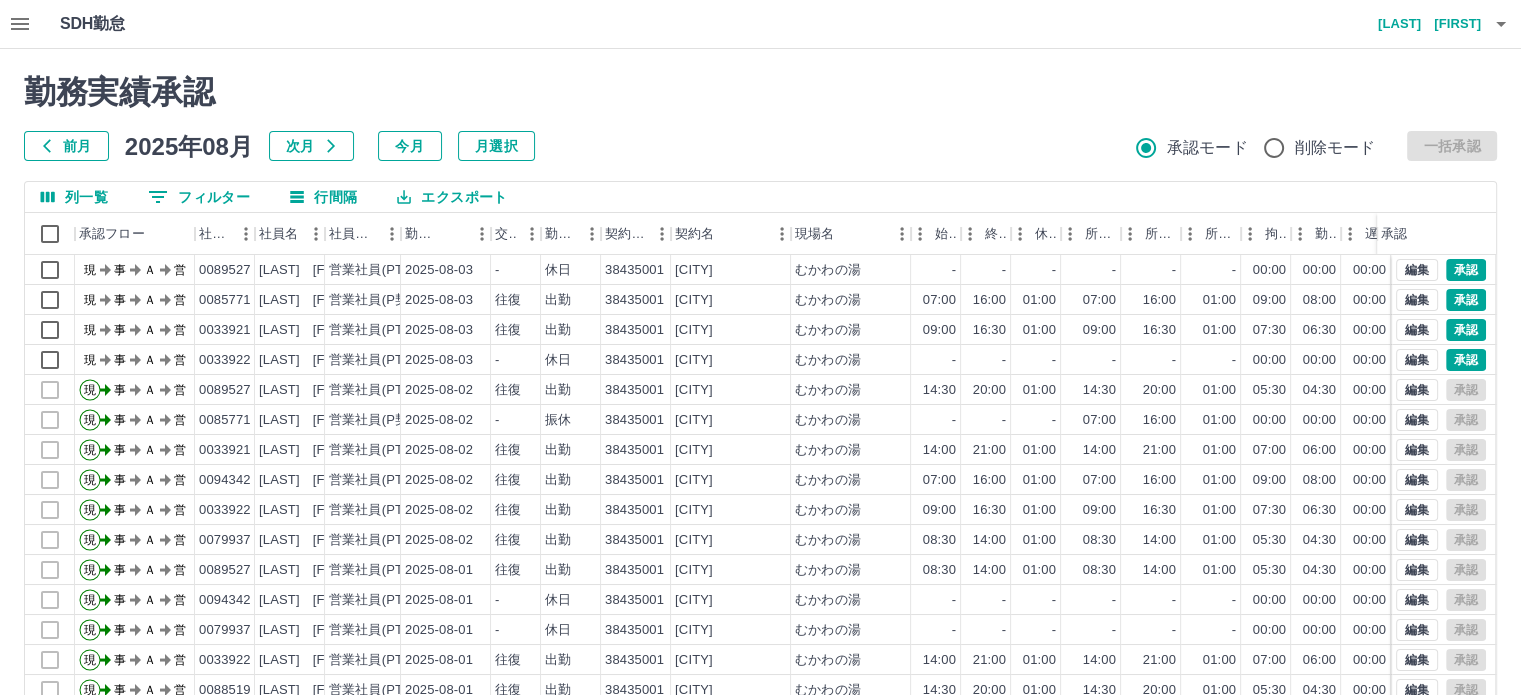 click 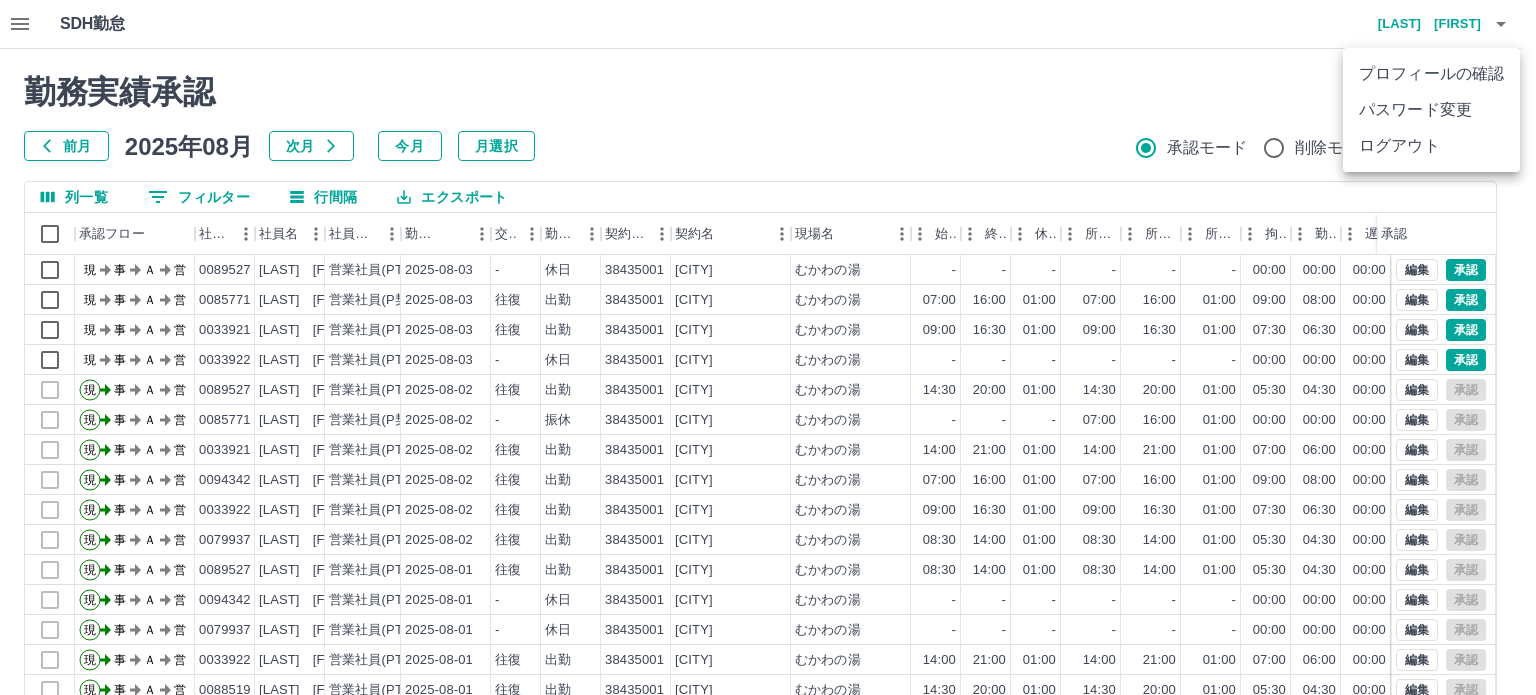 click on "ログアウト" at bounding box center (1431, 146) 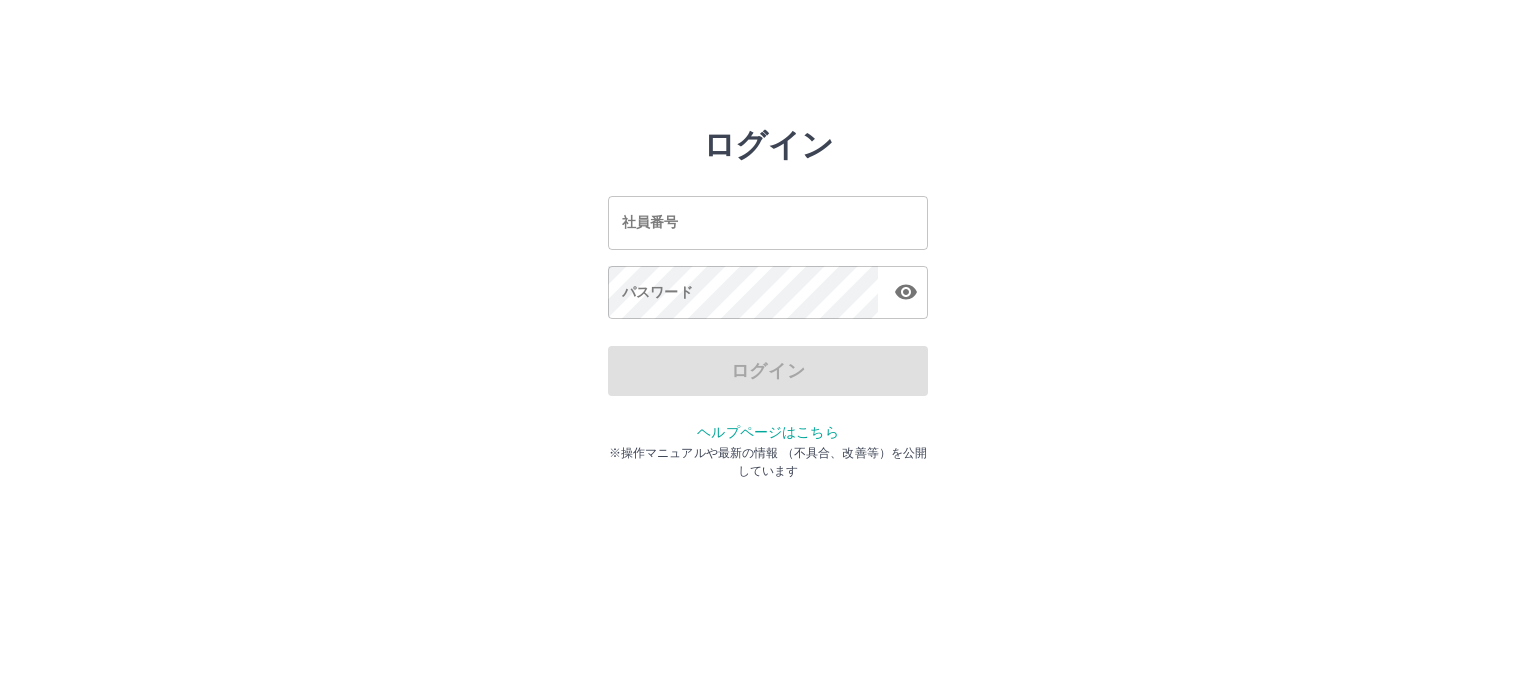 scroll, scrollTop: 0, scrollLeft: 0, axis: both 